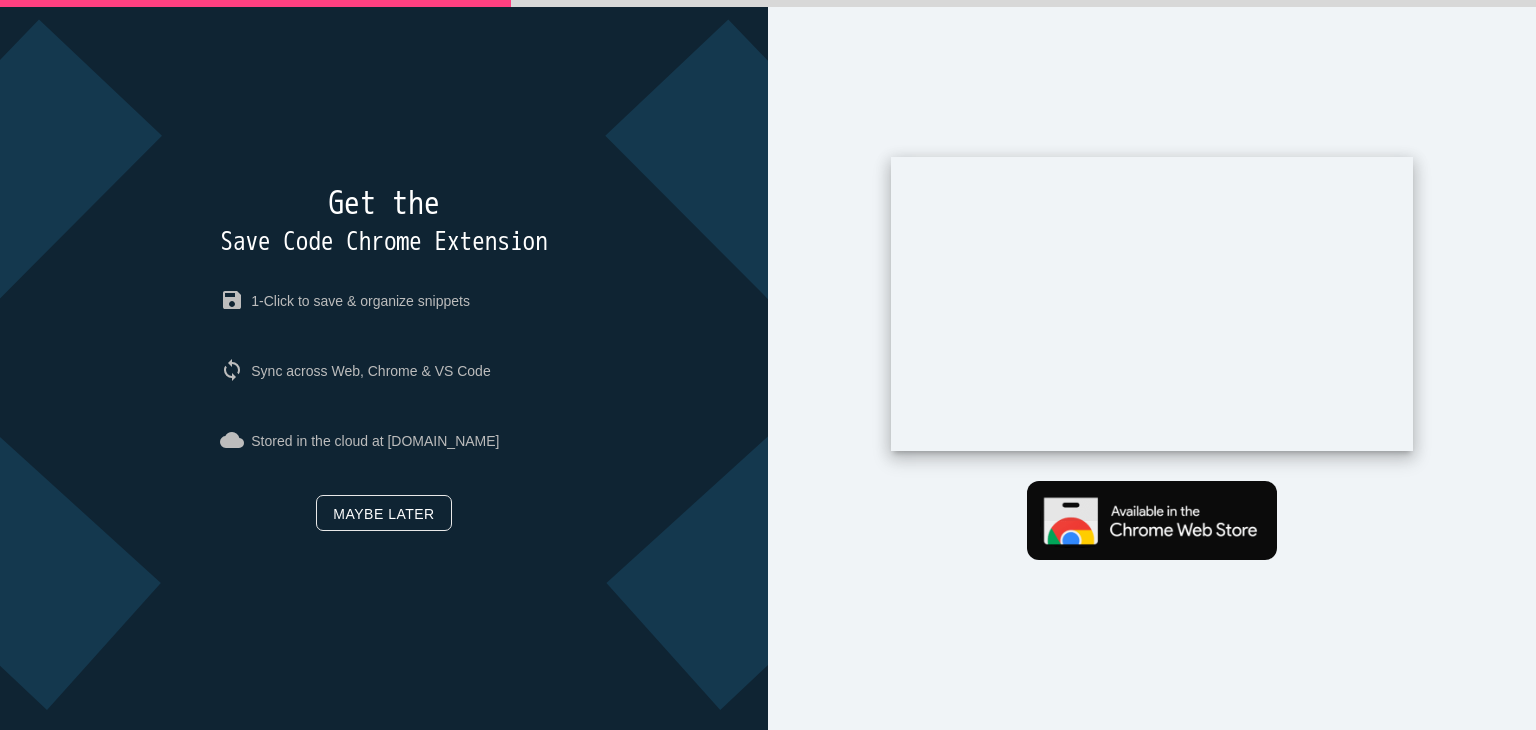 scroll, scrollTop: 0, scrollLeft: 0, axis: both 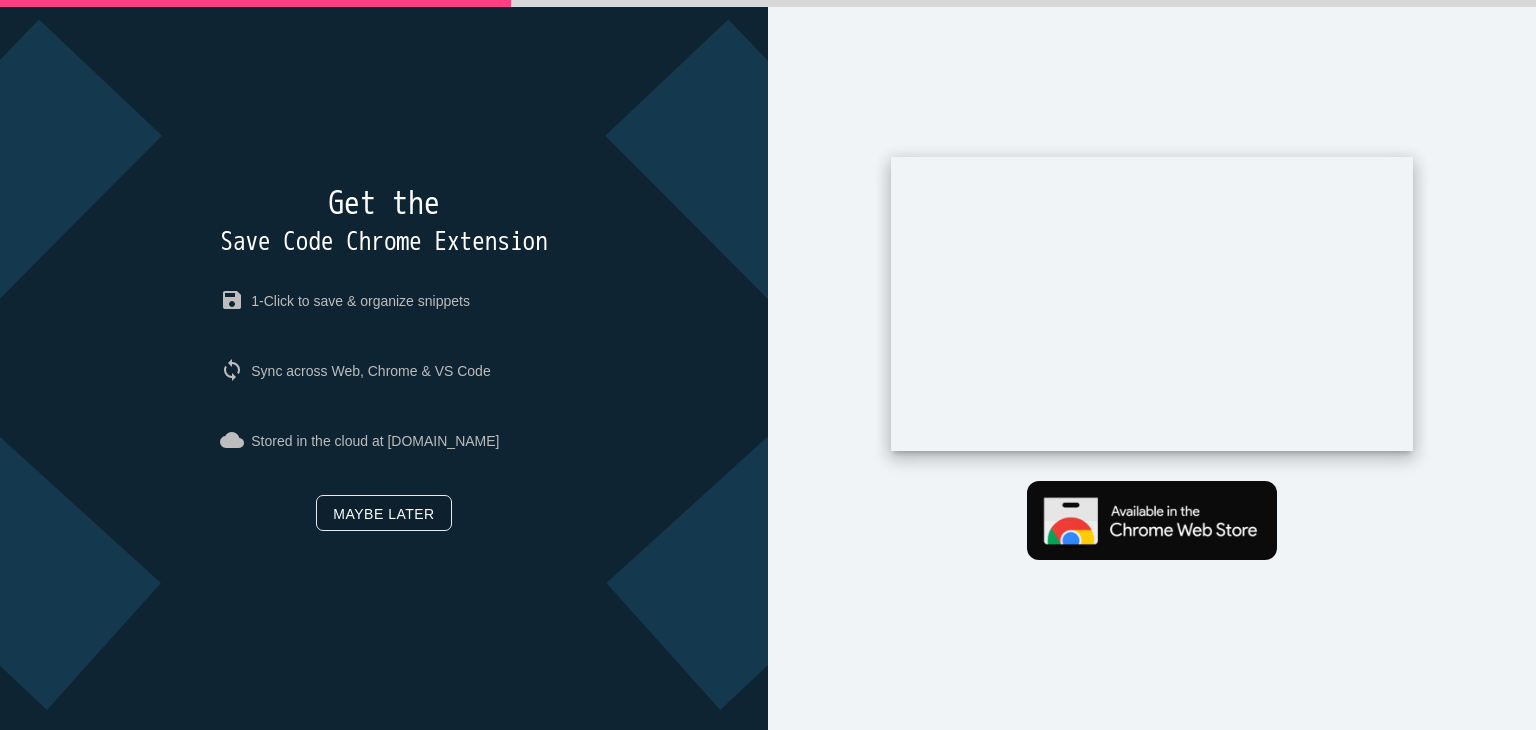 click on "Maybe later" at bounding box center (383, 513) 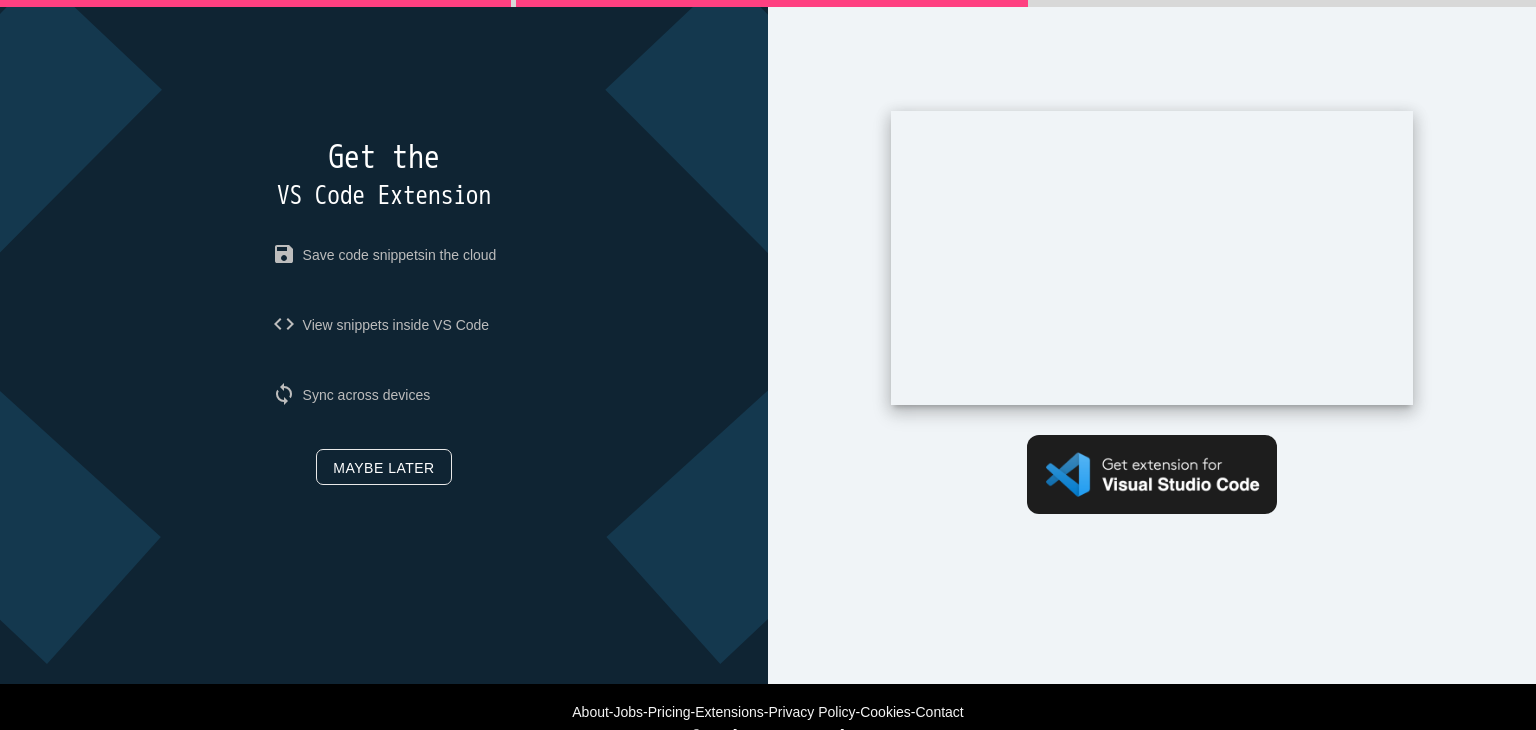 scroll, scrollTop: 0, scrollLeft: 0, axis: both 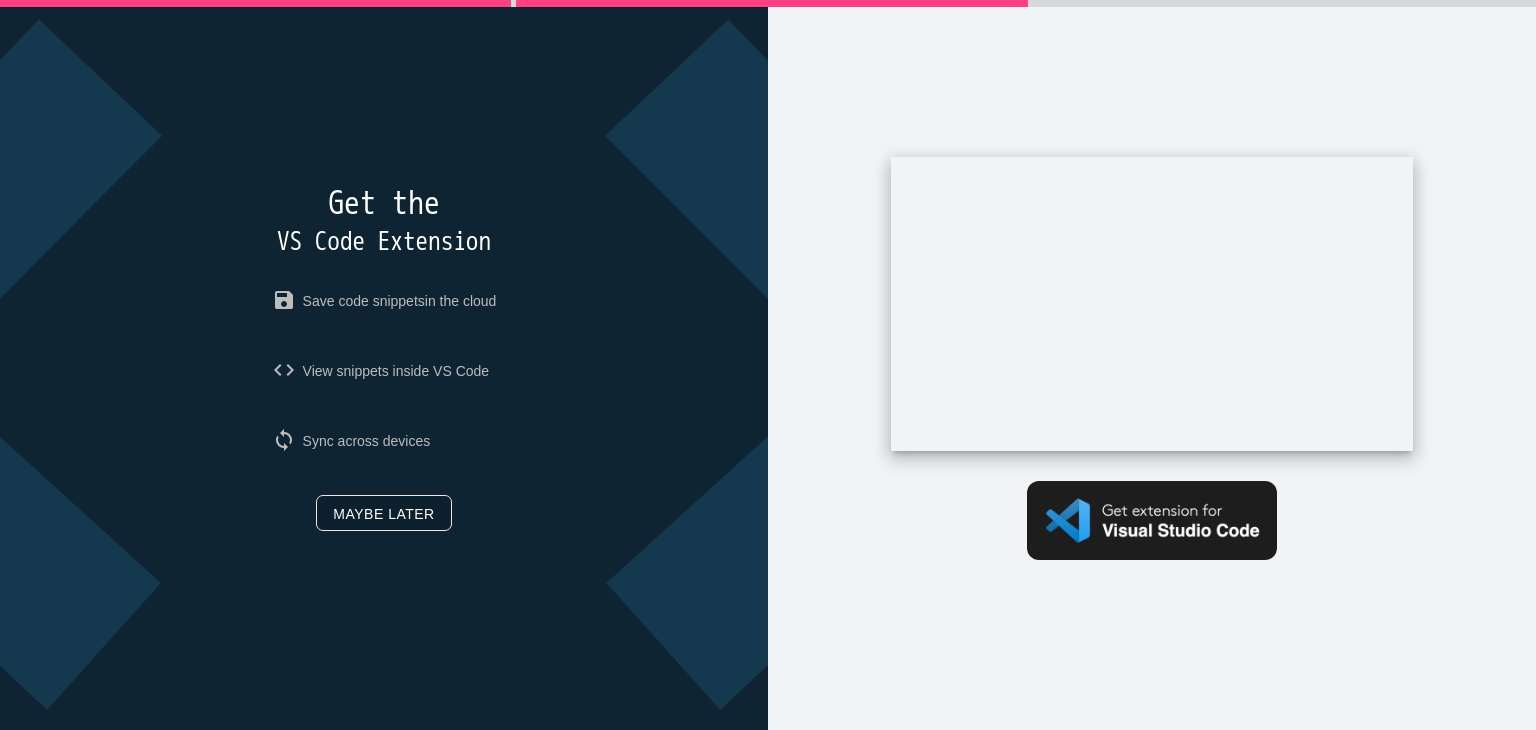 click on "Maybe later" at bounding box center [383, 513] 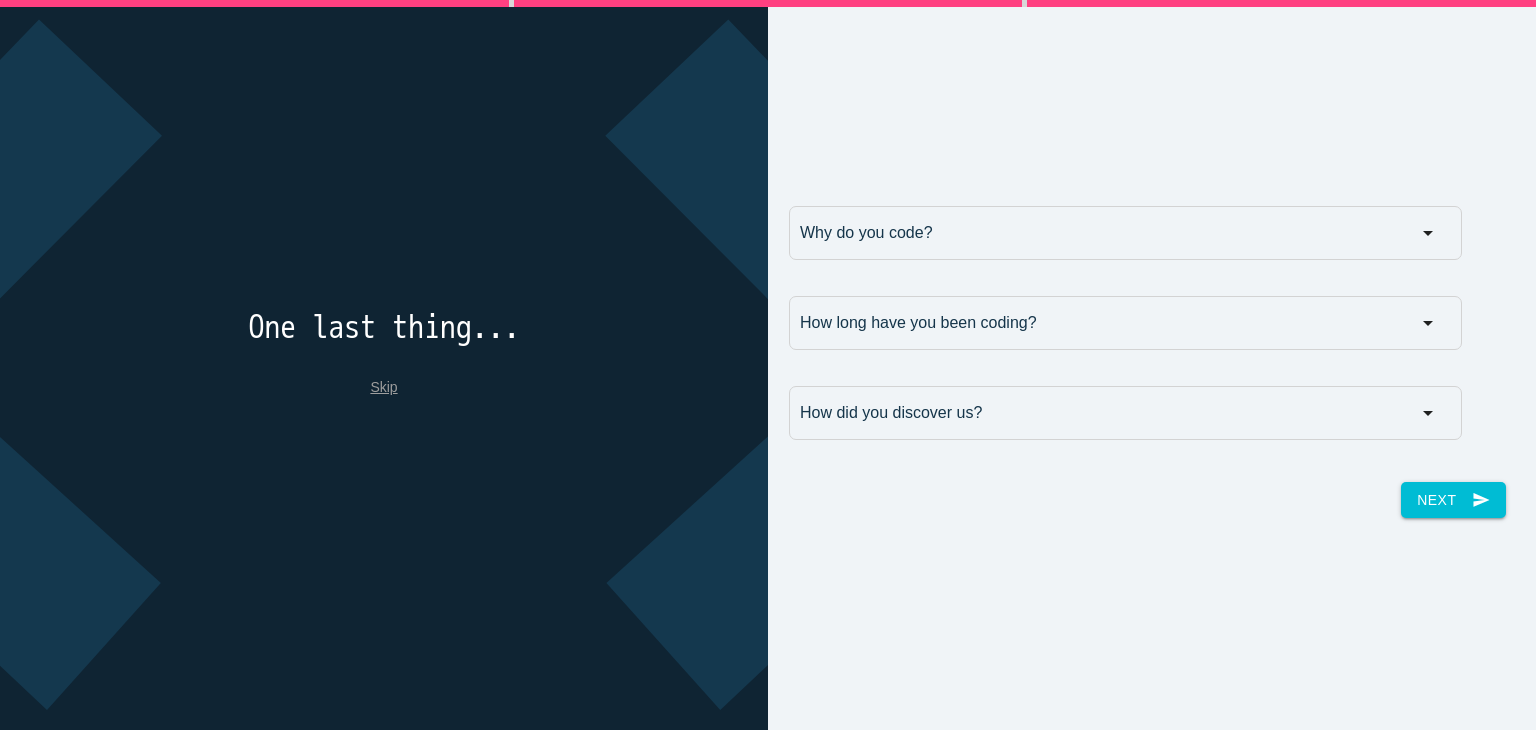 click on "Skip" at bounding box center (383, 387) 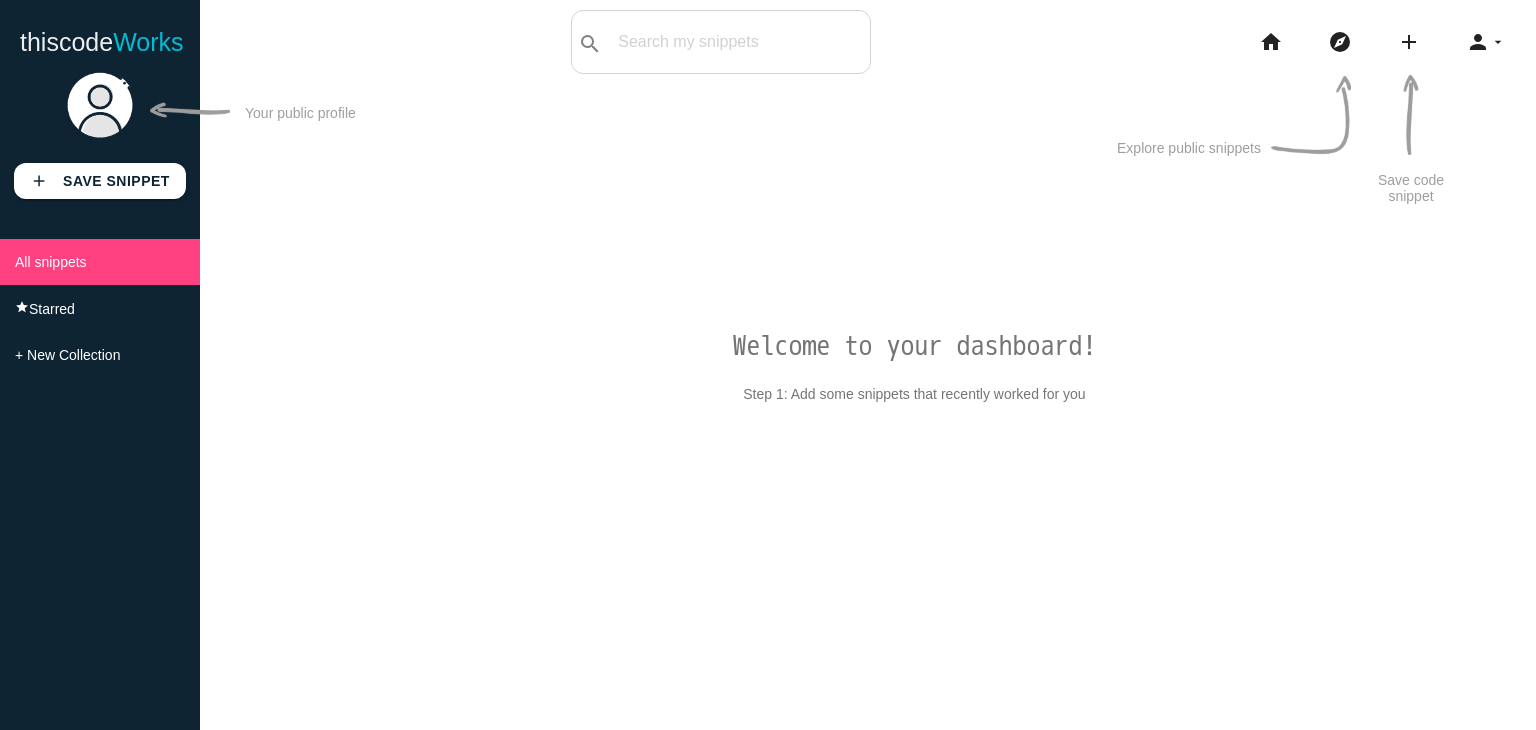 scroll, scrollTop: 0, scrollLeft: 0, axis: both 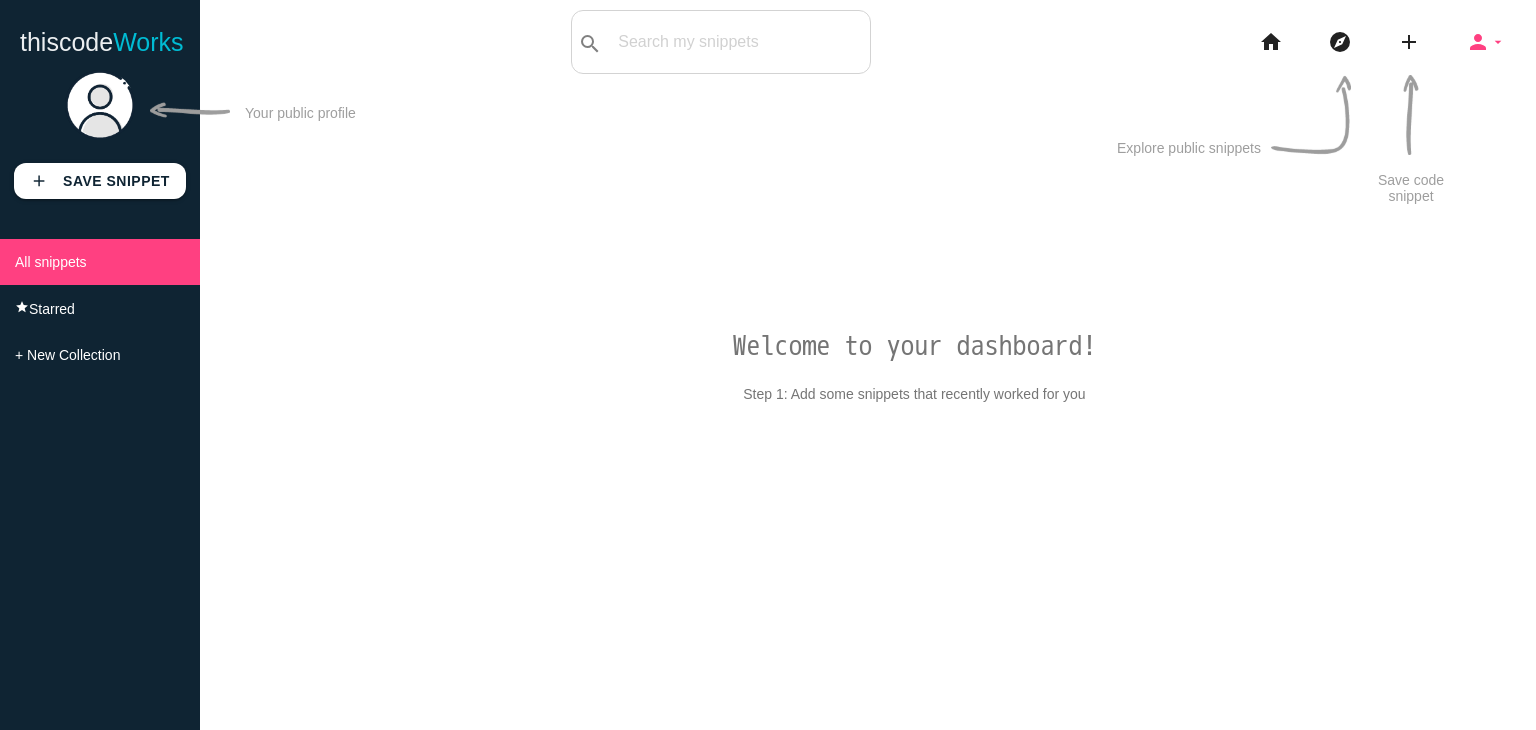 click on "person" at bounding box center (1478, 42) 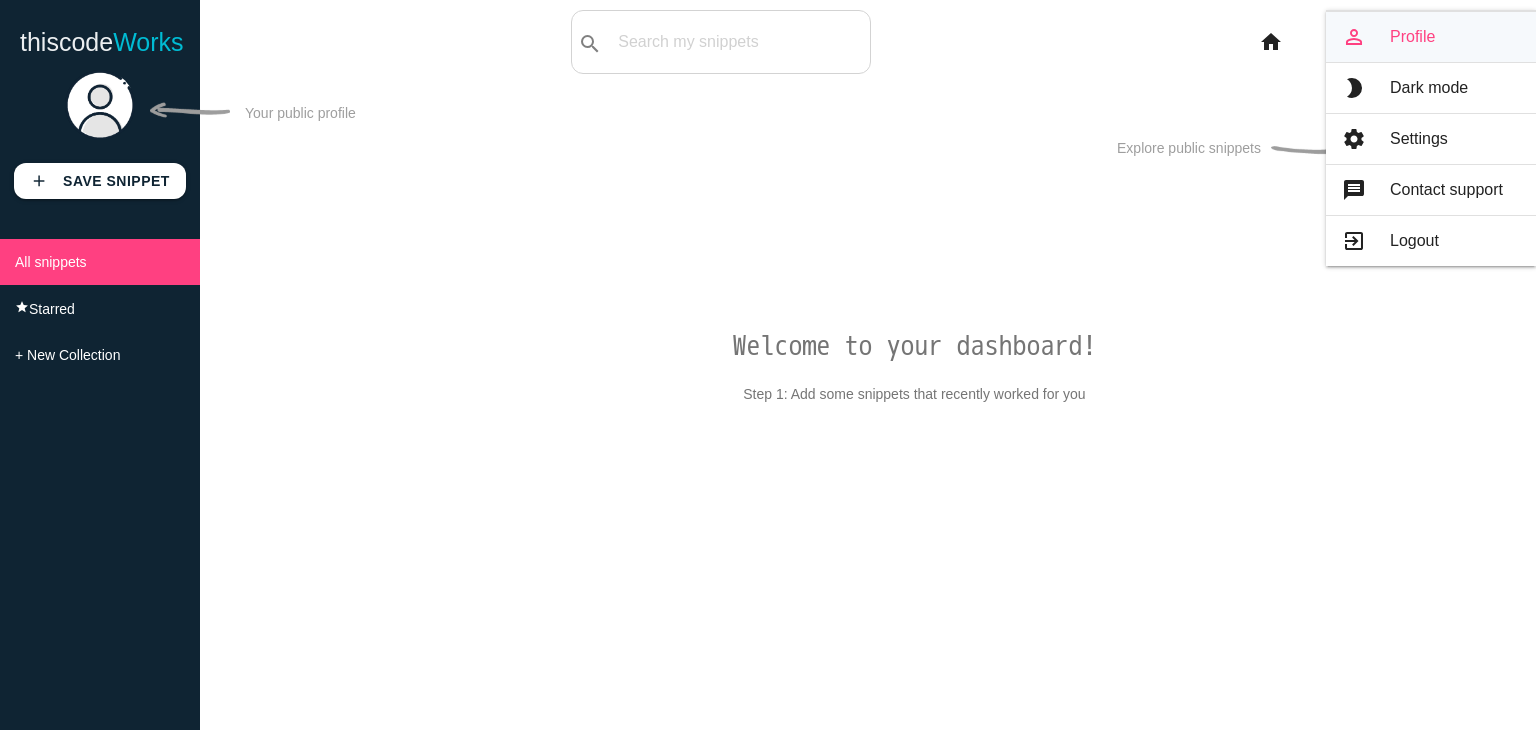 click on "person_outline Profile" at bounding box center (1431, 37) 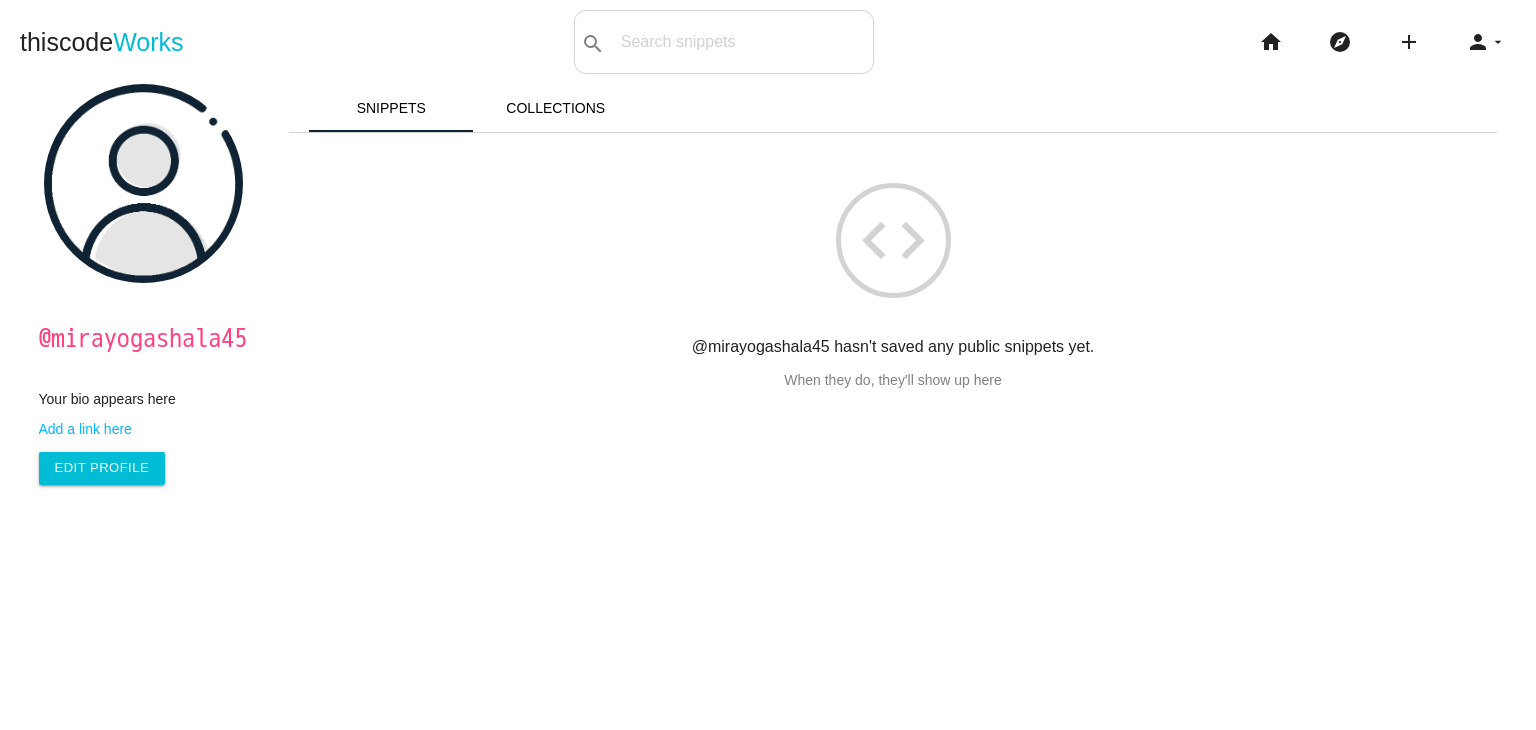 scroll, scrollTop: 0, scrollLeft: 0, axis: both 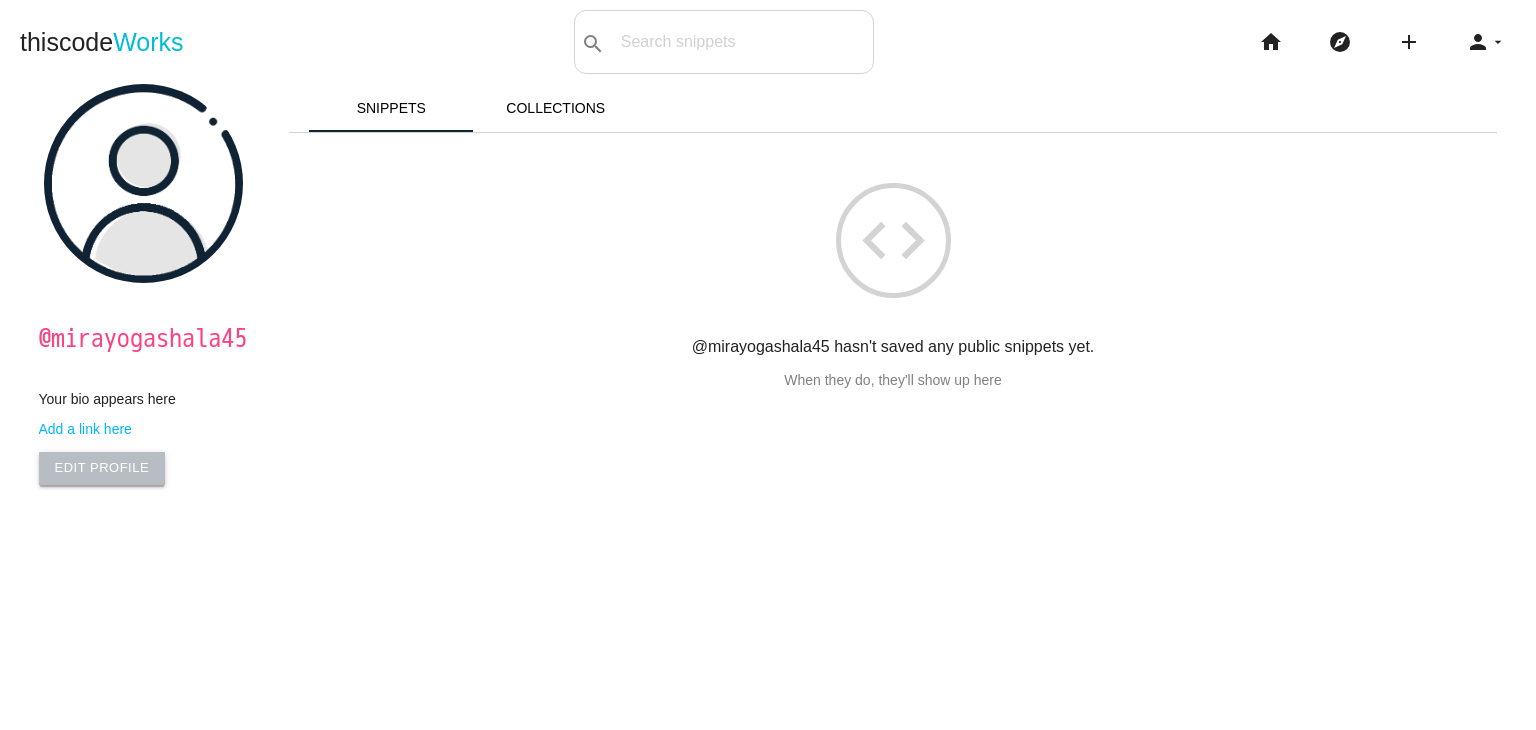 click on "Edit Profile" at bounding box center [102, 468] 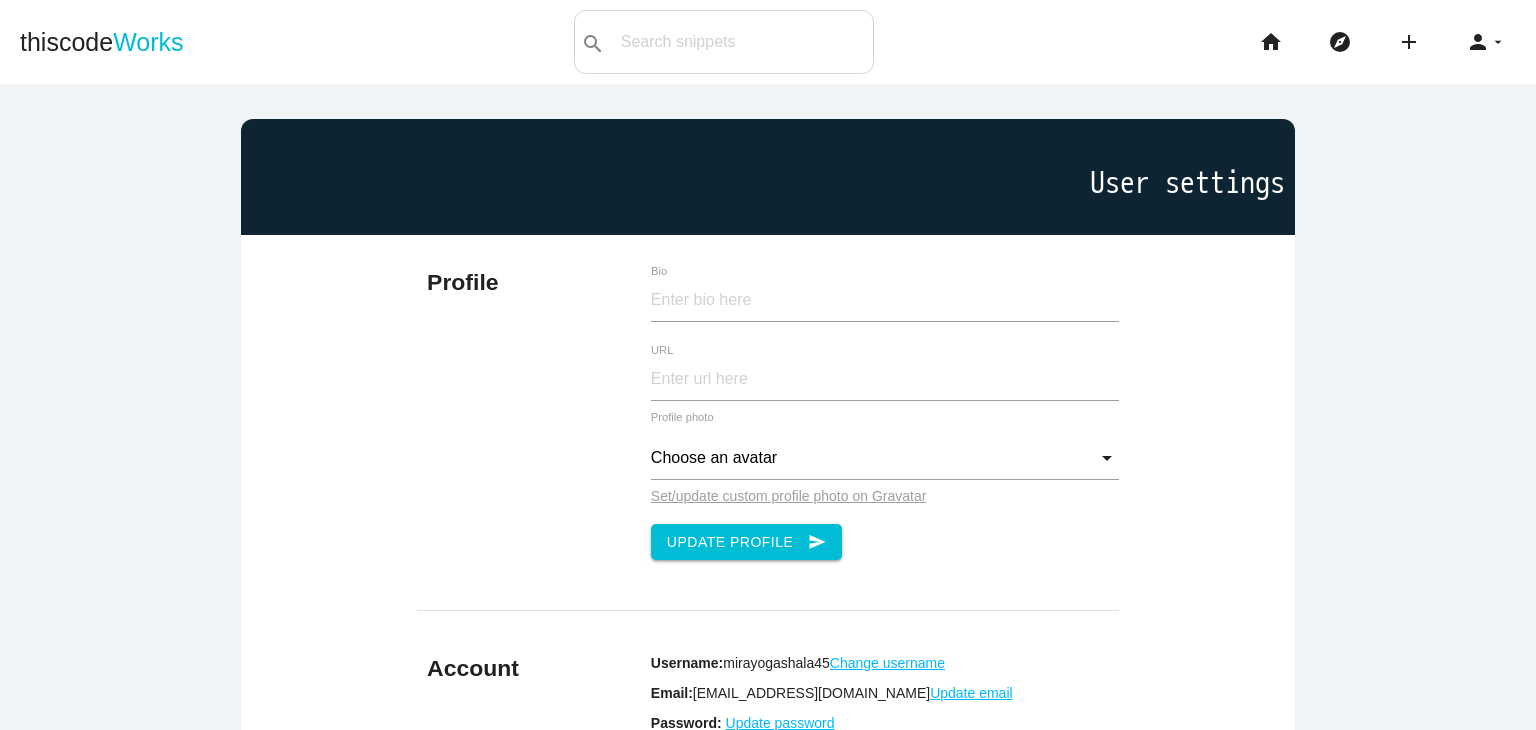 scroll, scrollTop: 0, scrollLeft: 0, axis: both 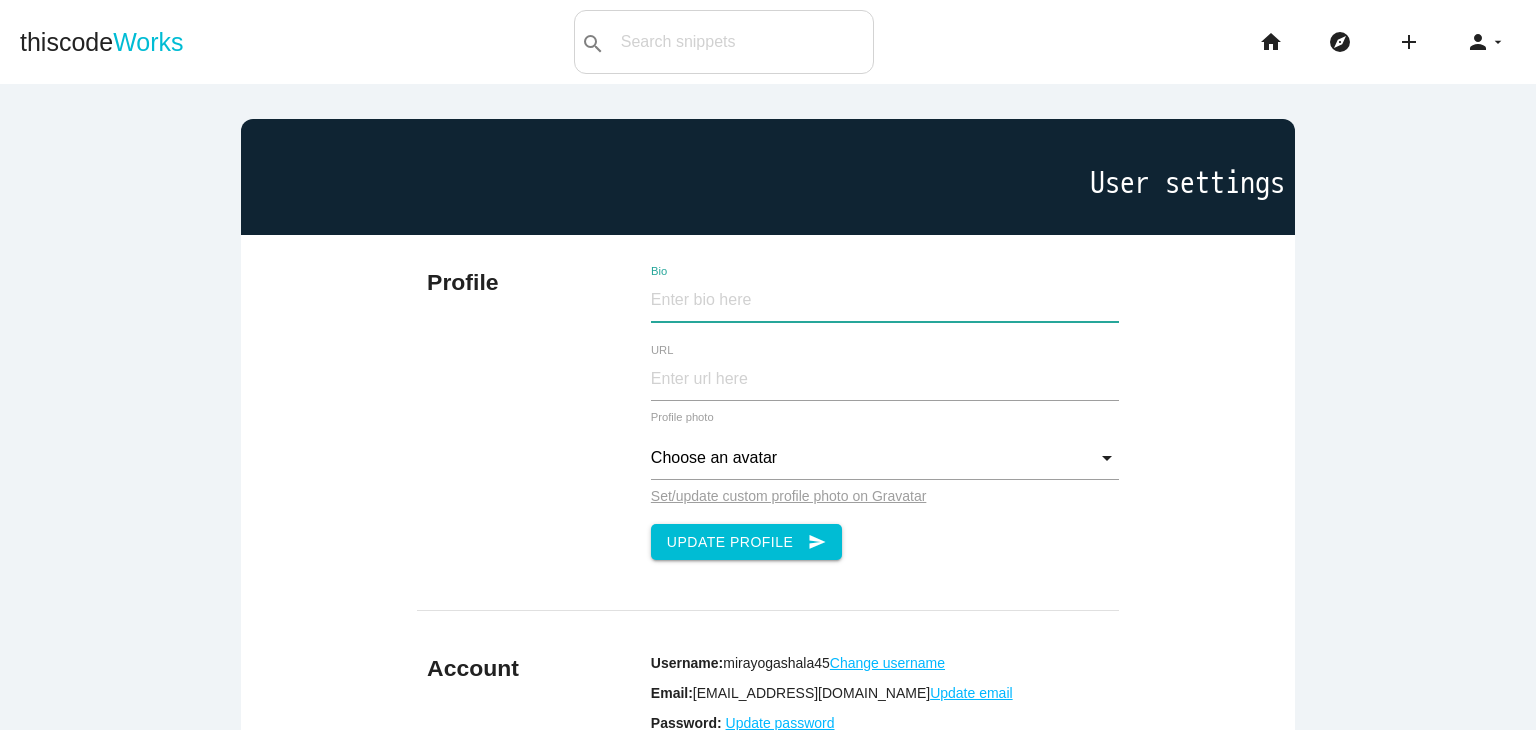 click on "Bio" at bounding box center [885, 300] 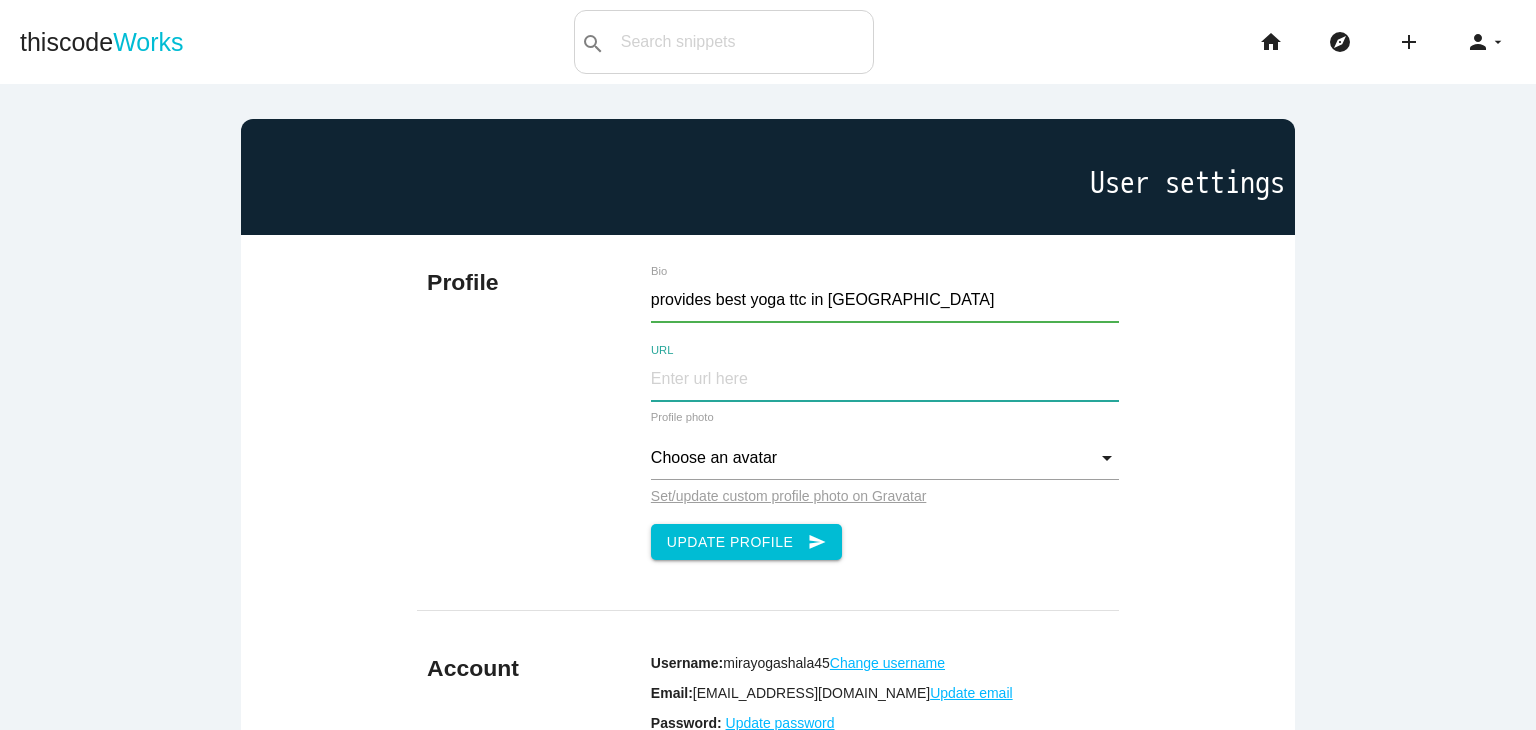 click on "URL" at bounding box center (885, 379) 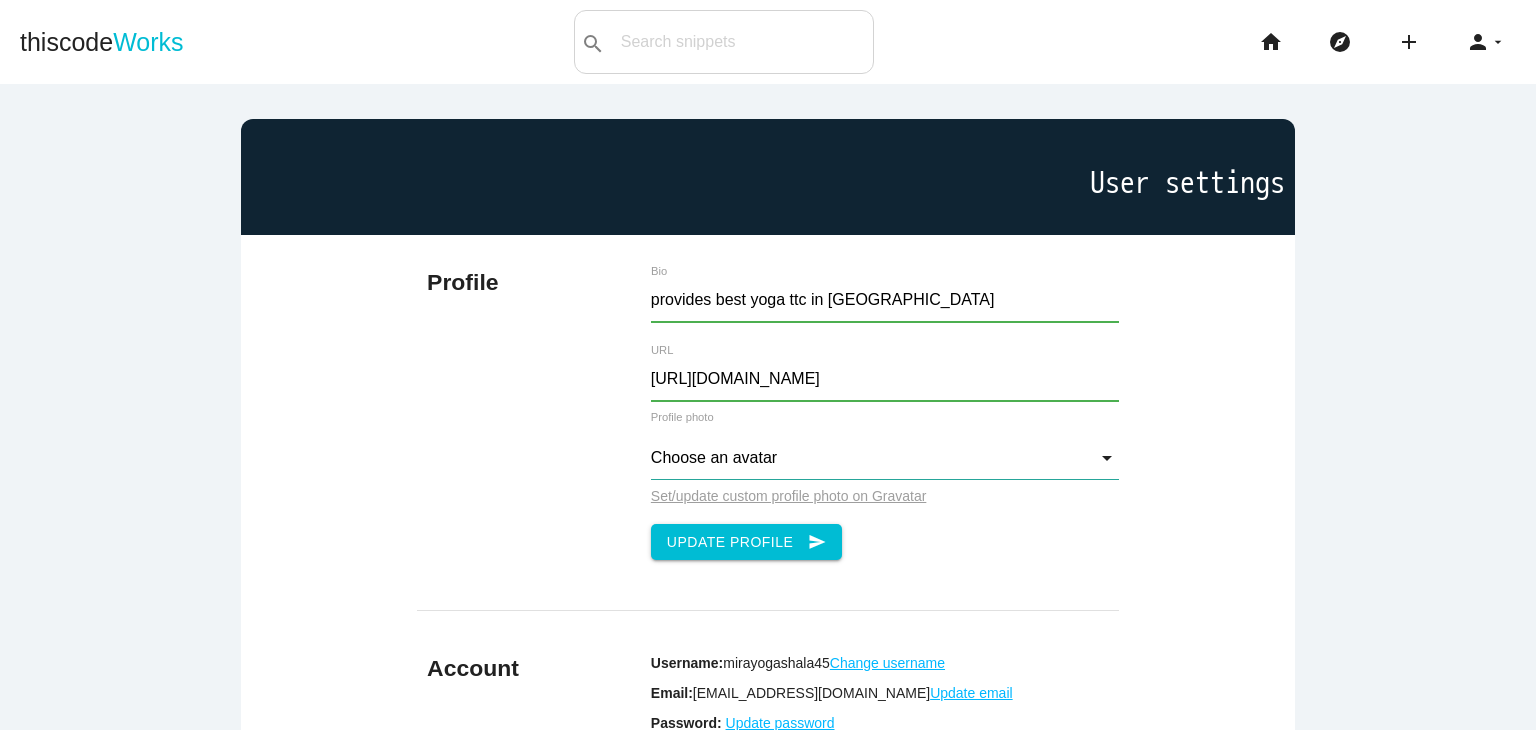 click on "Choose an avatar" at bounding box center (885, 458) 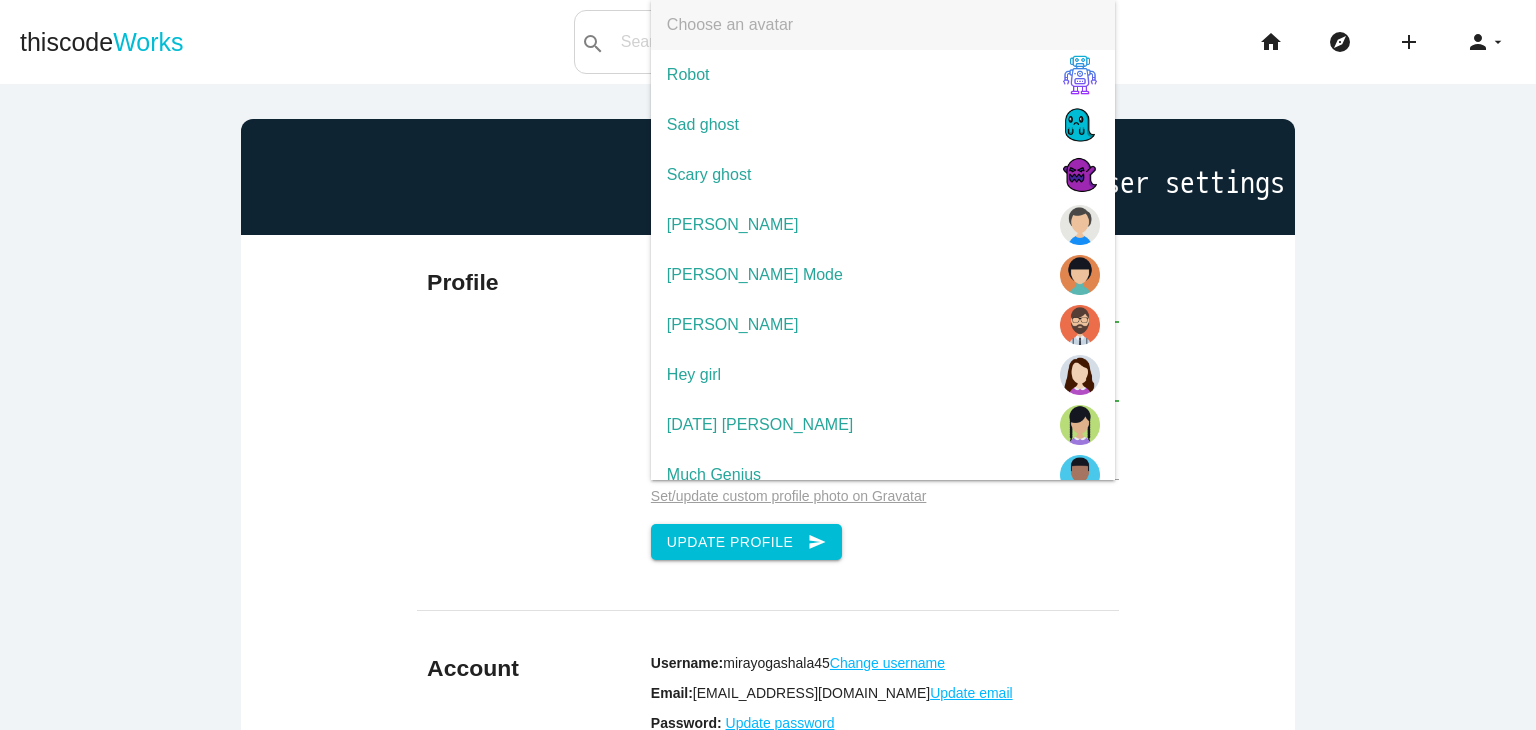 click on "provides best yoga ttc in Bali
Bio
https://www.mirayogashala.com/yoga-retreat-in-bali.php
URL
Choose an avatar Choose an avatar Robot Sad ghost Scary ghost John Appleseed Edna Mode Professor Smith Hey girl Wednesday Adams Much Genius Fun Dude Silver fox I have a beard
Choose an avatar
Robot
Sad ghost
Scary ghost
John Appleseed
Edna Mode
Professor Smith
Hey girl
Wednesday Adams
Much Genius
Fun Dude
Silver fox
I have a beard" at bounding box center [885, 422] 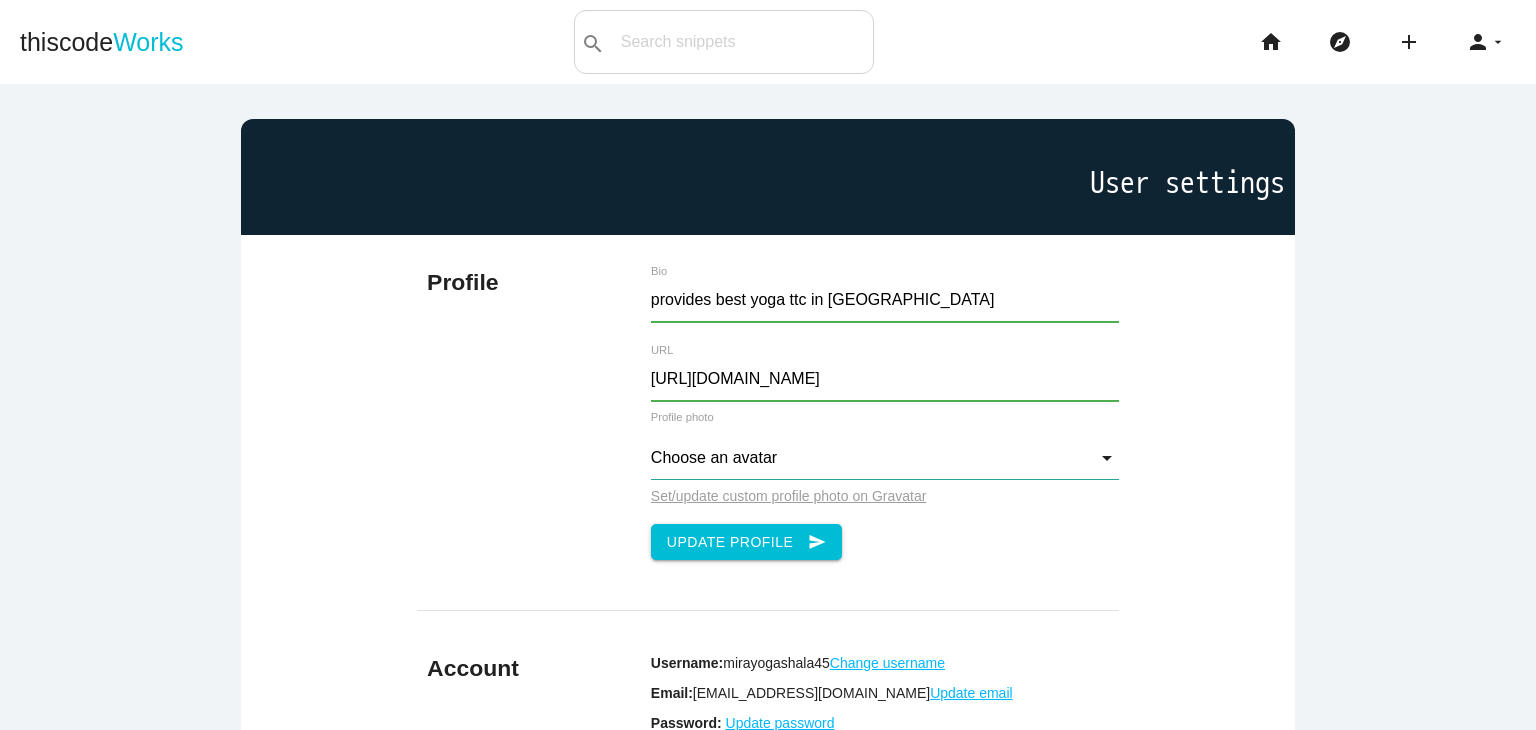 click on "Choose an avatar" at bounding box center [885, 458] 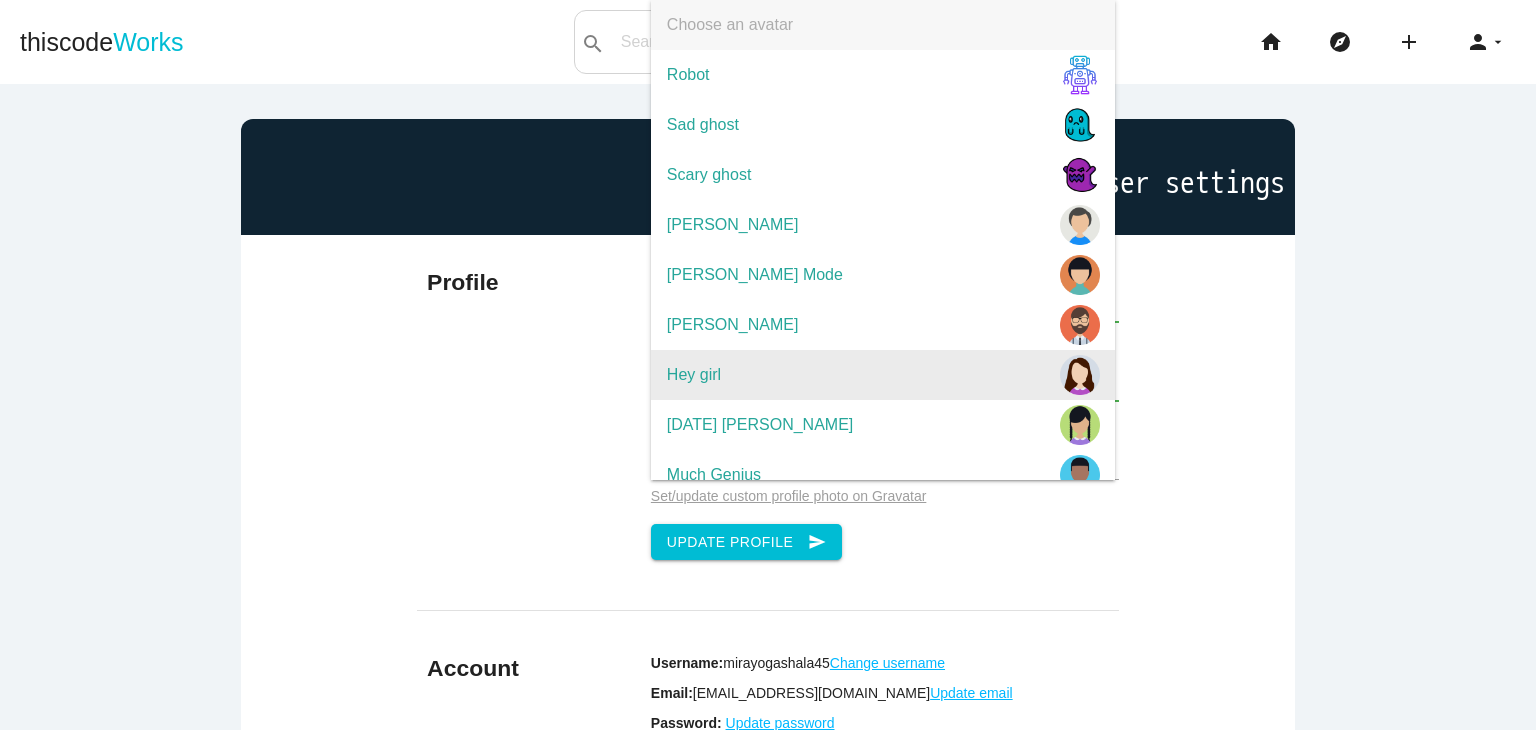 click at bounding box center [1080, 375] 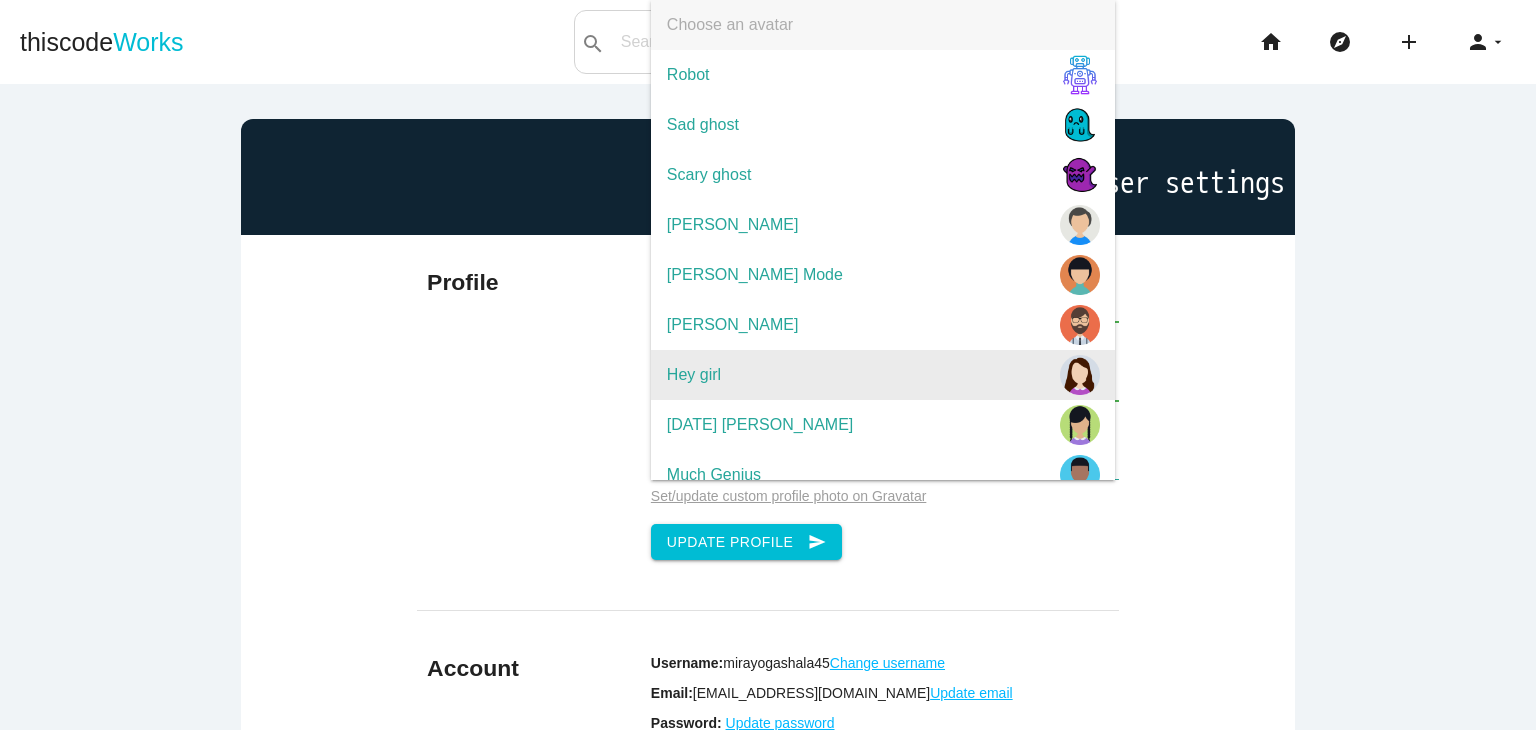 type on "Hey girl" 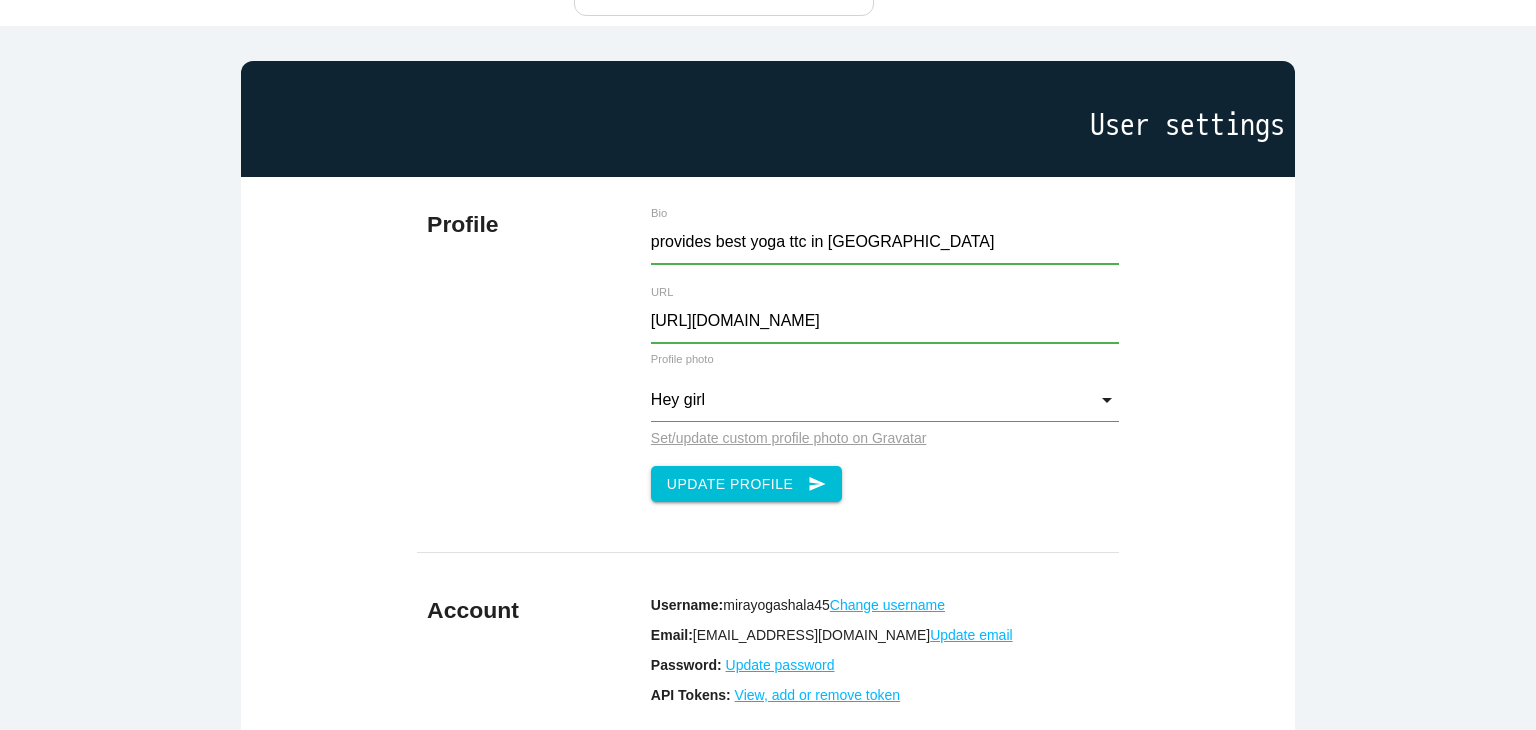 scroll, scrollTop: 56, scrollLeft: 0, axis: vertical 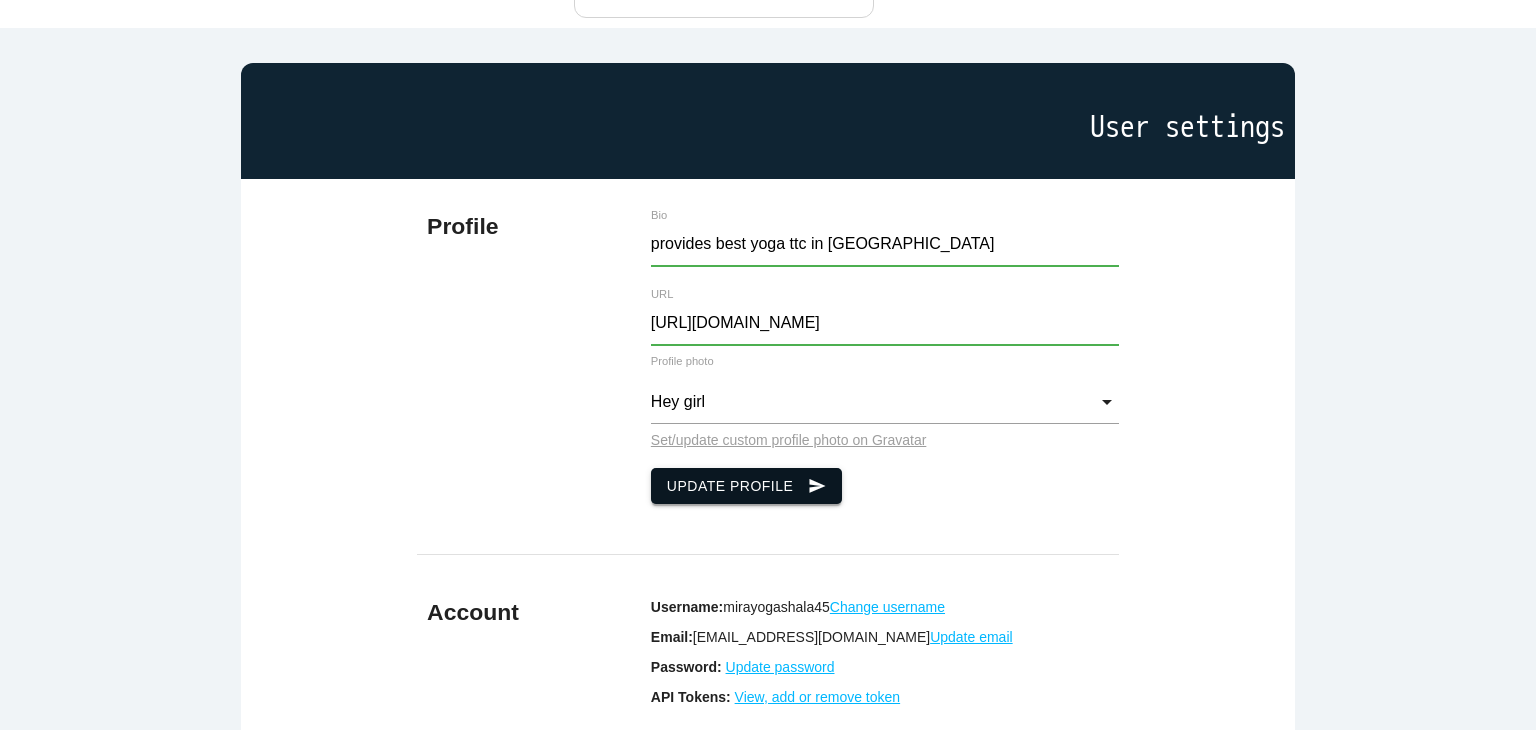 click on "Update Profile send" at bounding box center [747, 486] 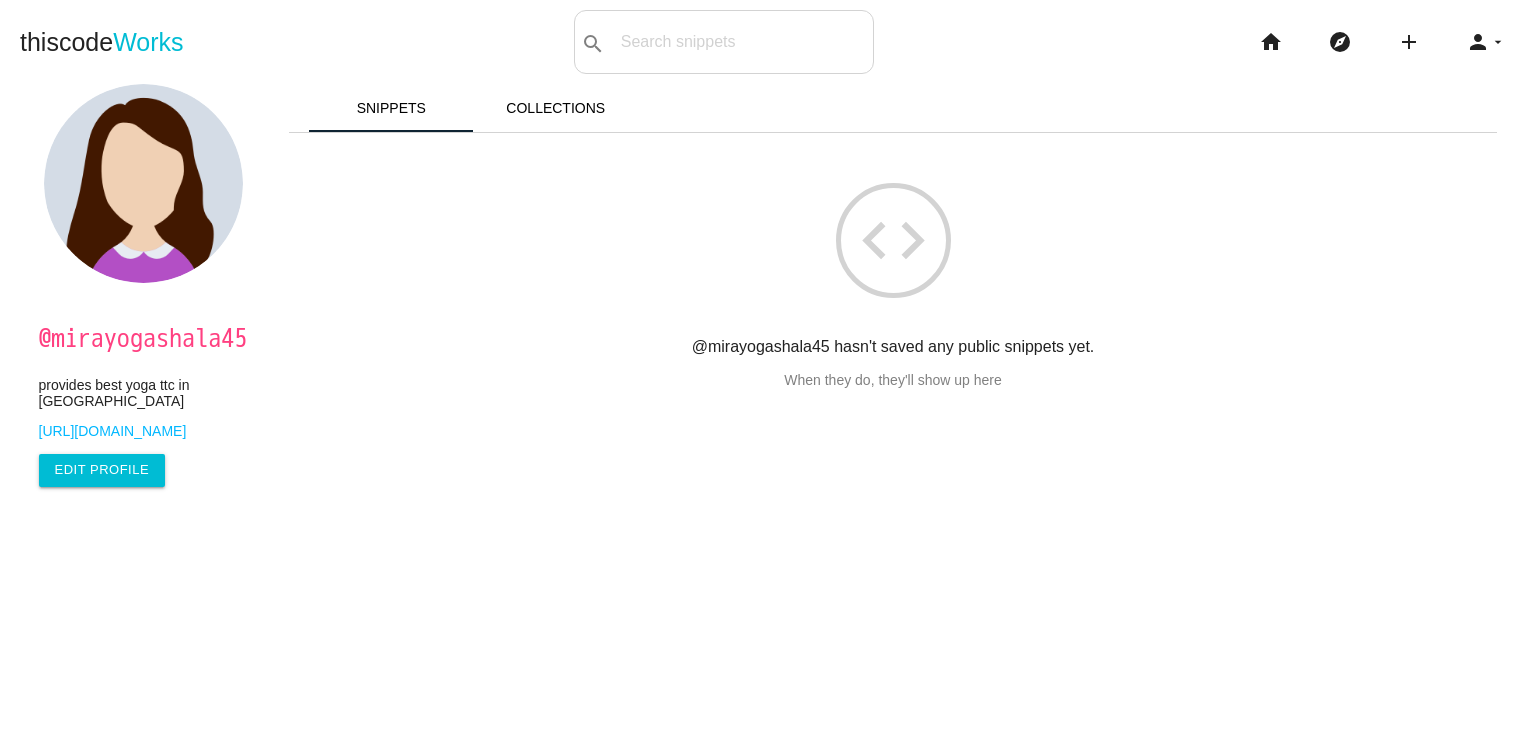scroll, scrollTop: 0, scrollLeft: 0, axis: both 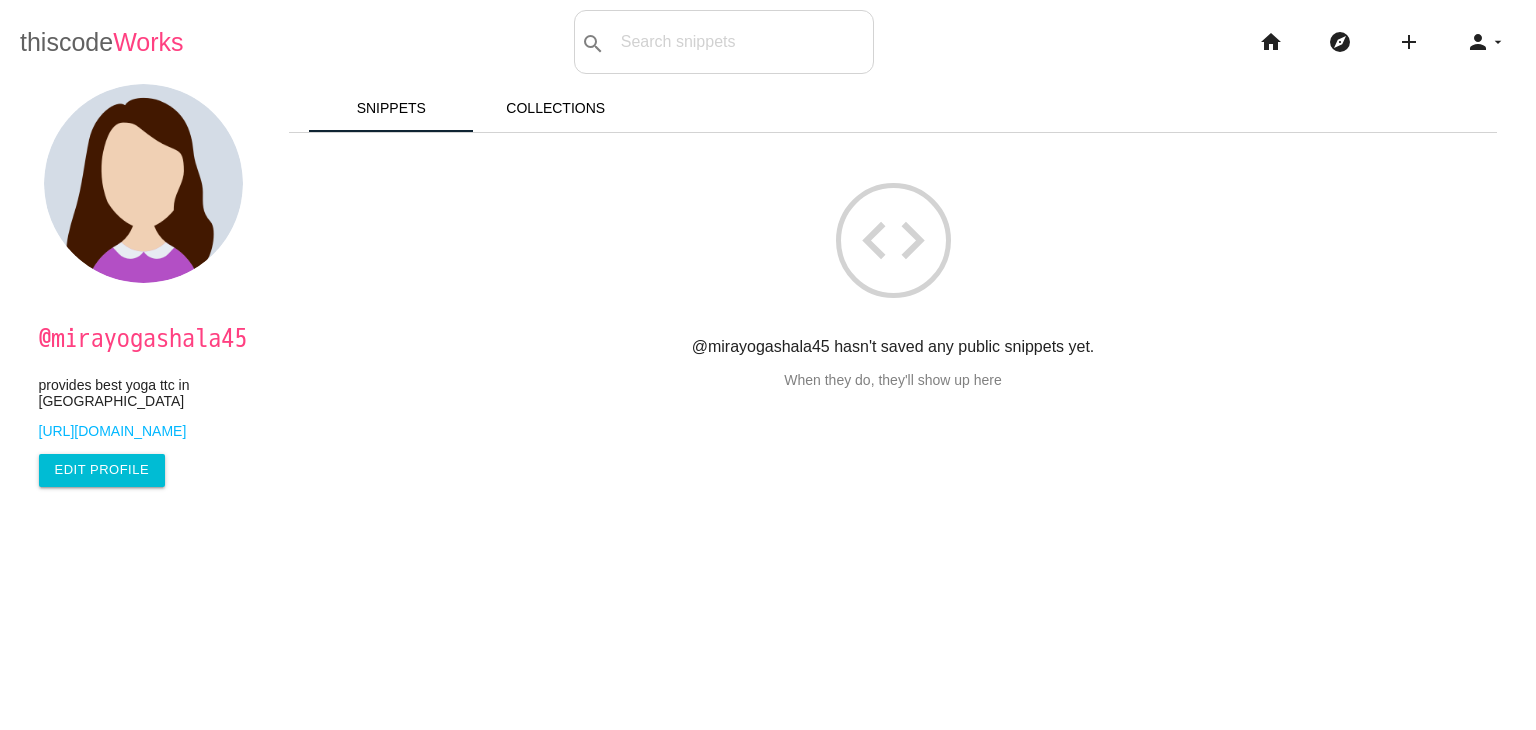 click on "Works" at bounding box center (148, 42) 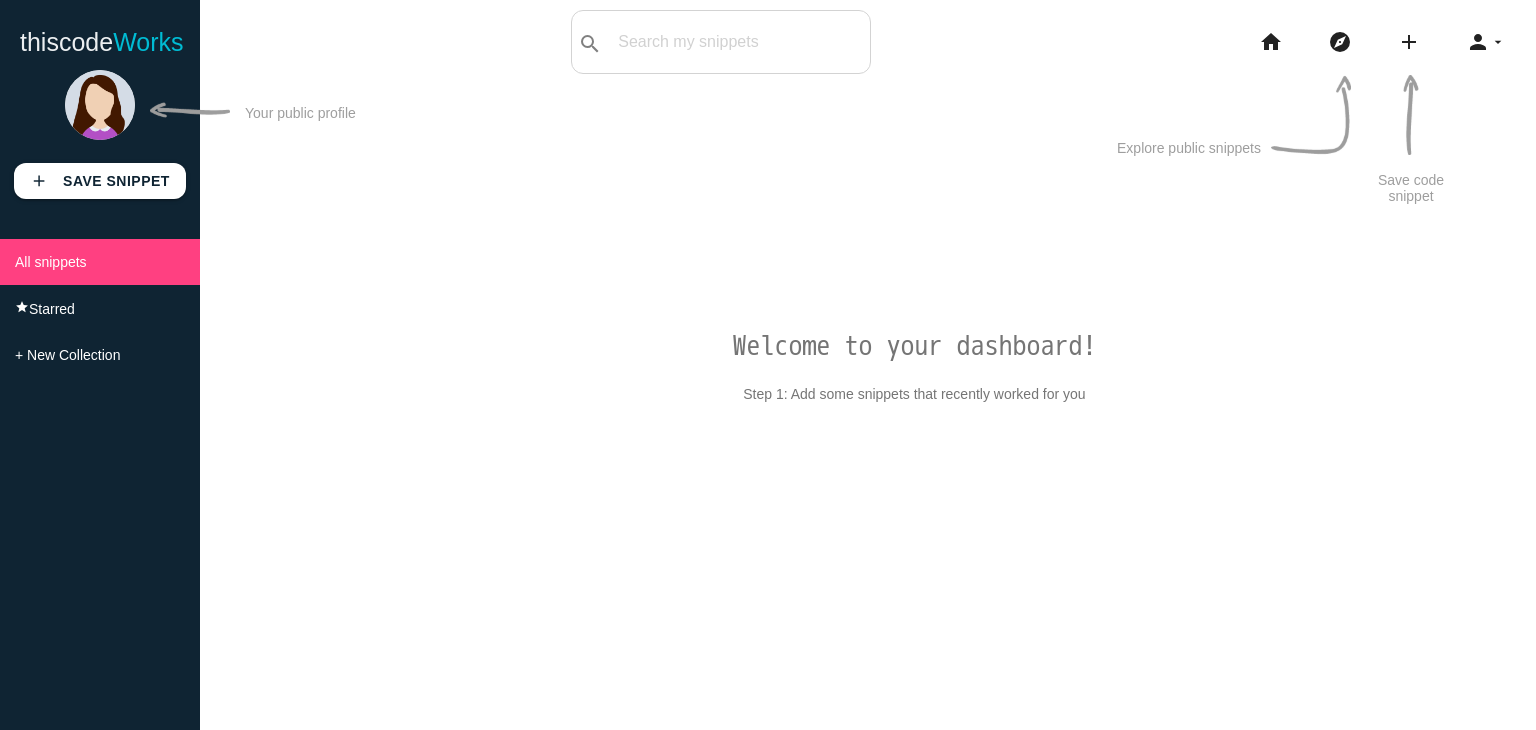 scroll, scrollTop: 0, scrollLeft: 0, axis: both 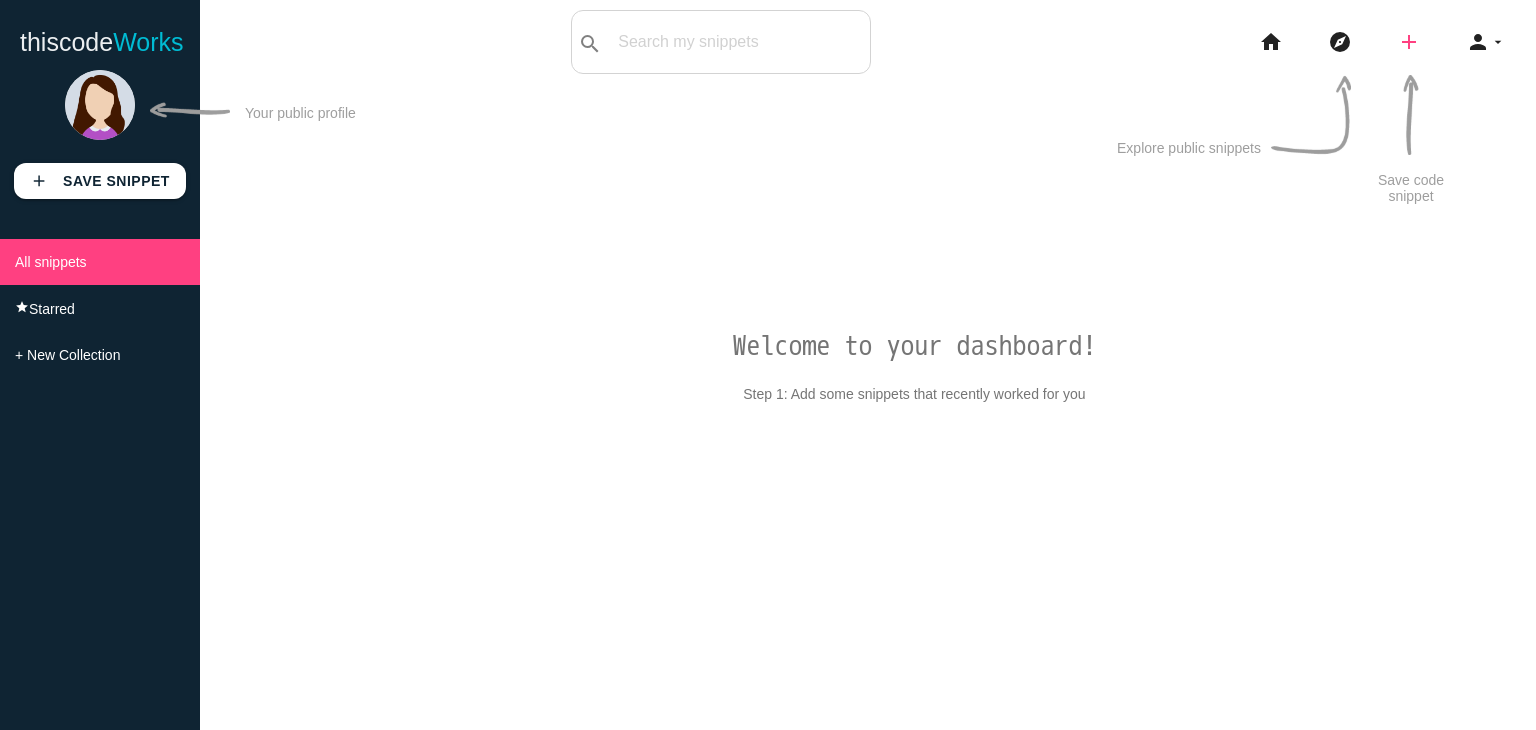 click on "add" at bounding box center [1409, 42] 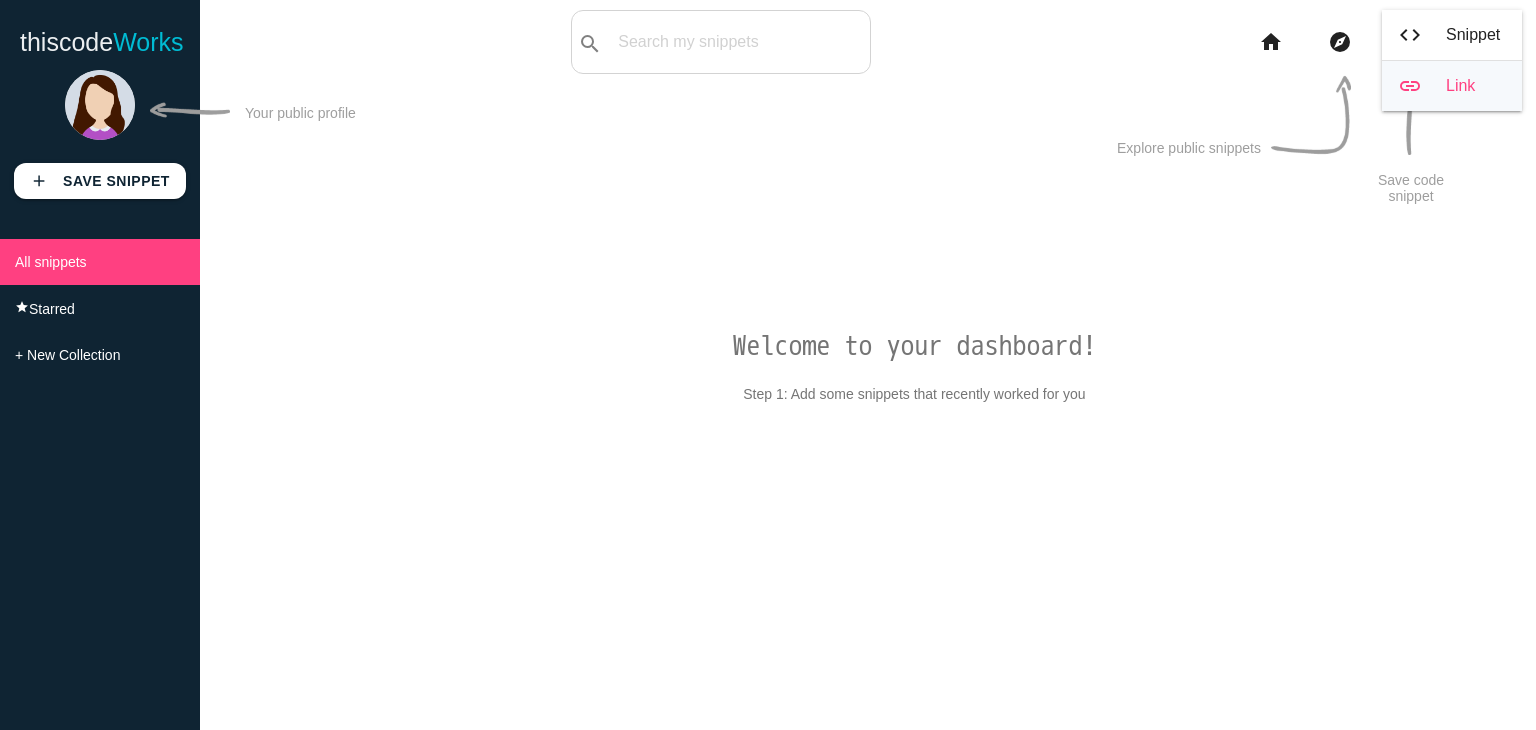 click on "link Link" at bounding box center (1452, 86) 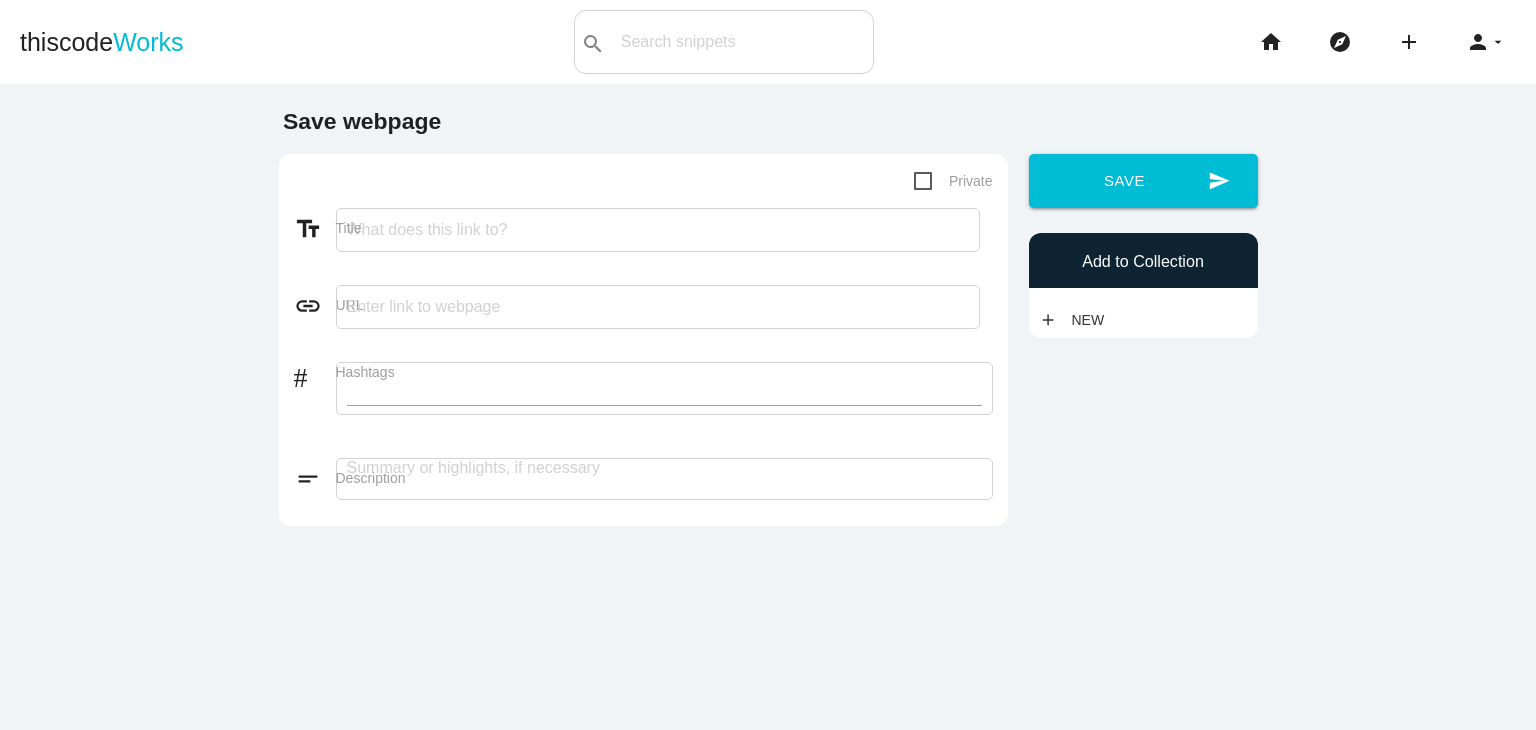 scroll, scrollTop: 0, scrollLeft: 0, axis: both 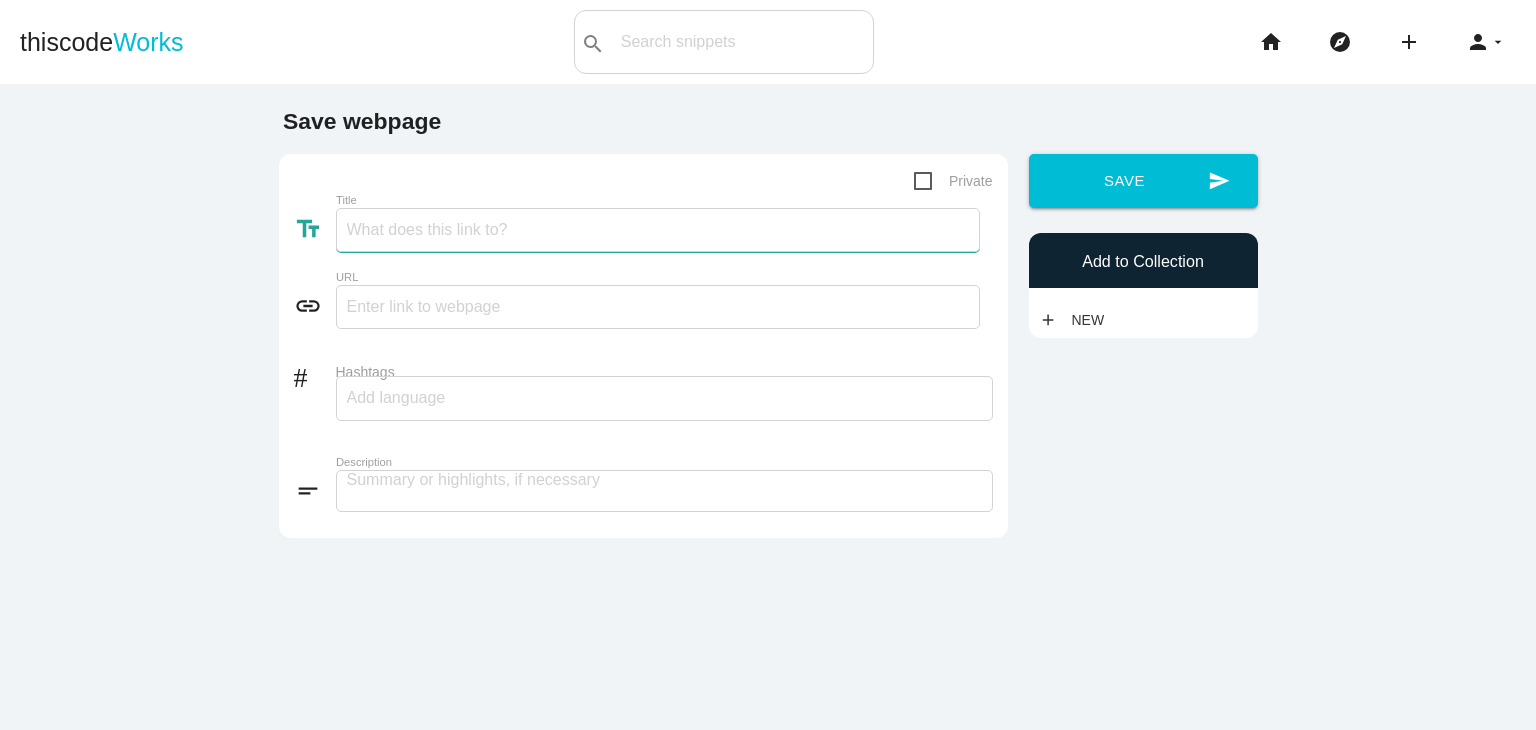 click on "Title" at bounding box center (658, 230) 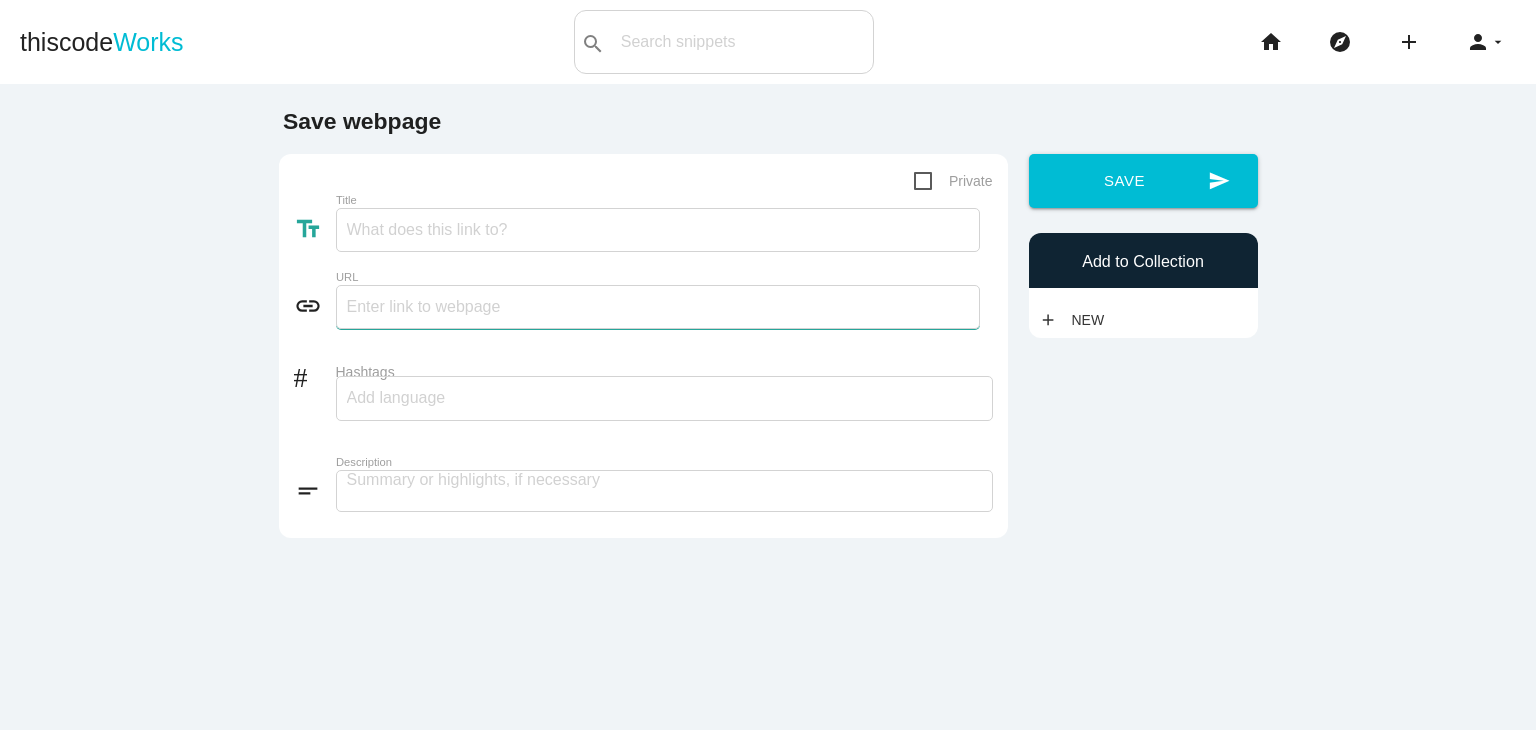 click at bounding box center [658, 307] 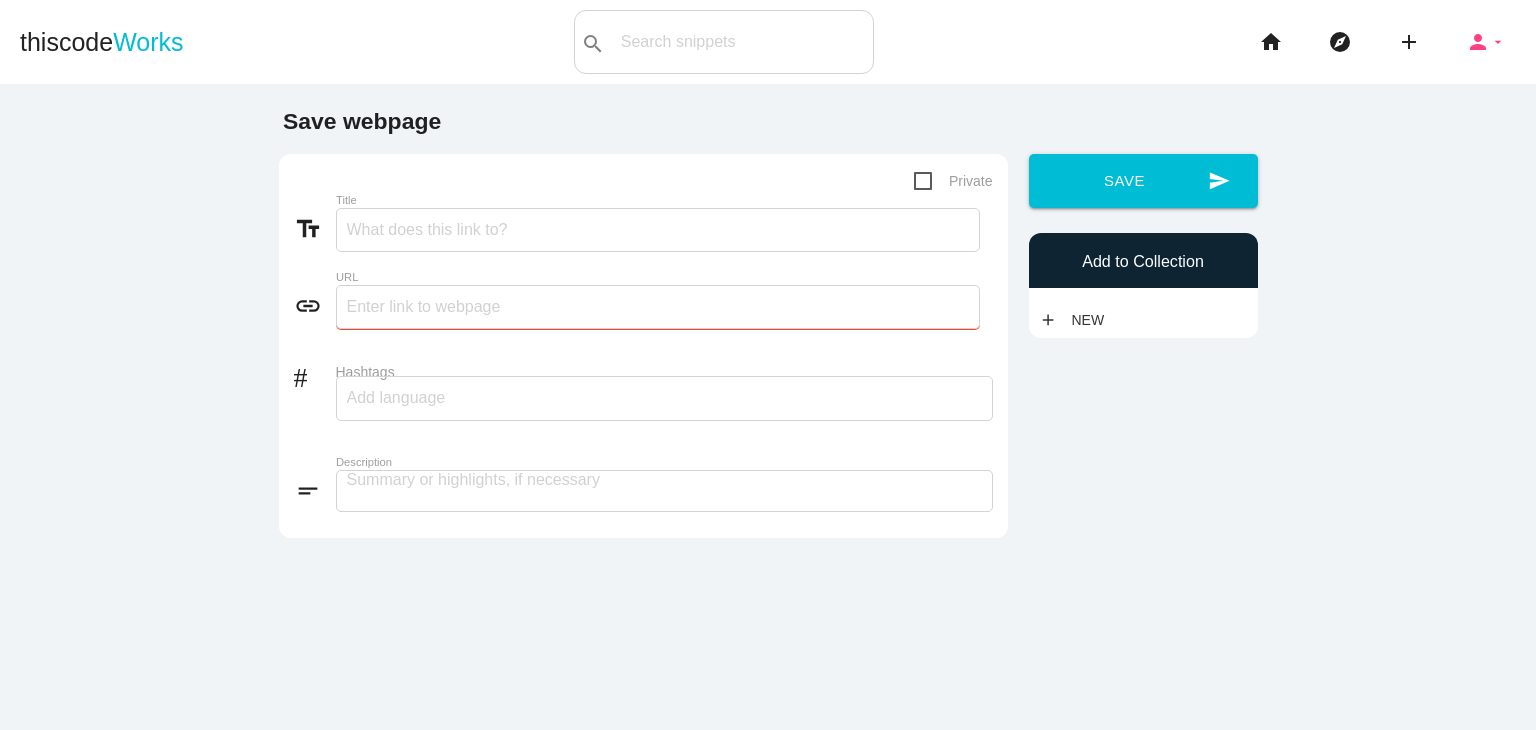 click on "person" at bounding box center (1478, 42) 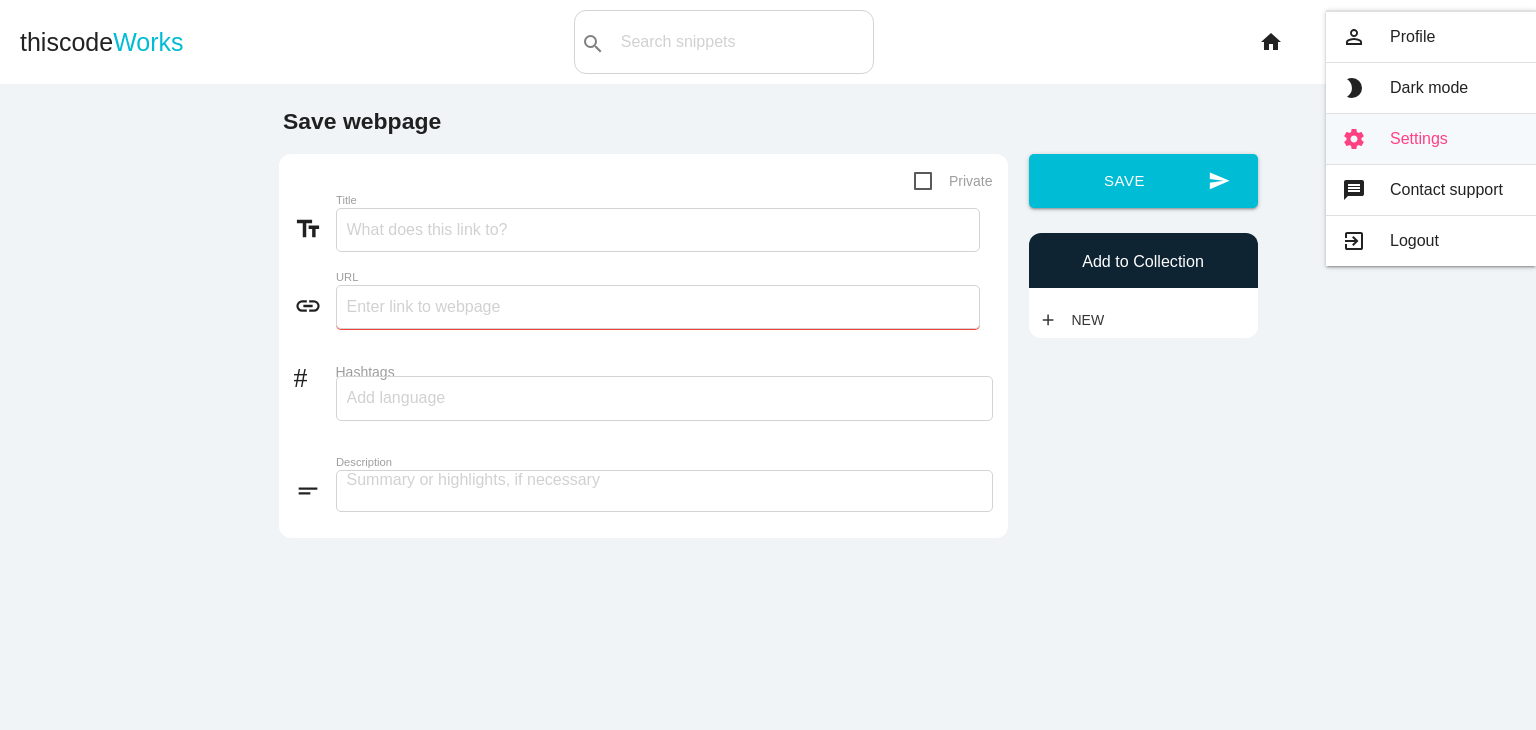 click on "settings Settings" at bounding box center [1431, 139] 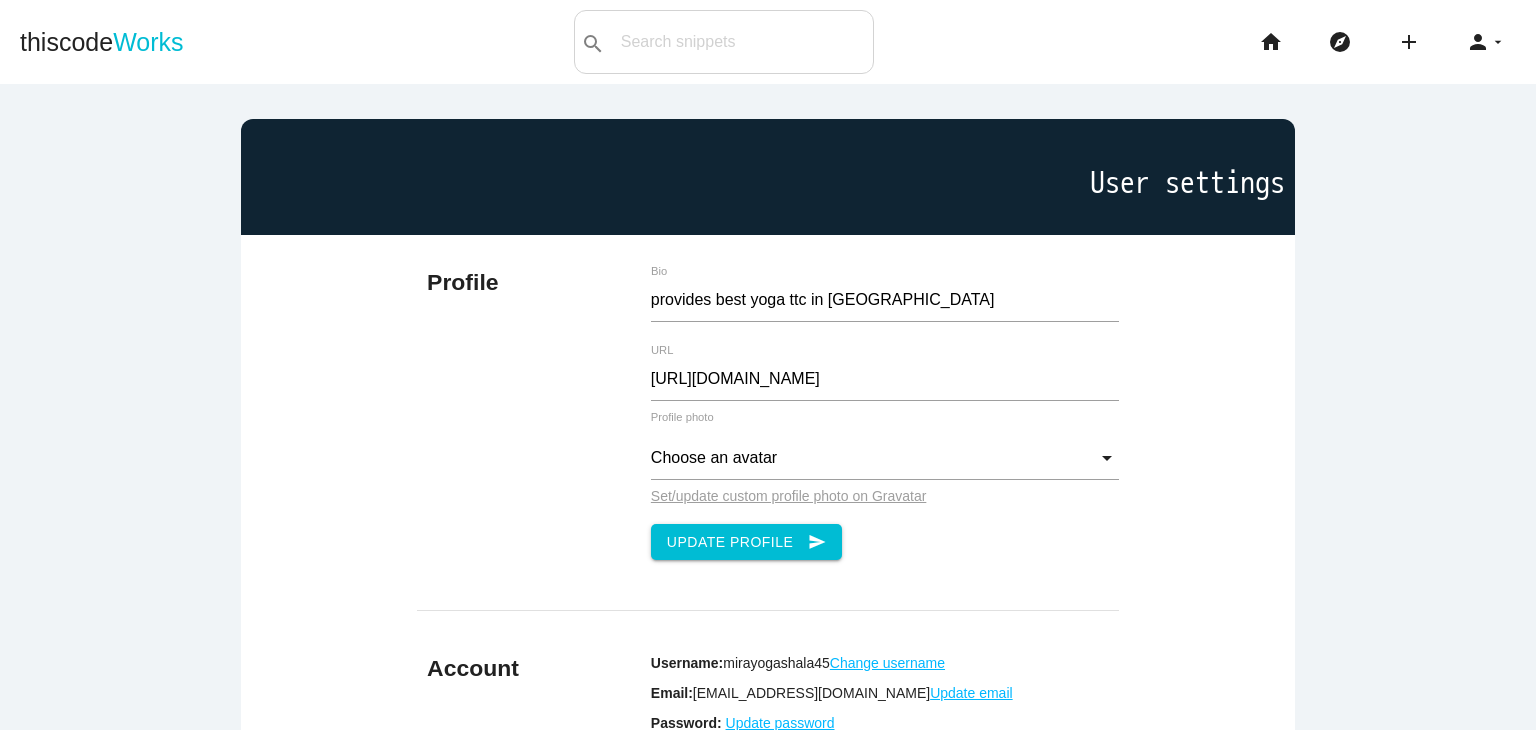 scroll, scrollTop: 0, scrollLeft: 0, axis: both 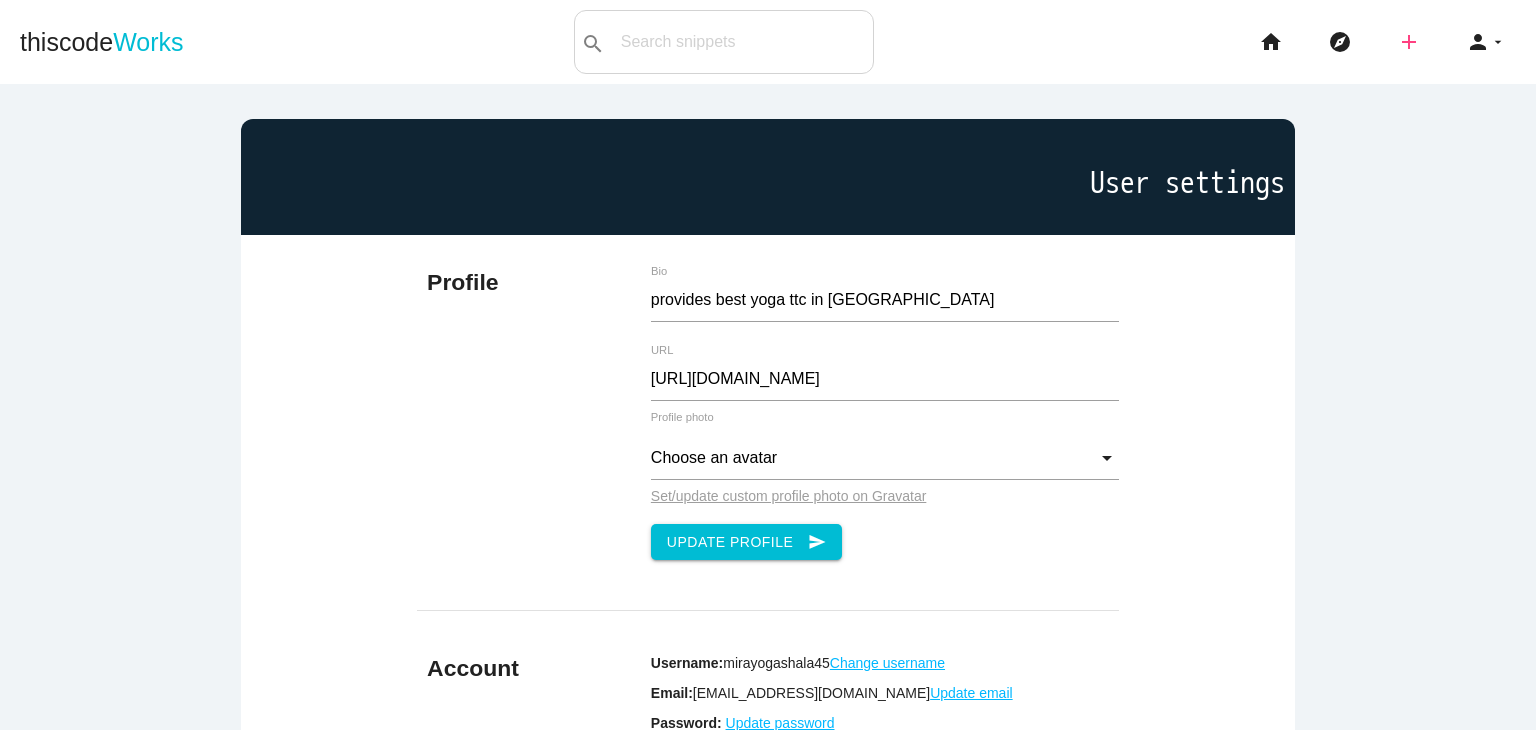 click on "add" at bounding box center [1409, 42] 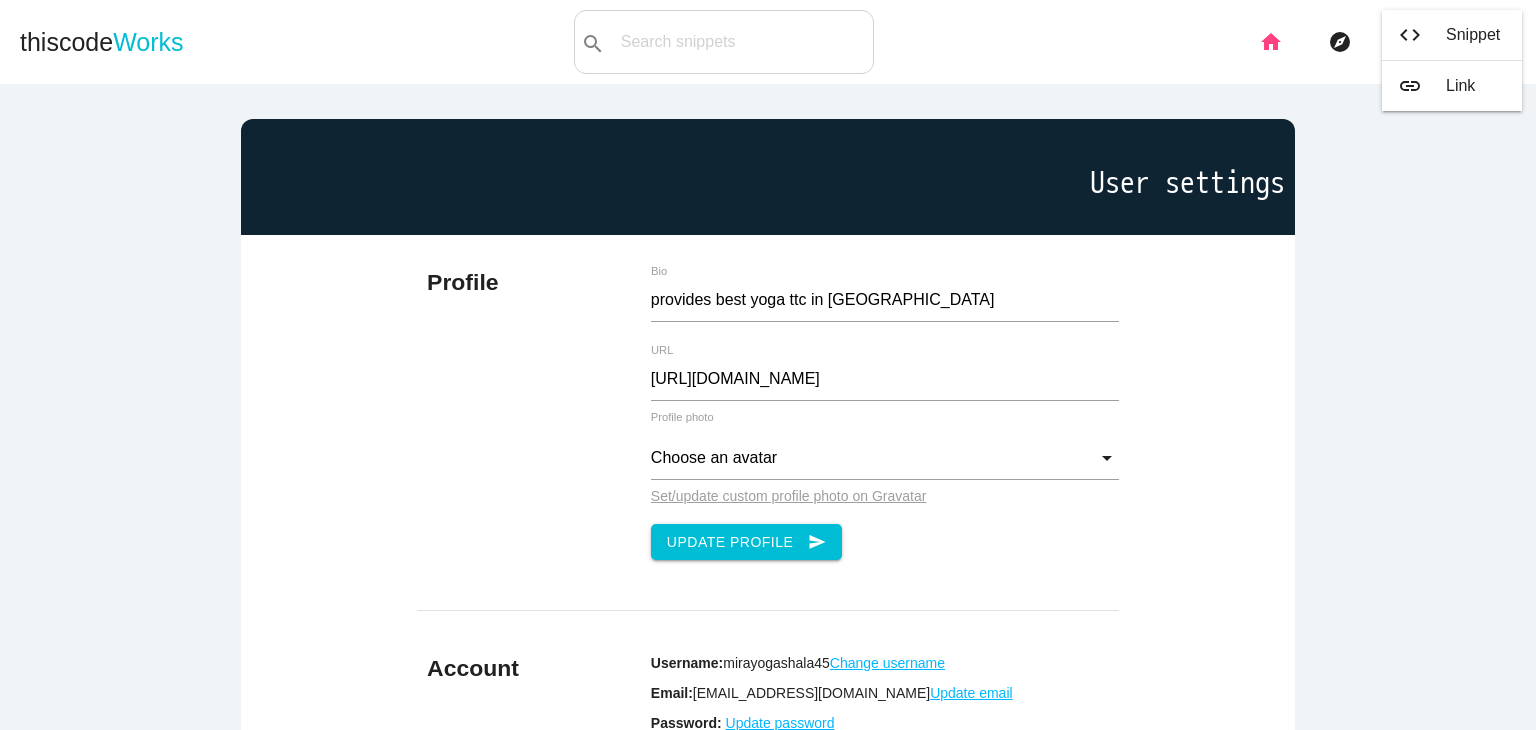 click on "home" at bounding box center (1271, 42) 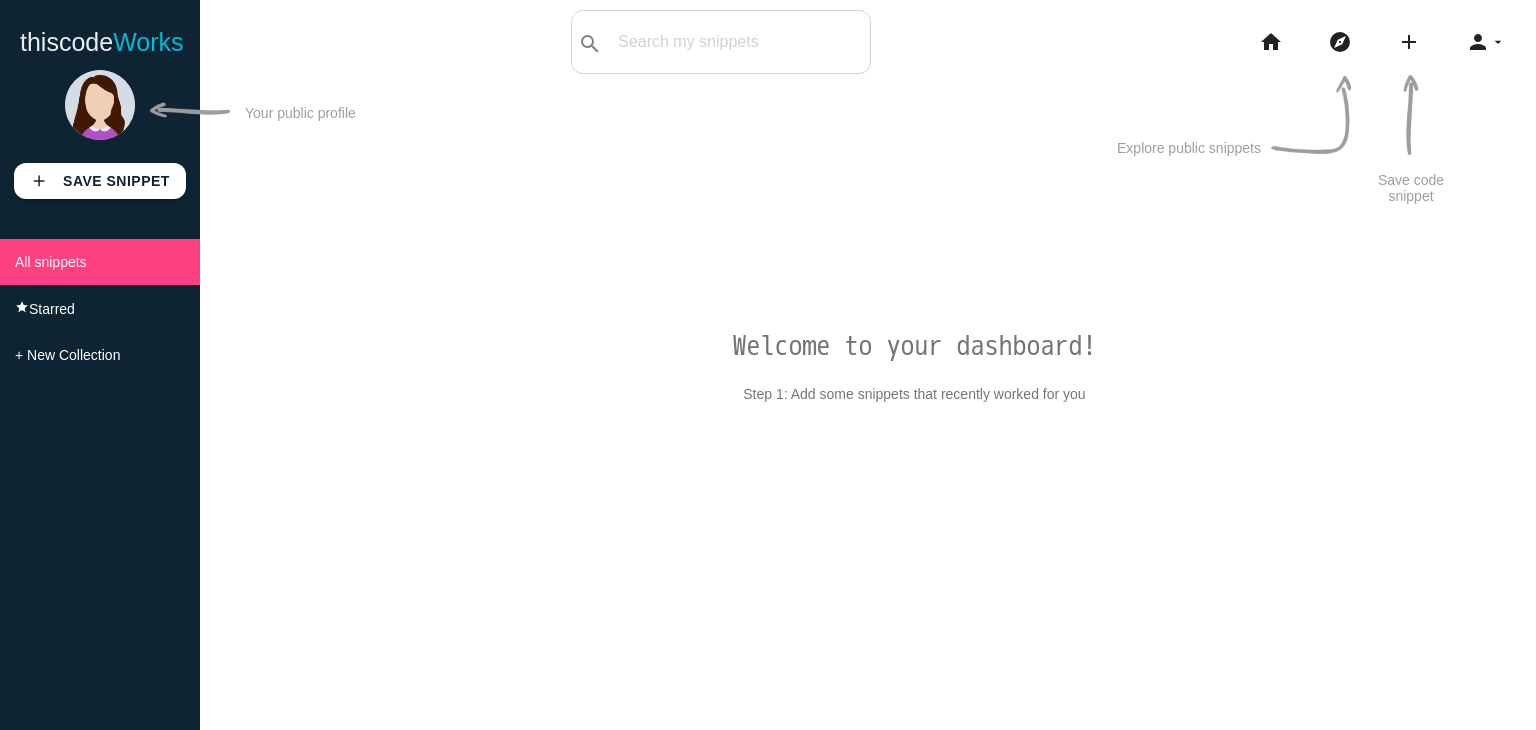 scroll, scrollTop: 0, scrollLeft: 0, axis: both 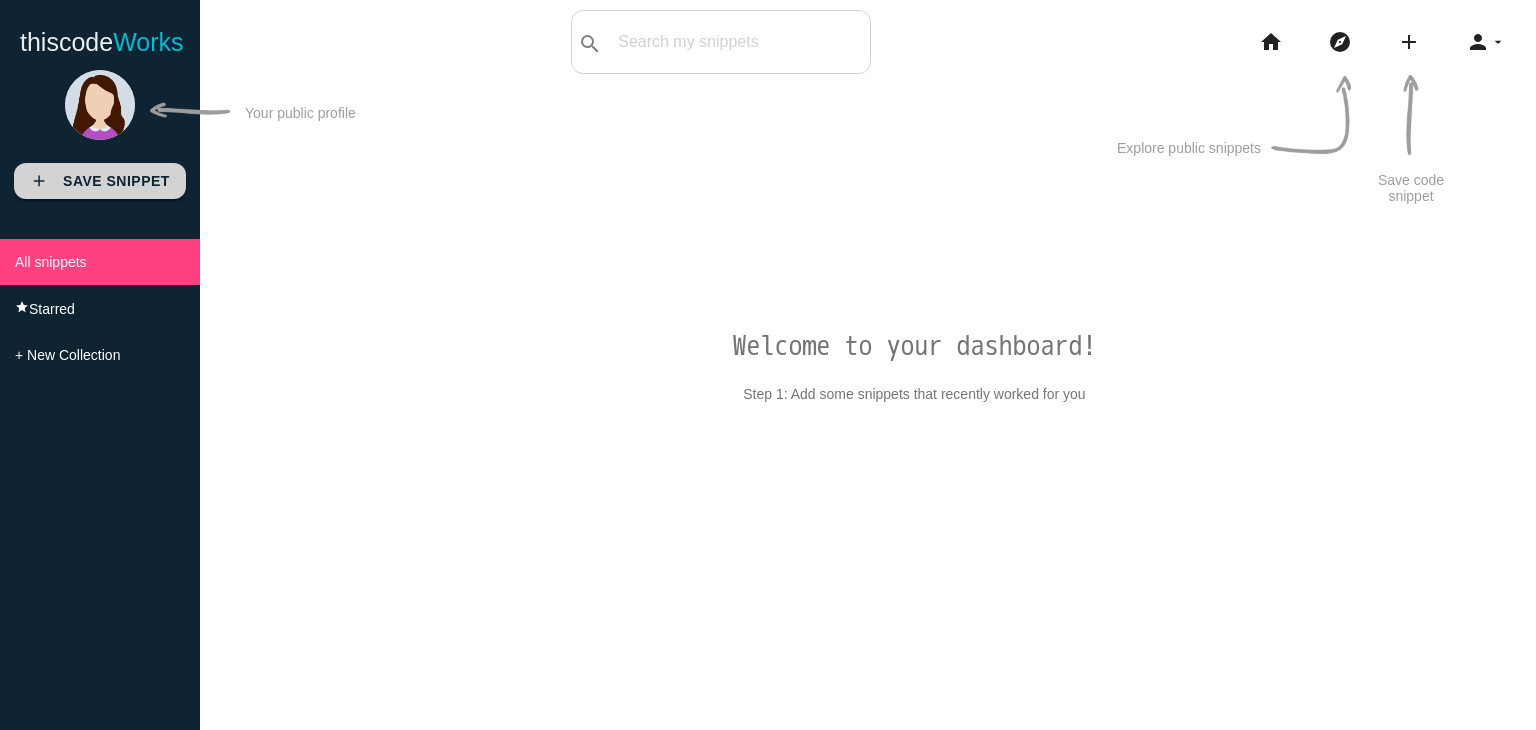 click on "add Save Snippet" at bounding box center [100, 181] 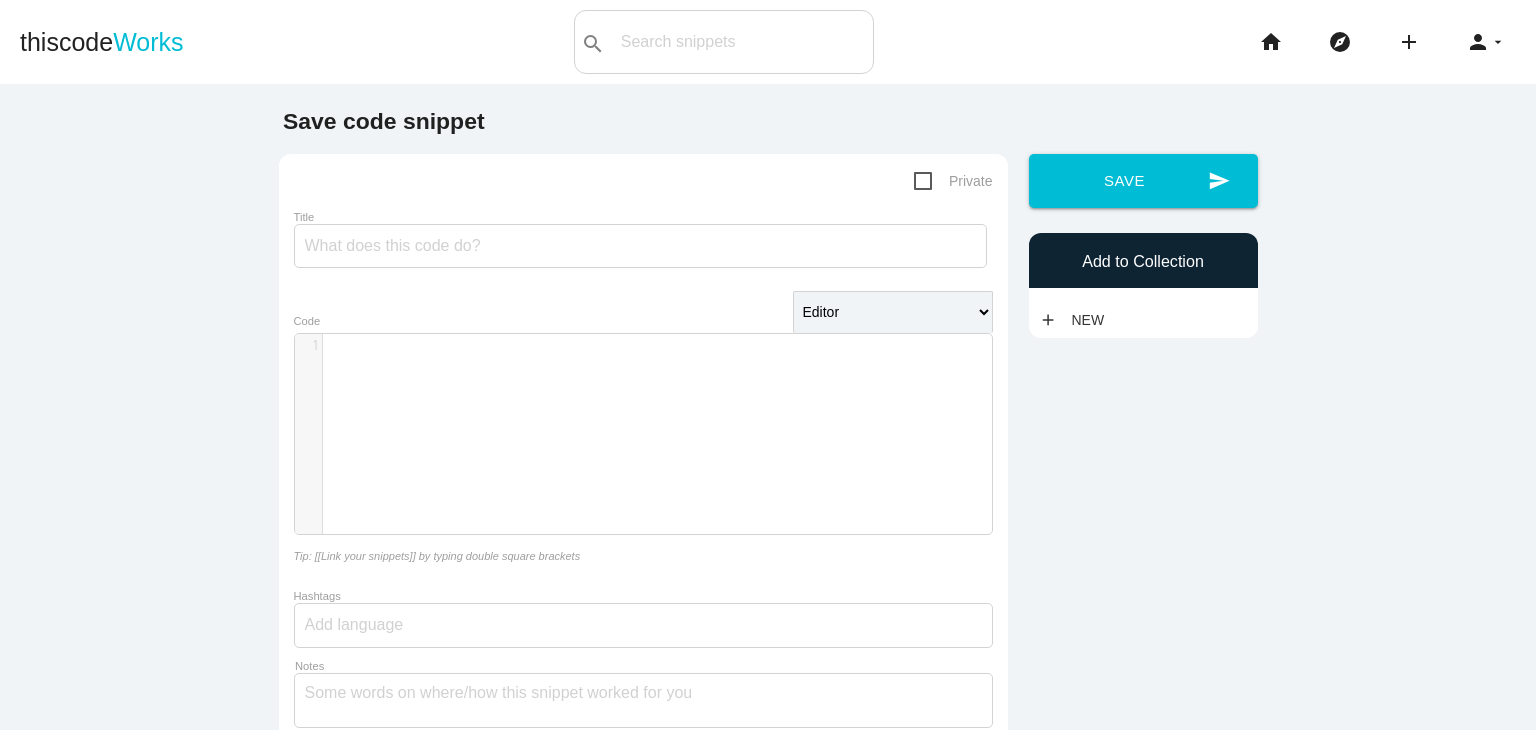 scroll, scrollTop: 0, scrollLeft: 0, axis: both 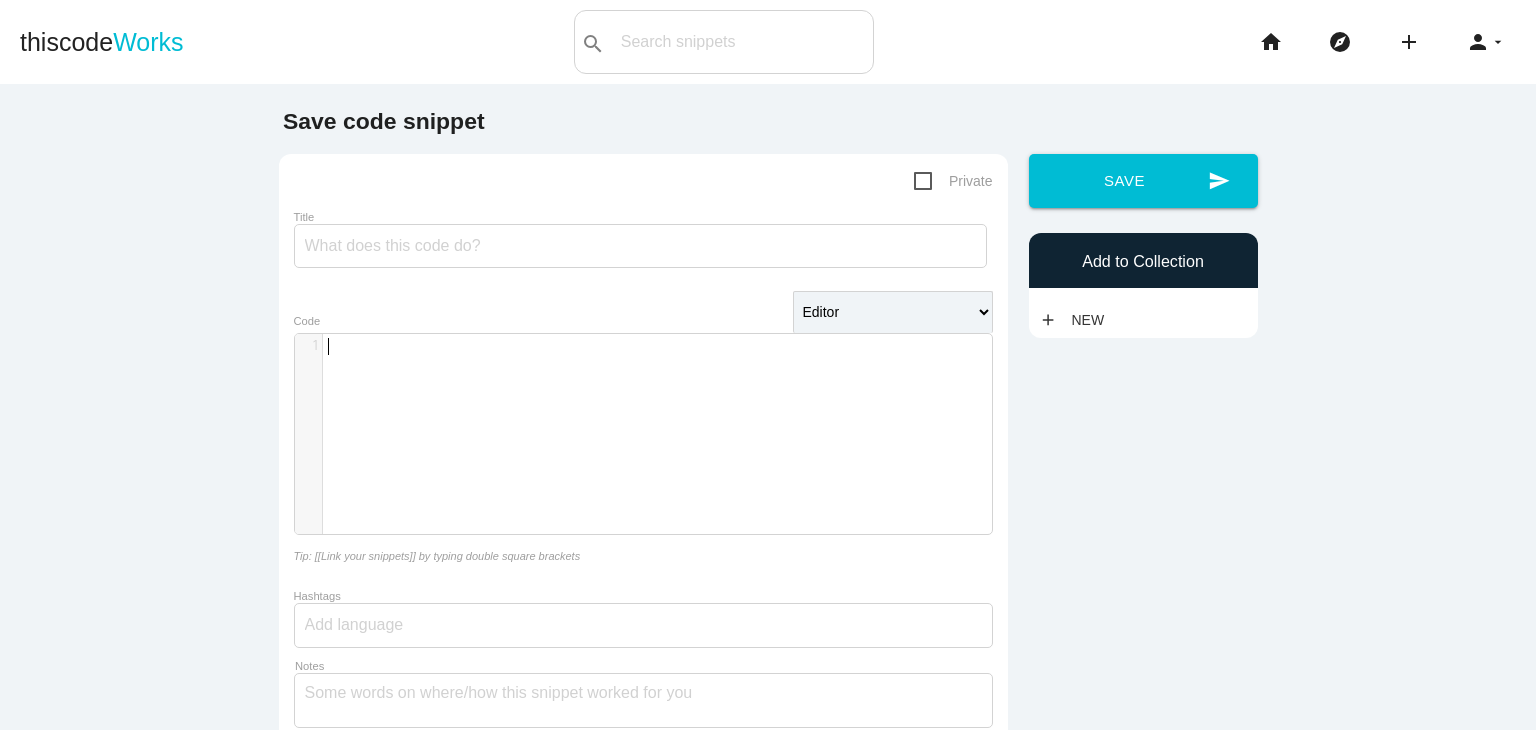 click on "​ x   1 ​" at bounding box center (658, 449) 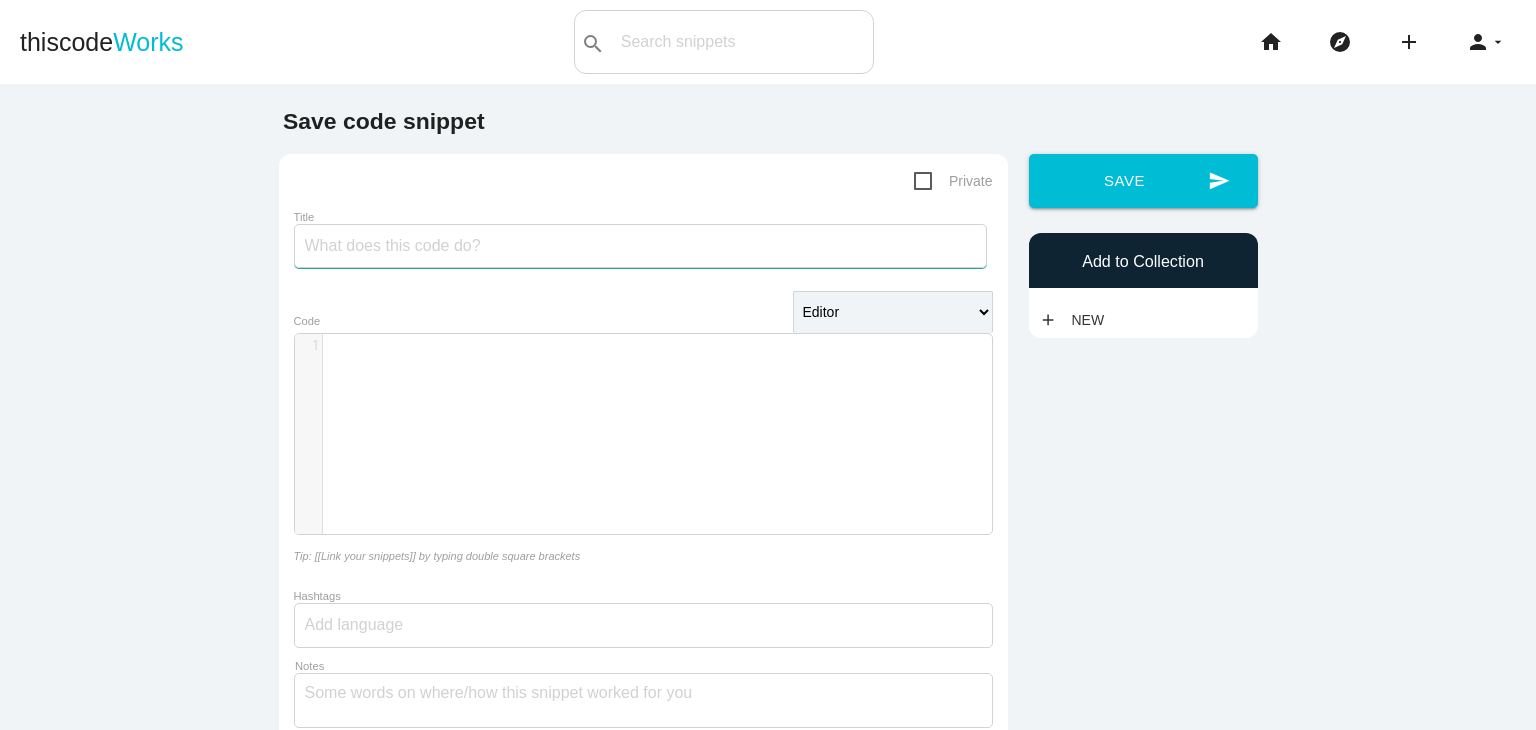 click on "Title" at bounding box center [640, 246] 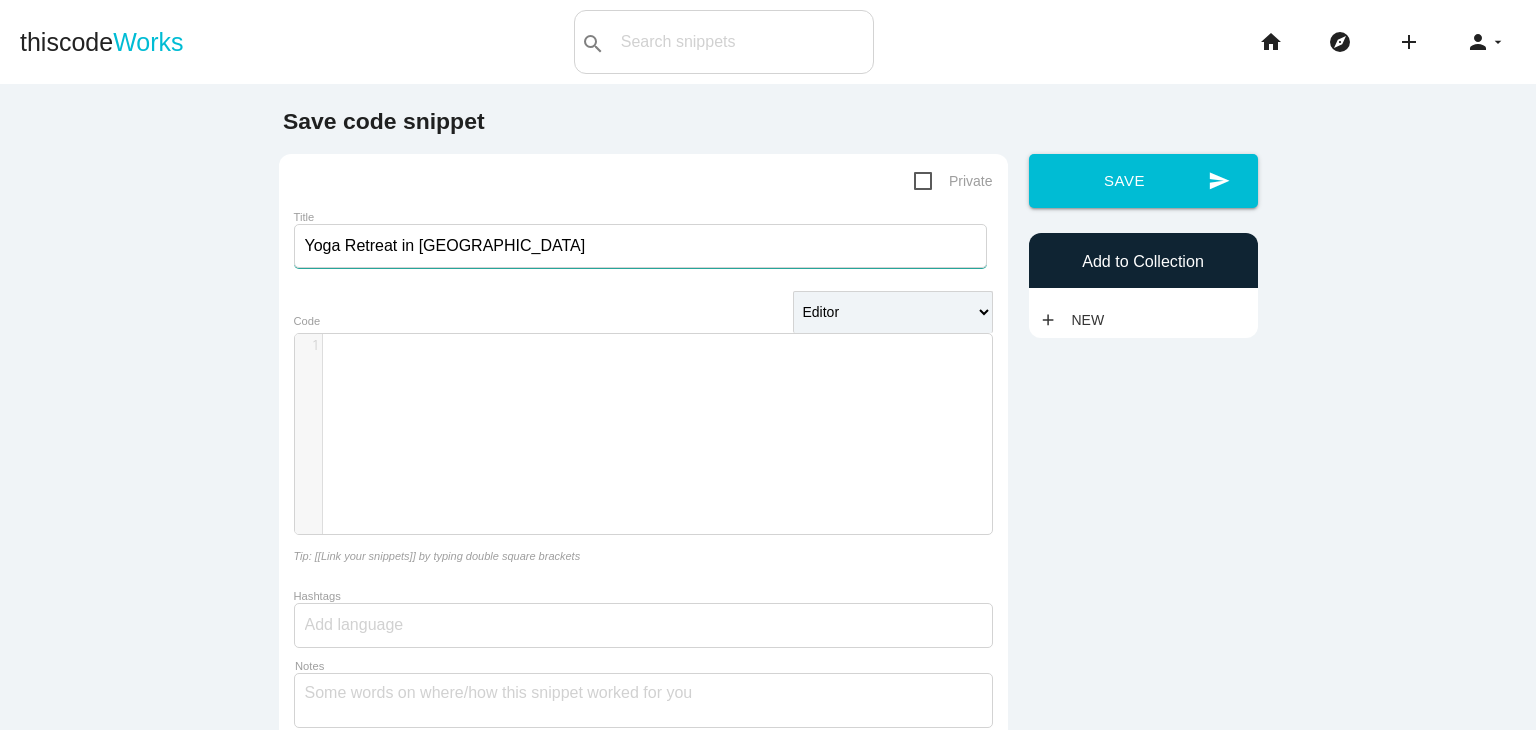 type on "Yoga Retreat in [GEOGRAPHIC_DATA]" 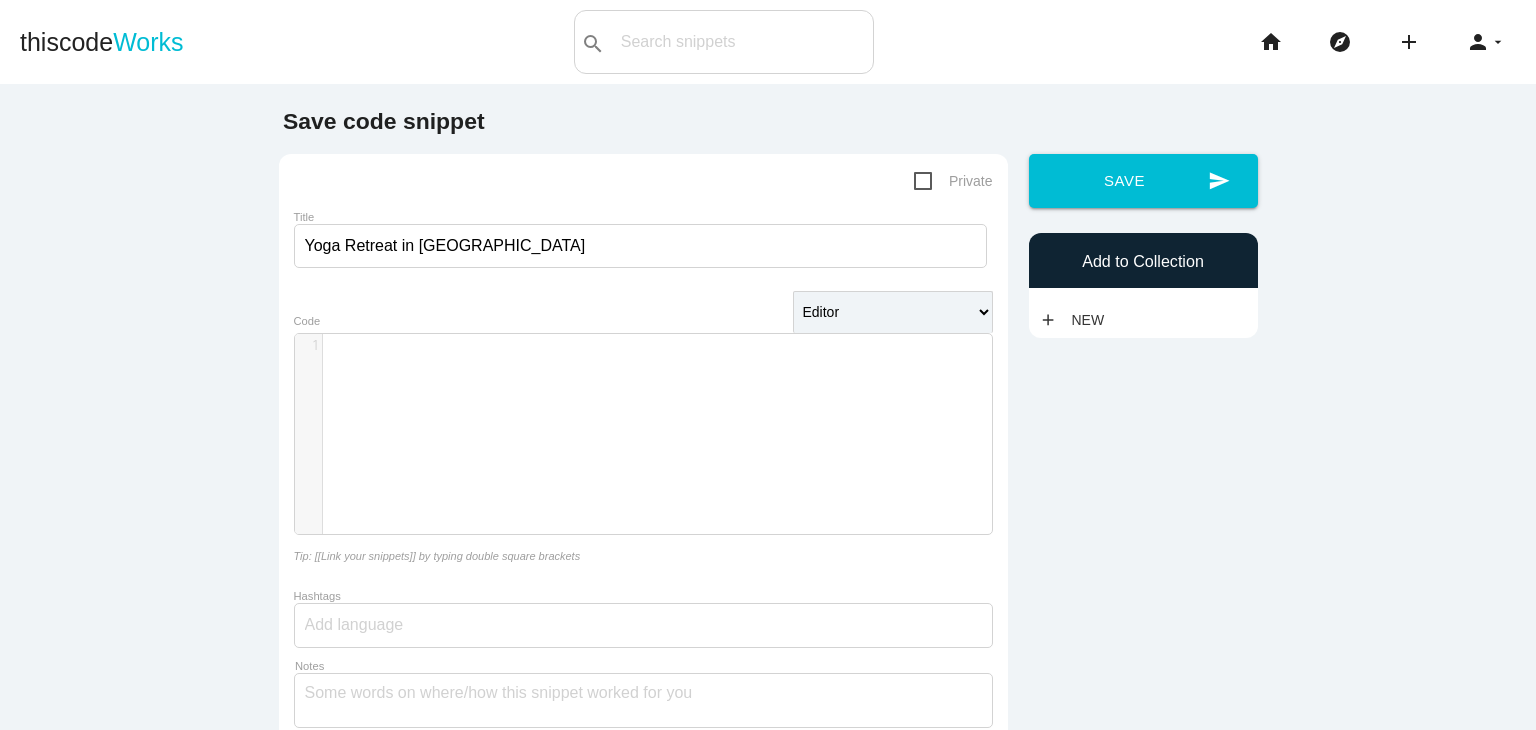 click on "​" at bounding box center [665, 346] 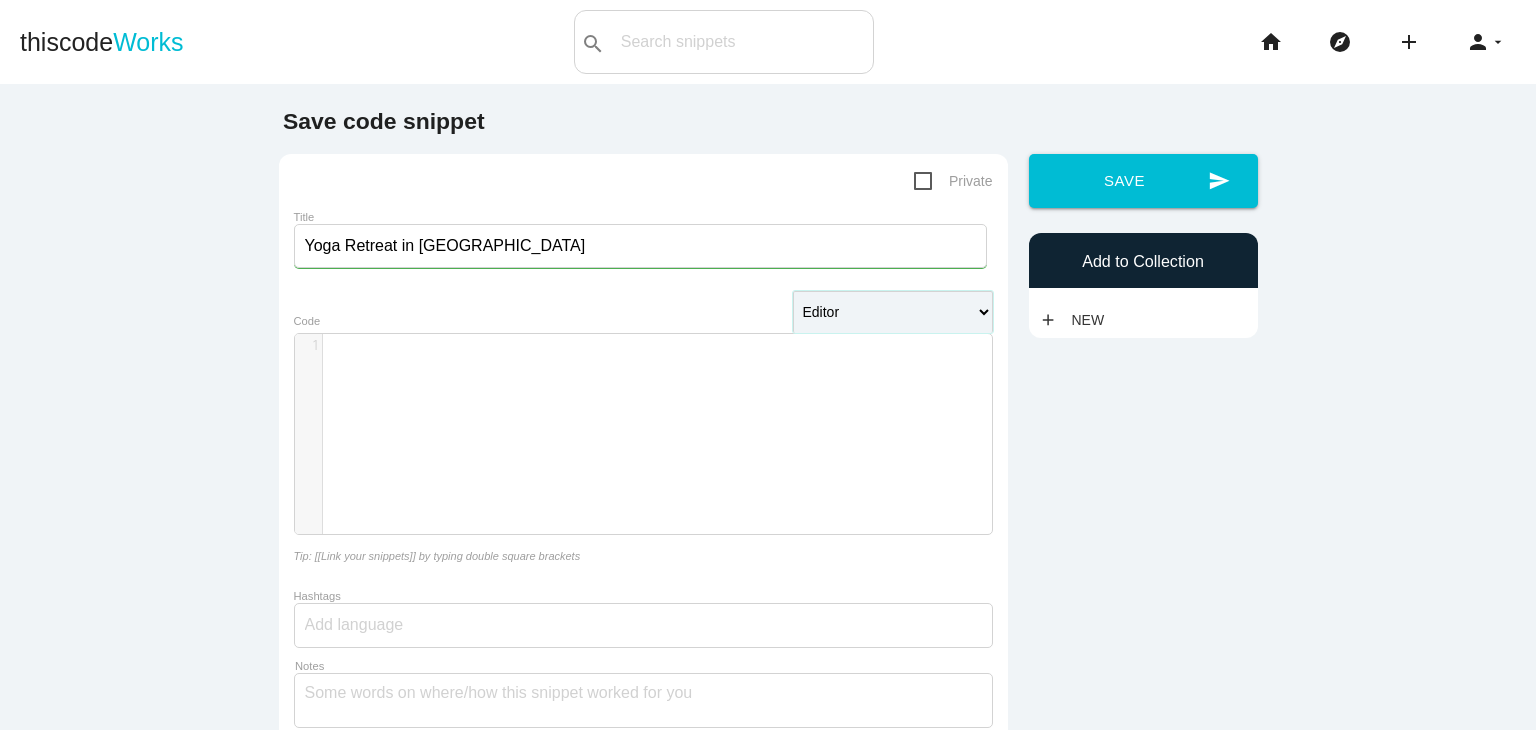 click on "Editor
HTML Editor
Javascript Editor
PHP Editor
Python Editor" at bounding box center [893, 312] 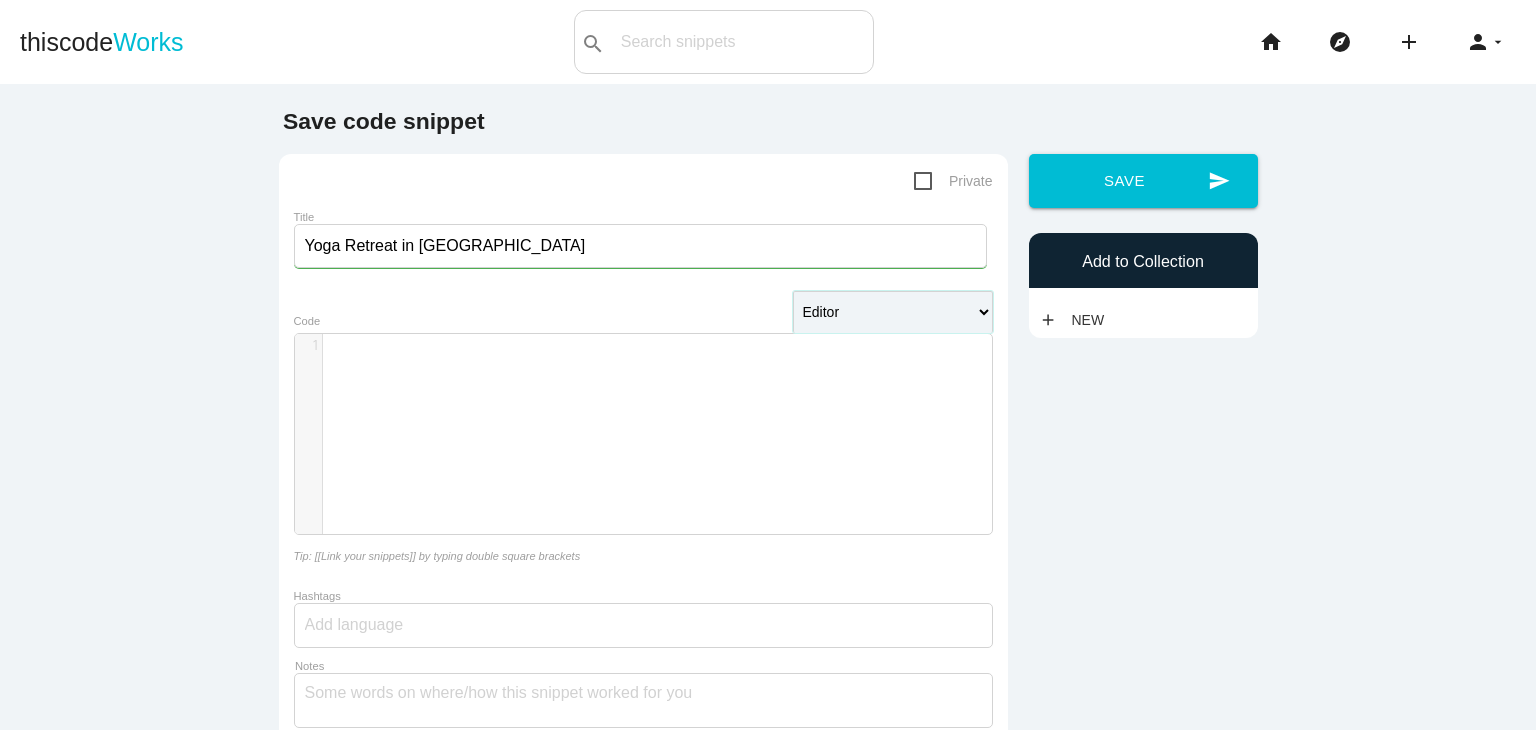 select on "xml" 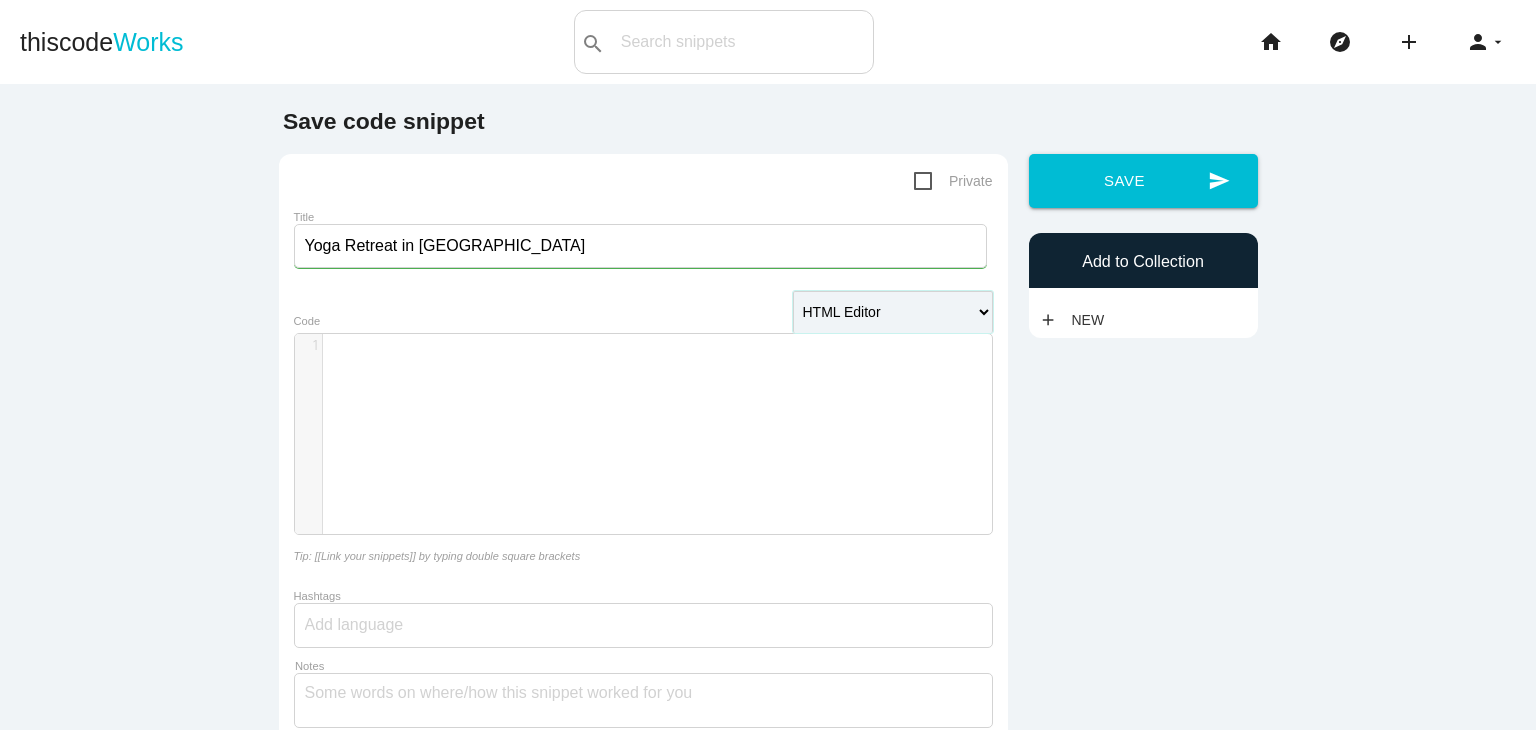 click on "Editor
HTML Editor
Javascript Editor
PHP Editor
Python Editor" at bounding box center [893, 312] 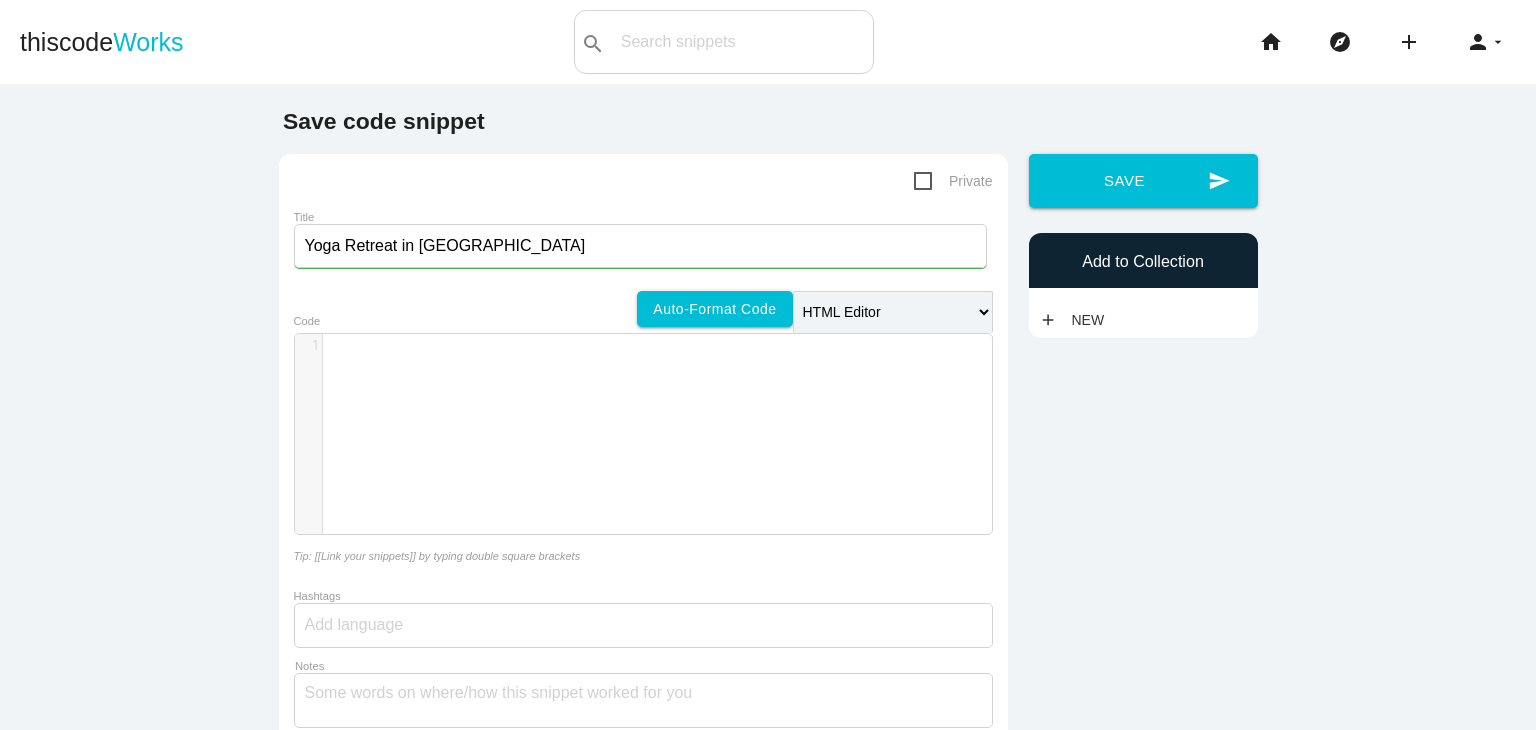 click on "​ x   1 ​" at bounding box center (658, 449) 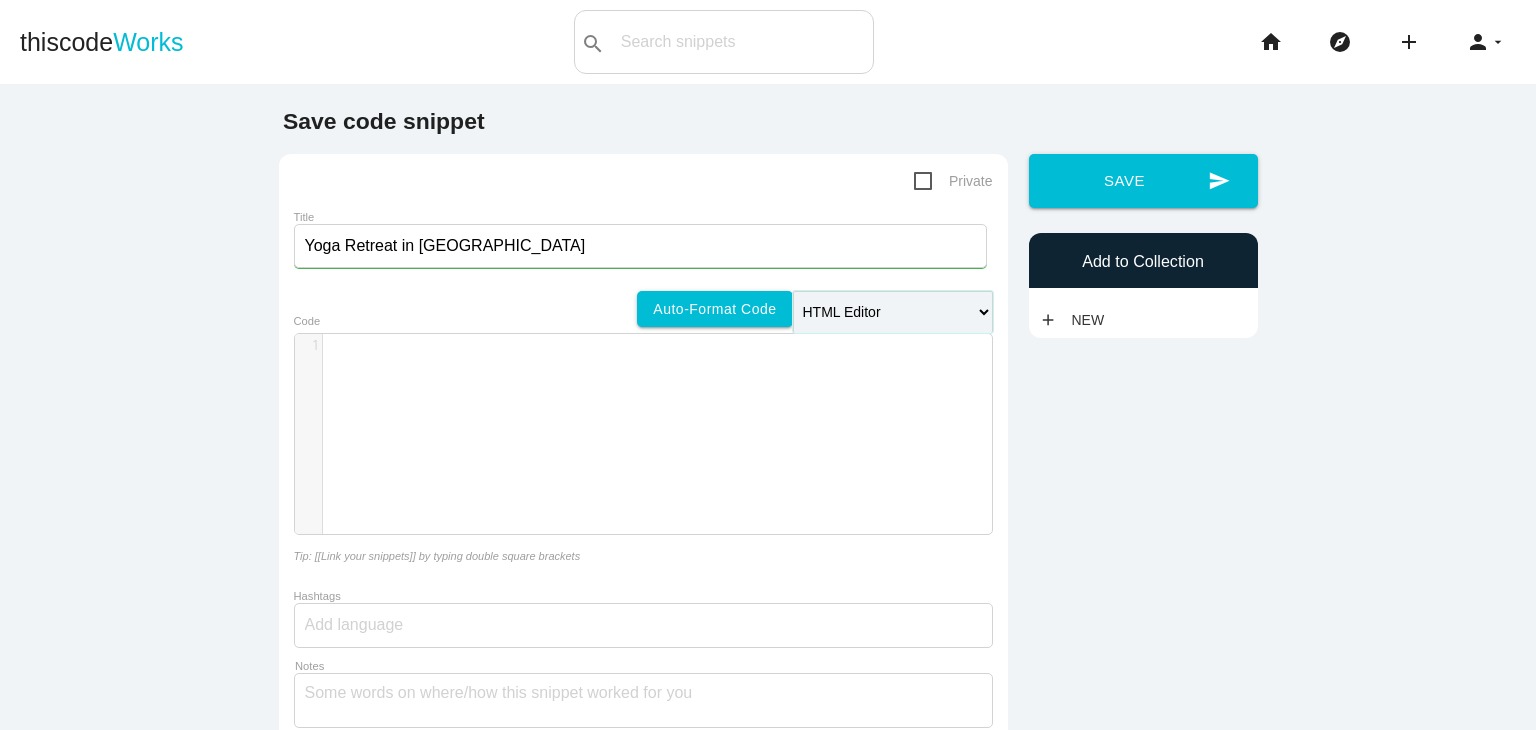 click on "Editor
HTML Editor
Javascript Editor
PHP Editor
Python Editor" at bounding box center (893, 312) 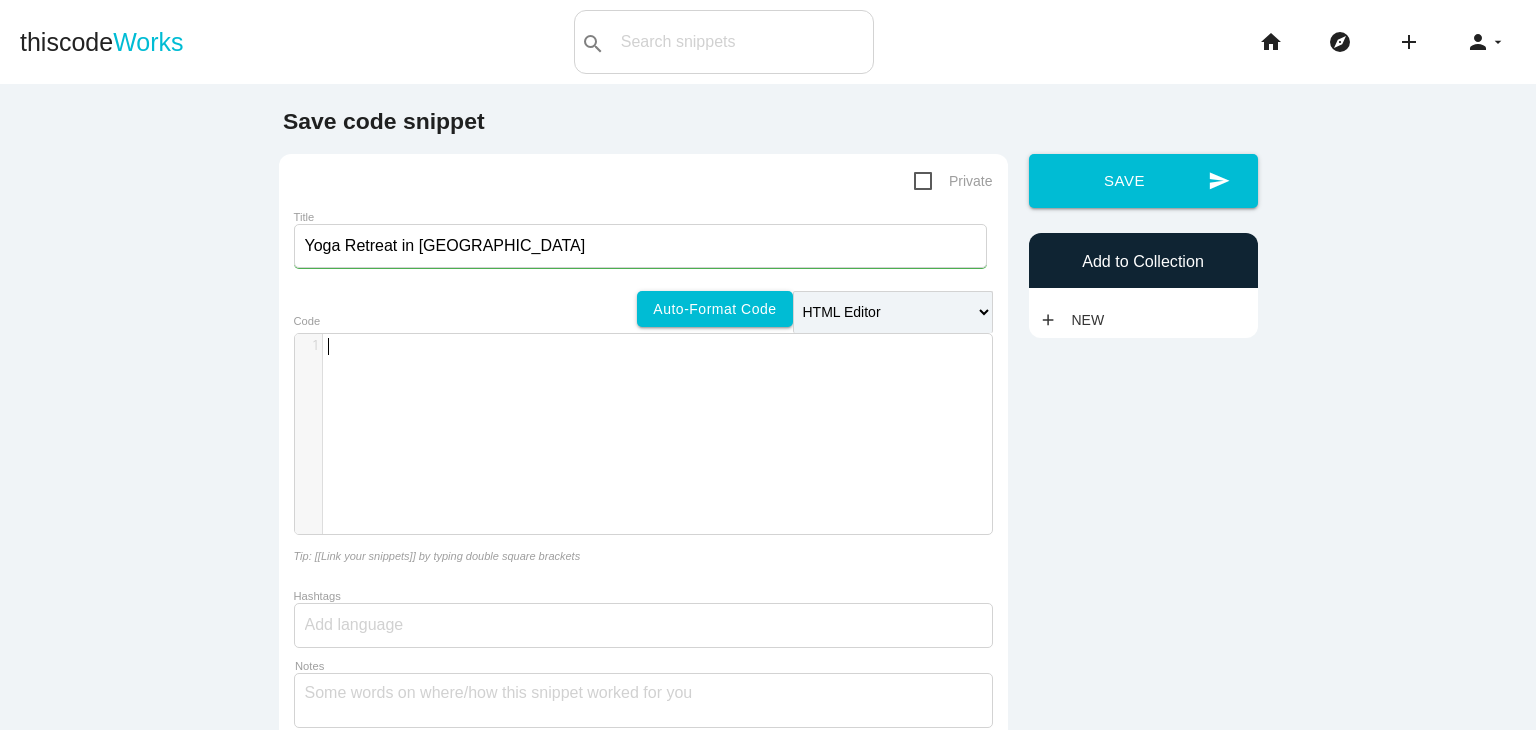 click on "​ x   1 ​" at bounding box center [658, 449] 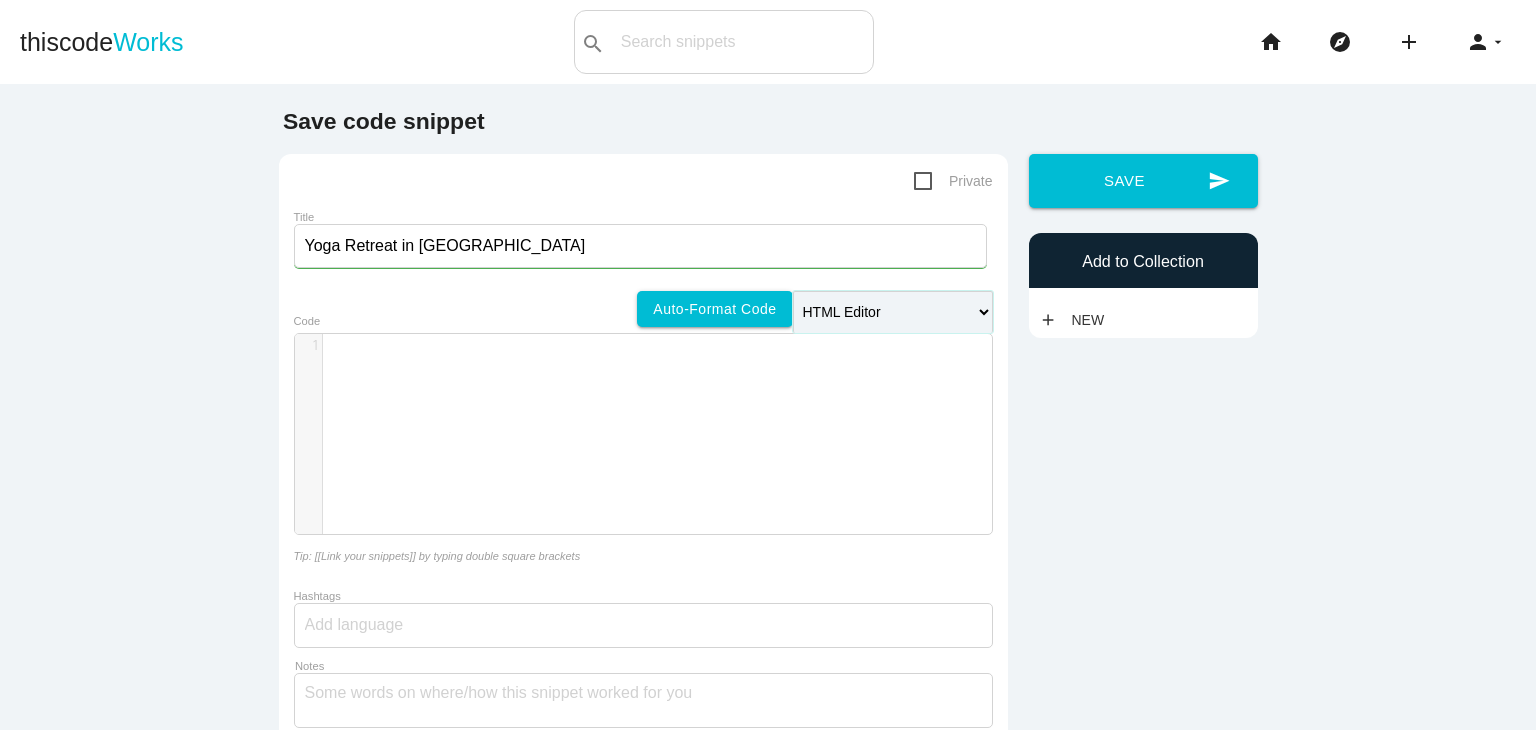 click on "Editor
HTML Editor
Javascript Editor
PHP Editor
Python Editor" at bounding box center [893, 312] 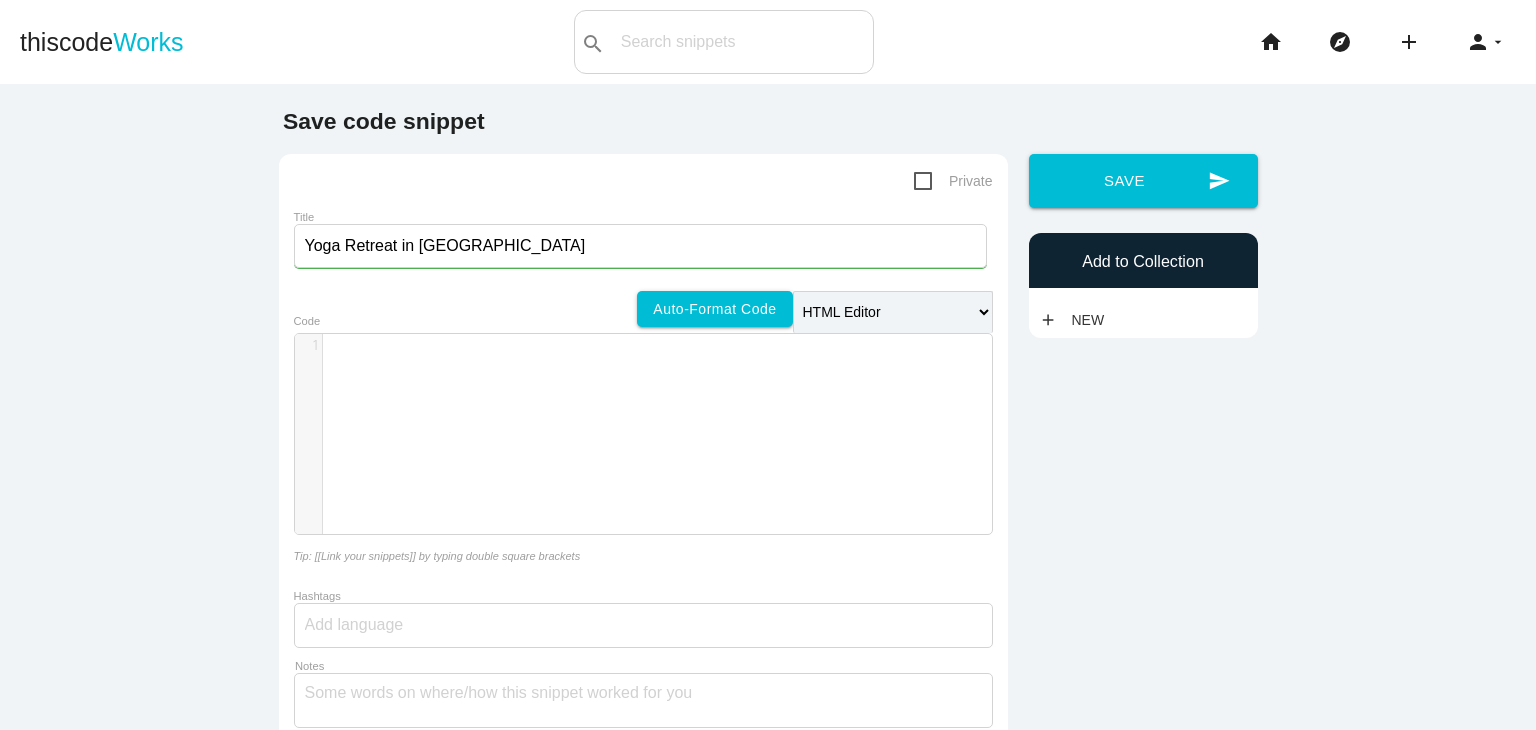click on "​ x   1 ​" at bounding box center (658, 449) 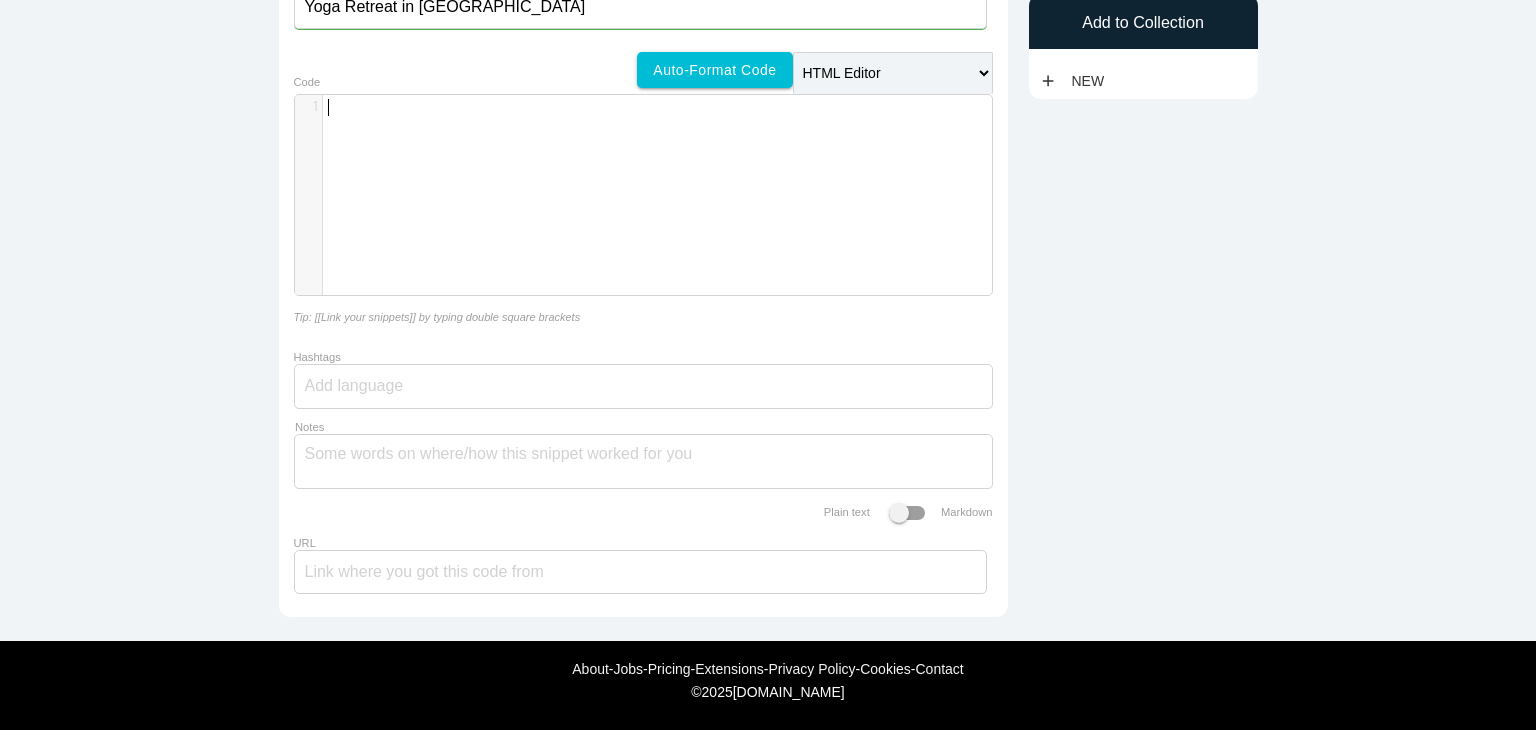 scroll, scrollTop: 264, scrollLeft: 0, axis: vertical 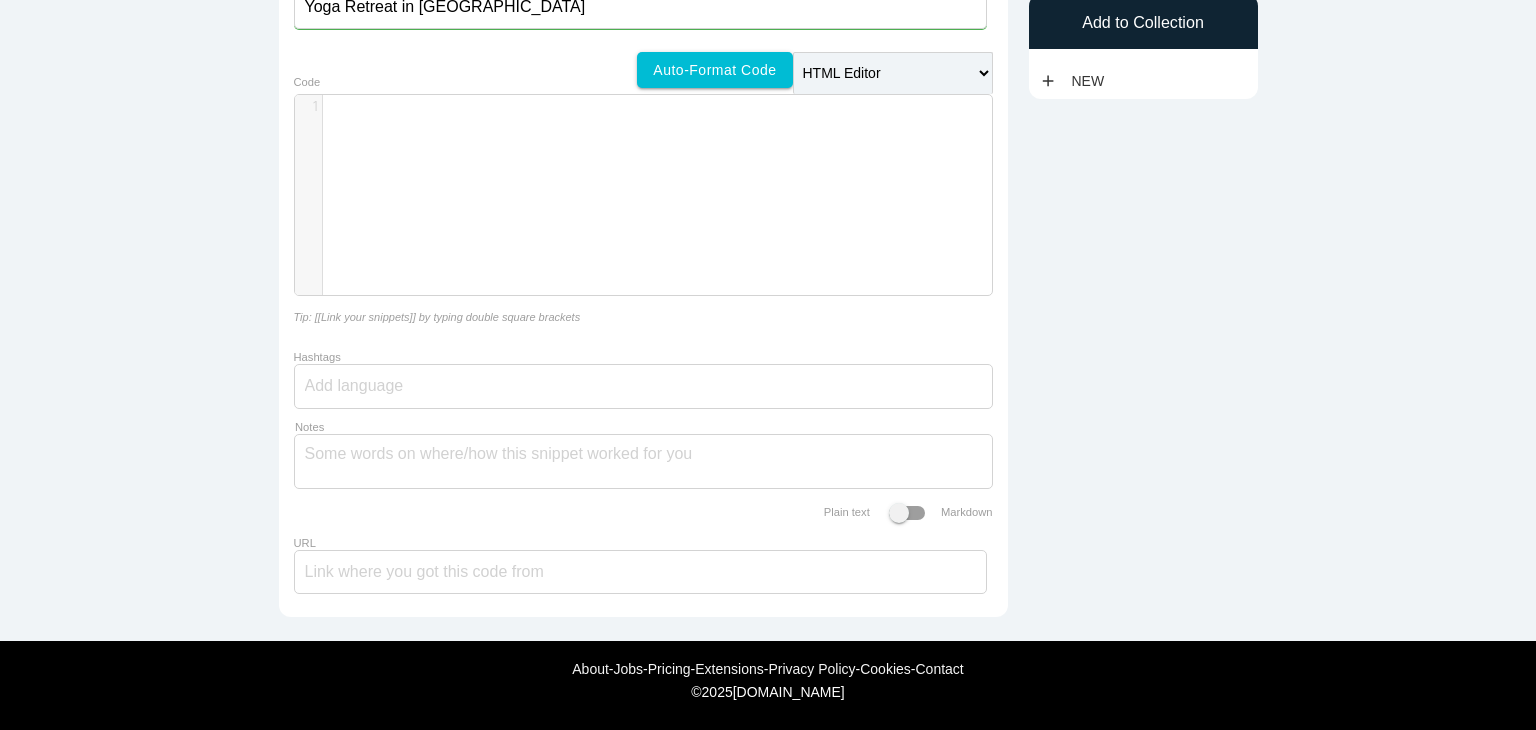 click at bounding box center [643, 386] 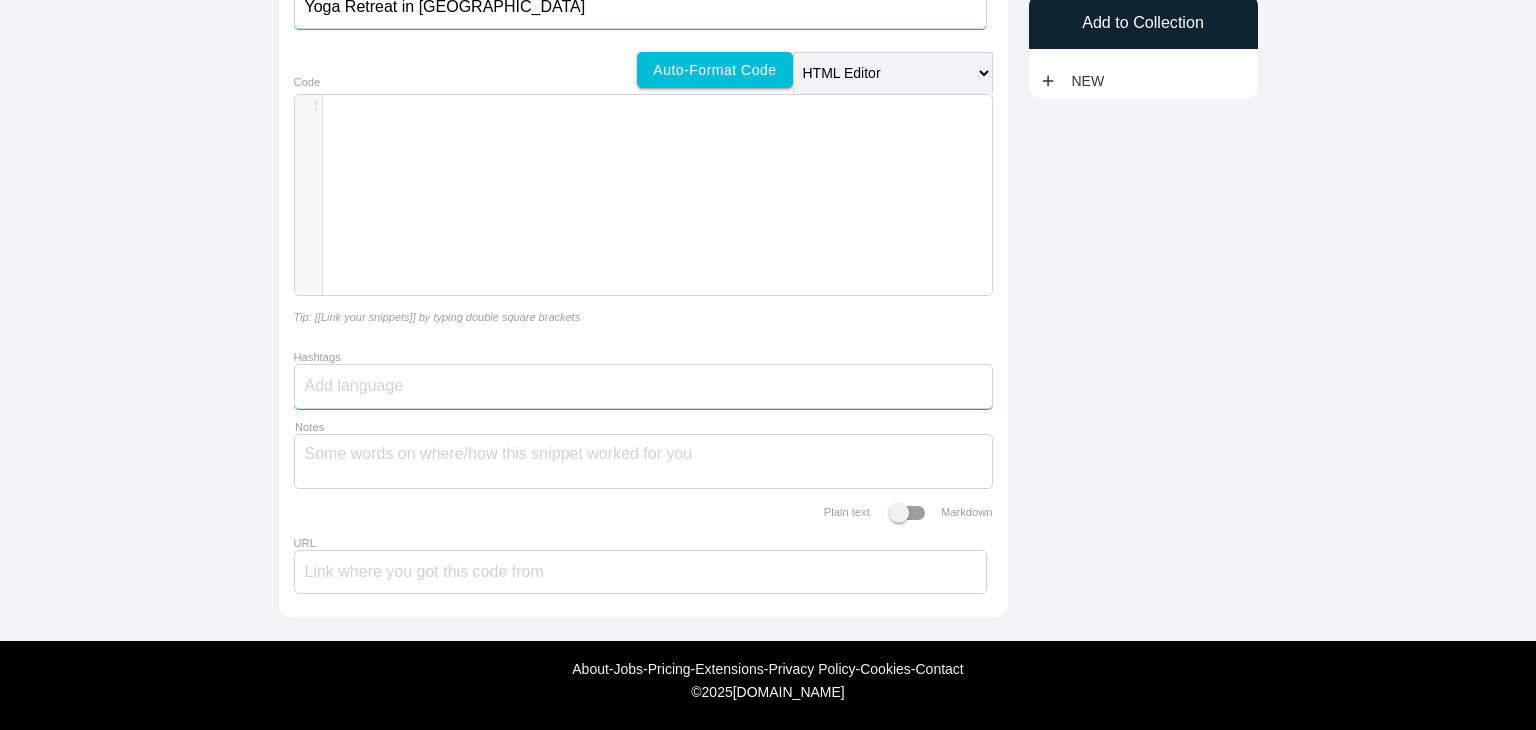 scroll, scrollTop: 264, scrollLeft: 0, axis: vertical 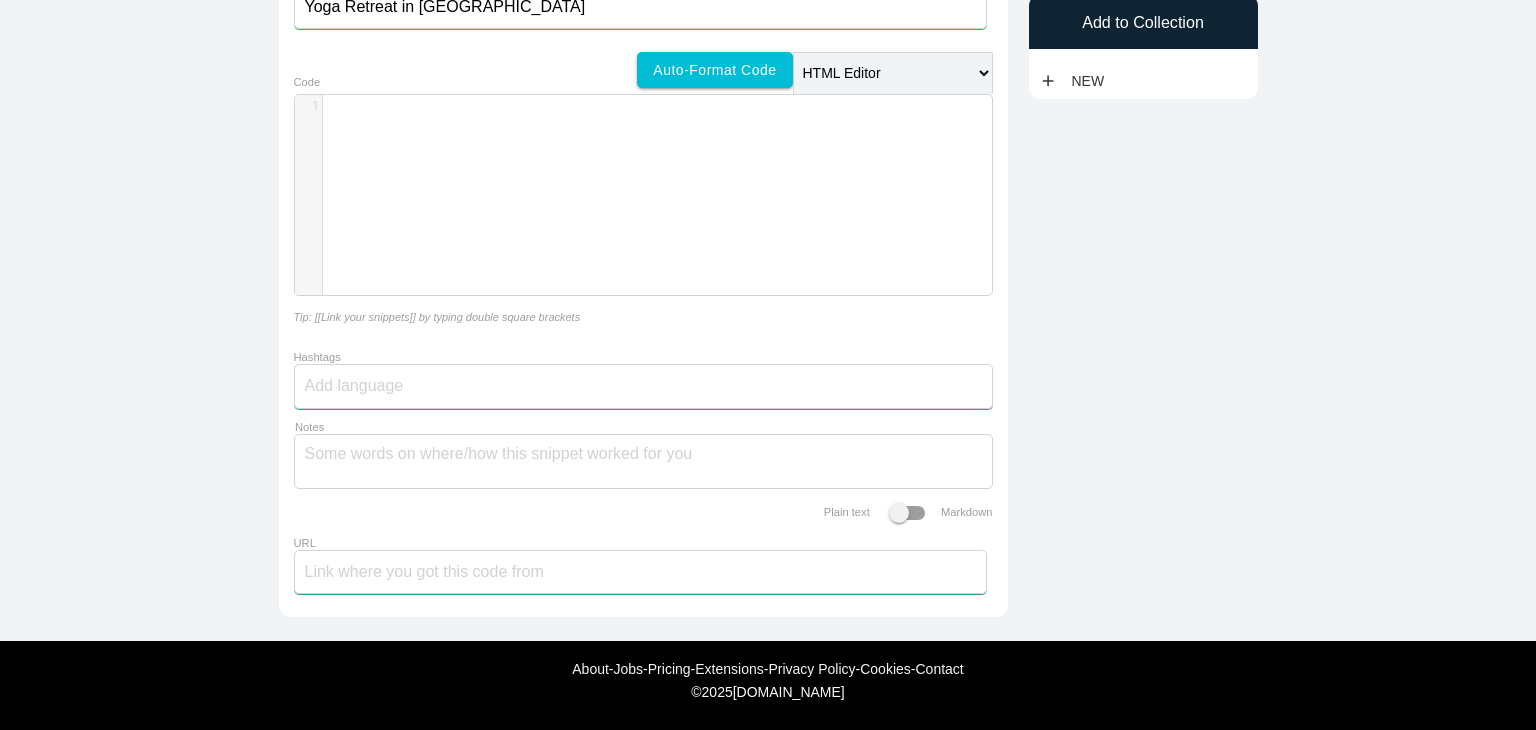 click on "URL" at bounding box center (640, 572) 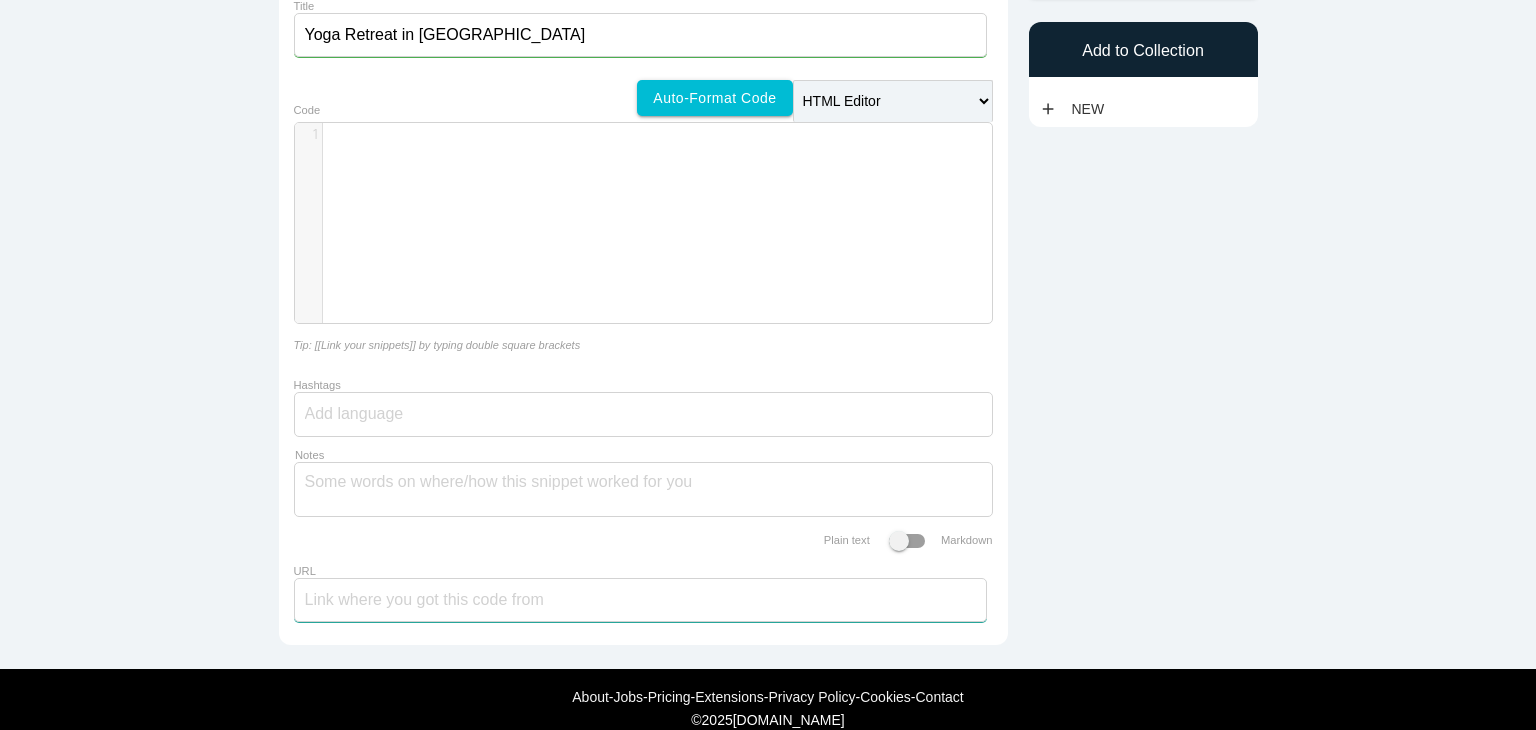 scroll, scrollTop: 204, scrollLeft: 0, axis: vertical 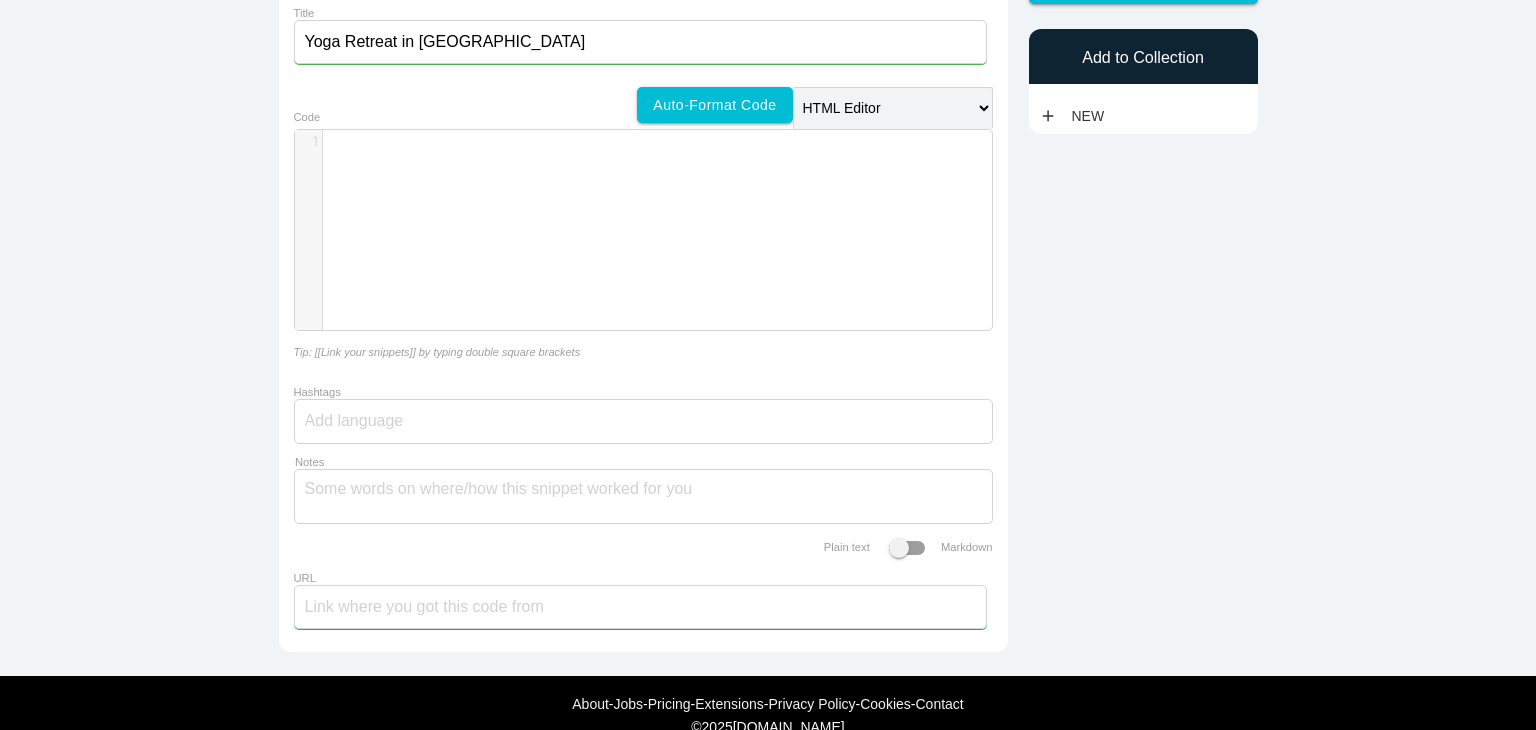paste on "[URL][DOMAIN_NAME]" 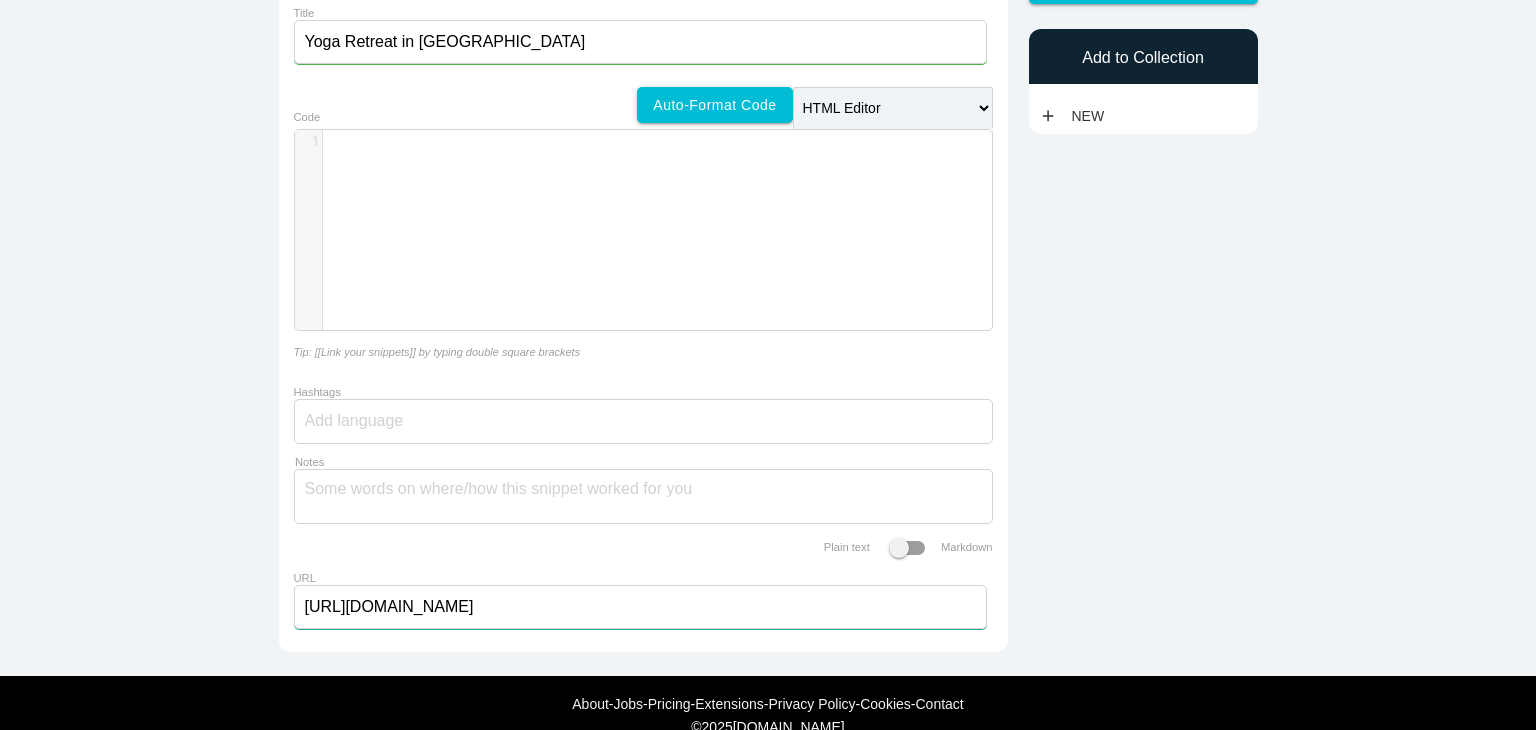 type on "[URL][DOMAIN_NAME]" 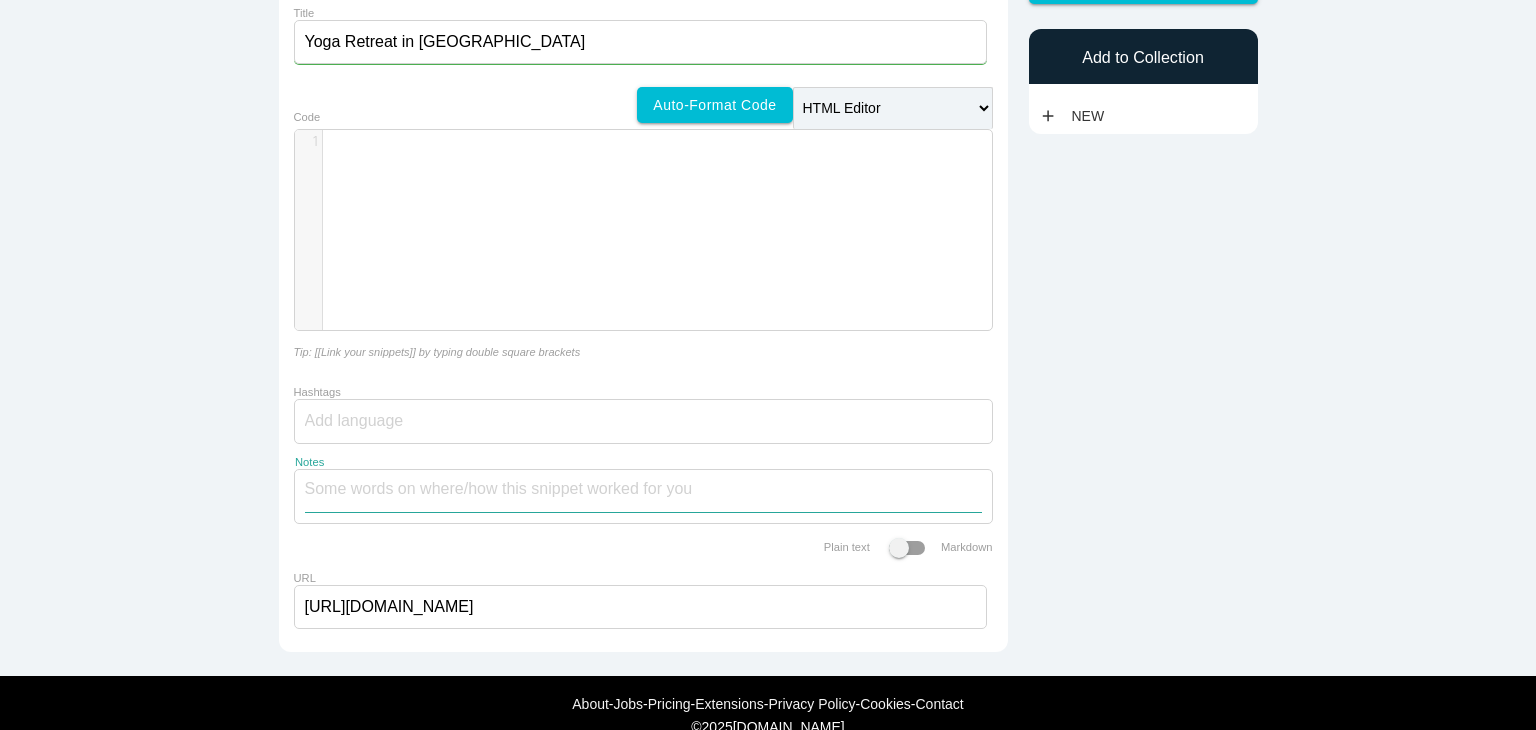 click on "Notes" at bounding box center (643, 491) 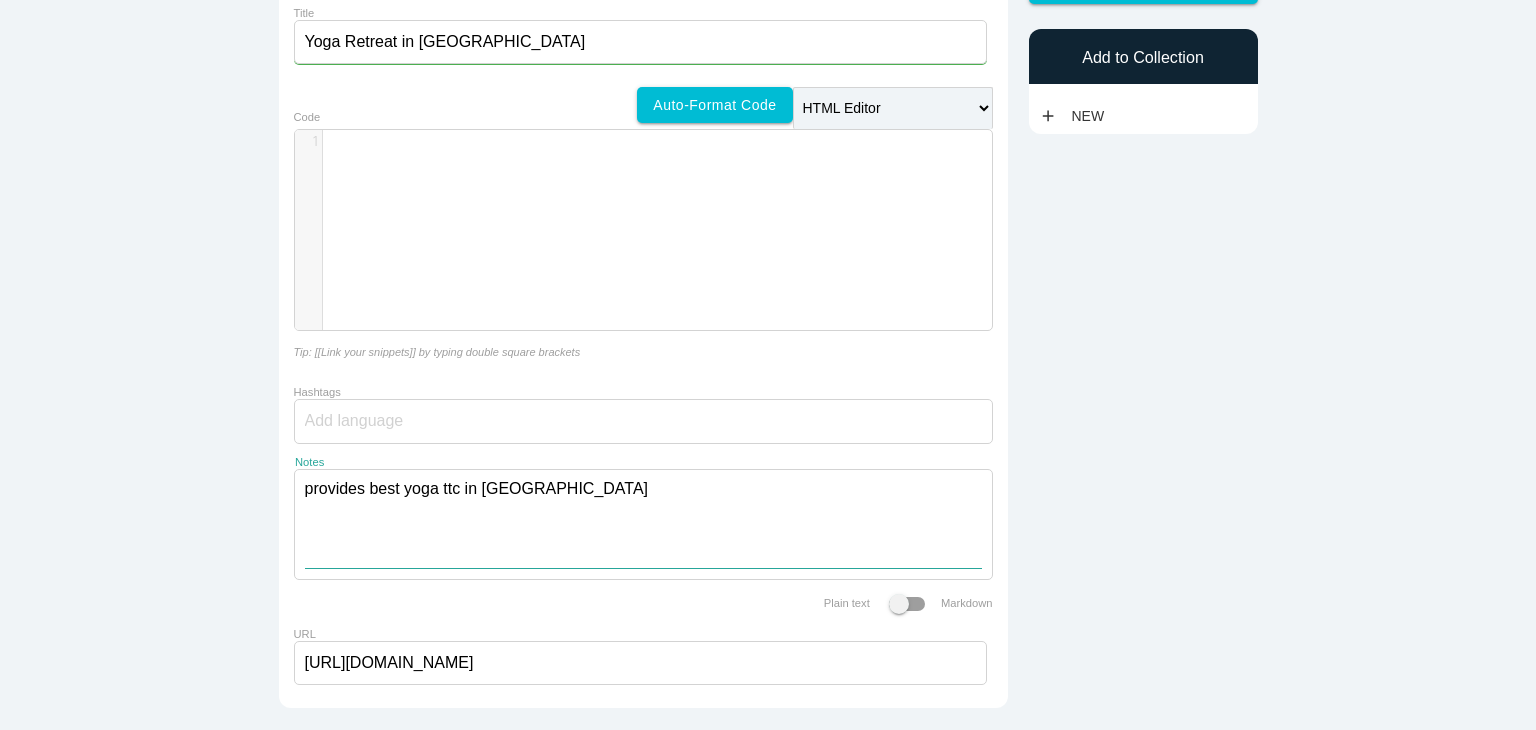 type on "provides best yoga ttc in Bali" 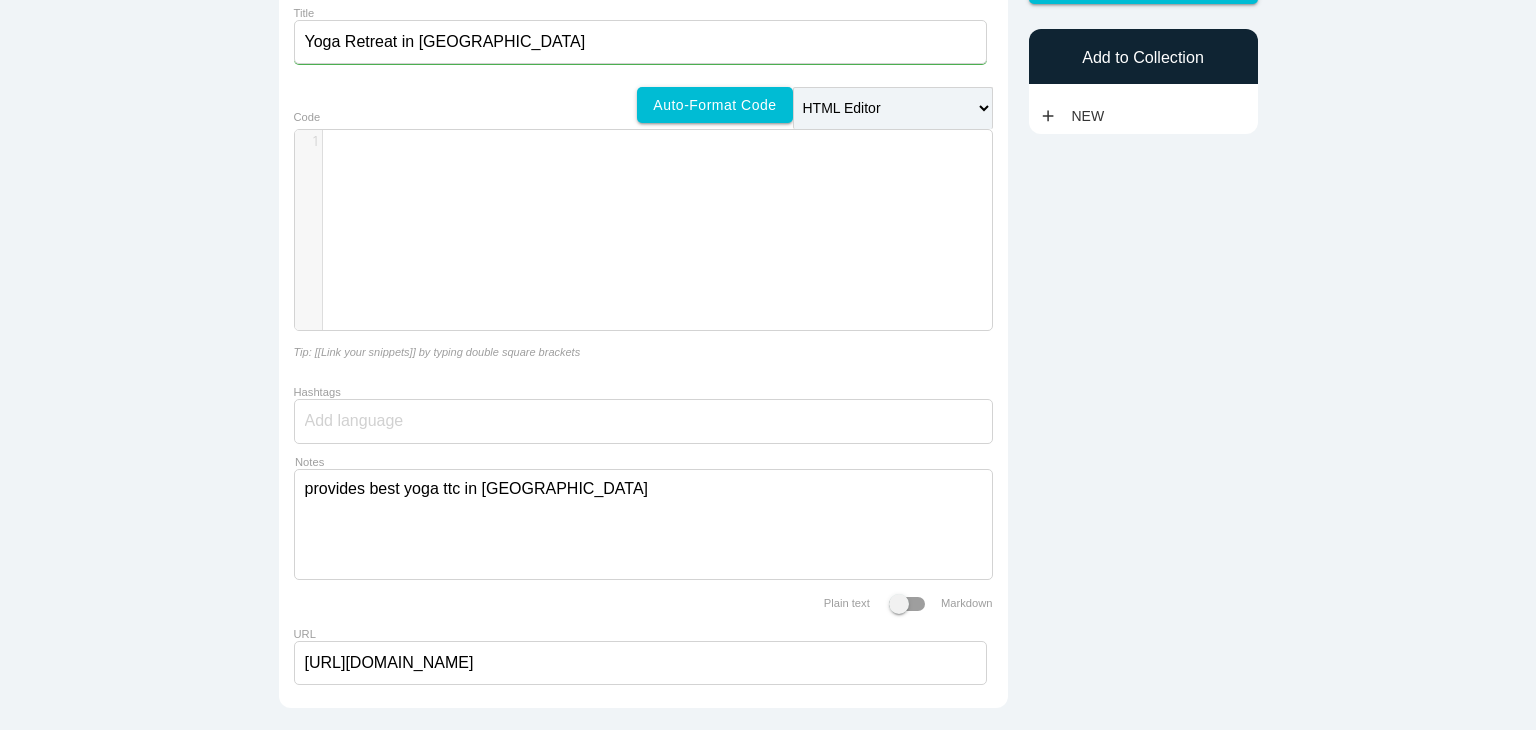 click at bounding box center [643, 421] 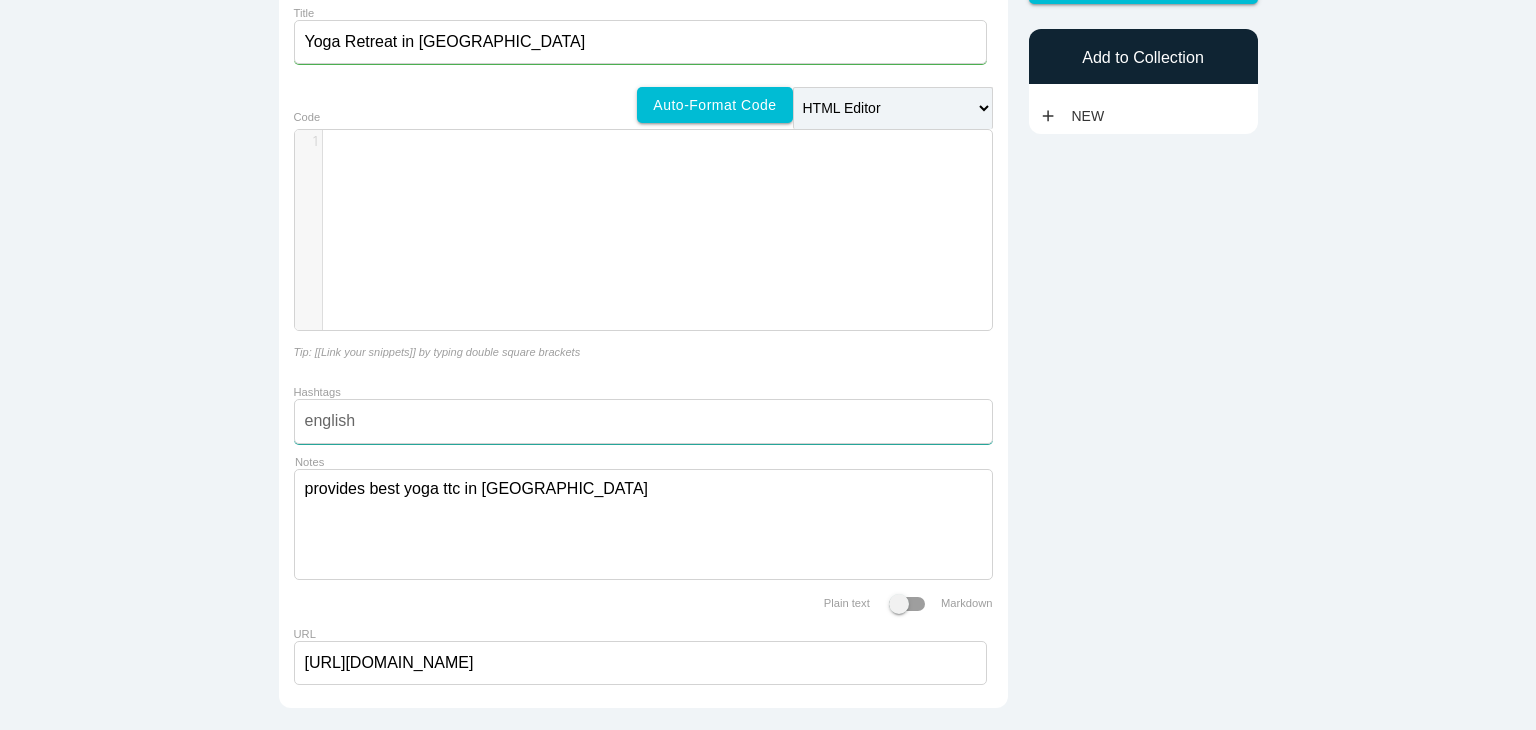 type on "english" 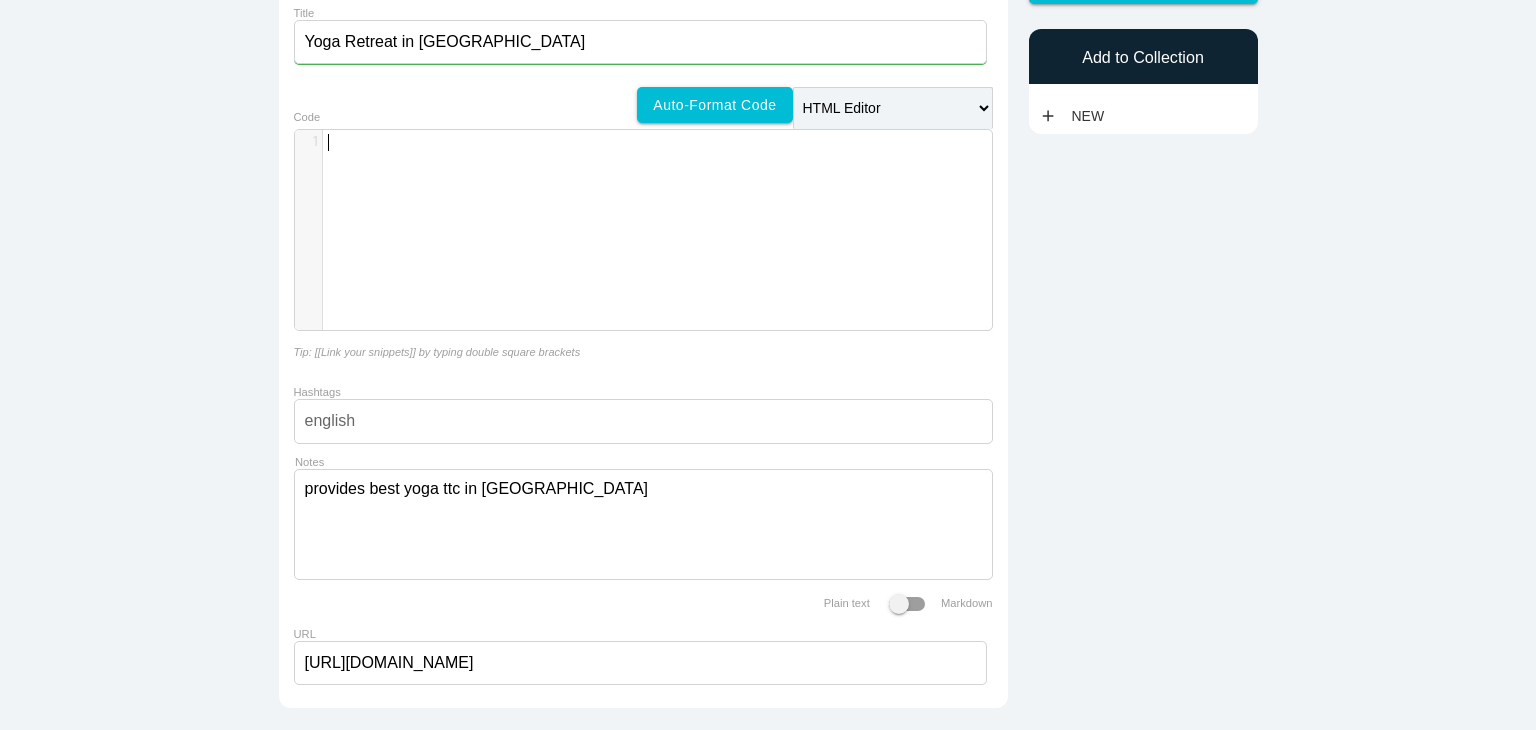click on "​ x   1 ​" at bounding box center [658, 245] 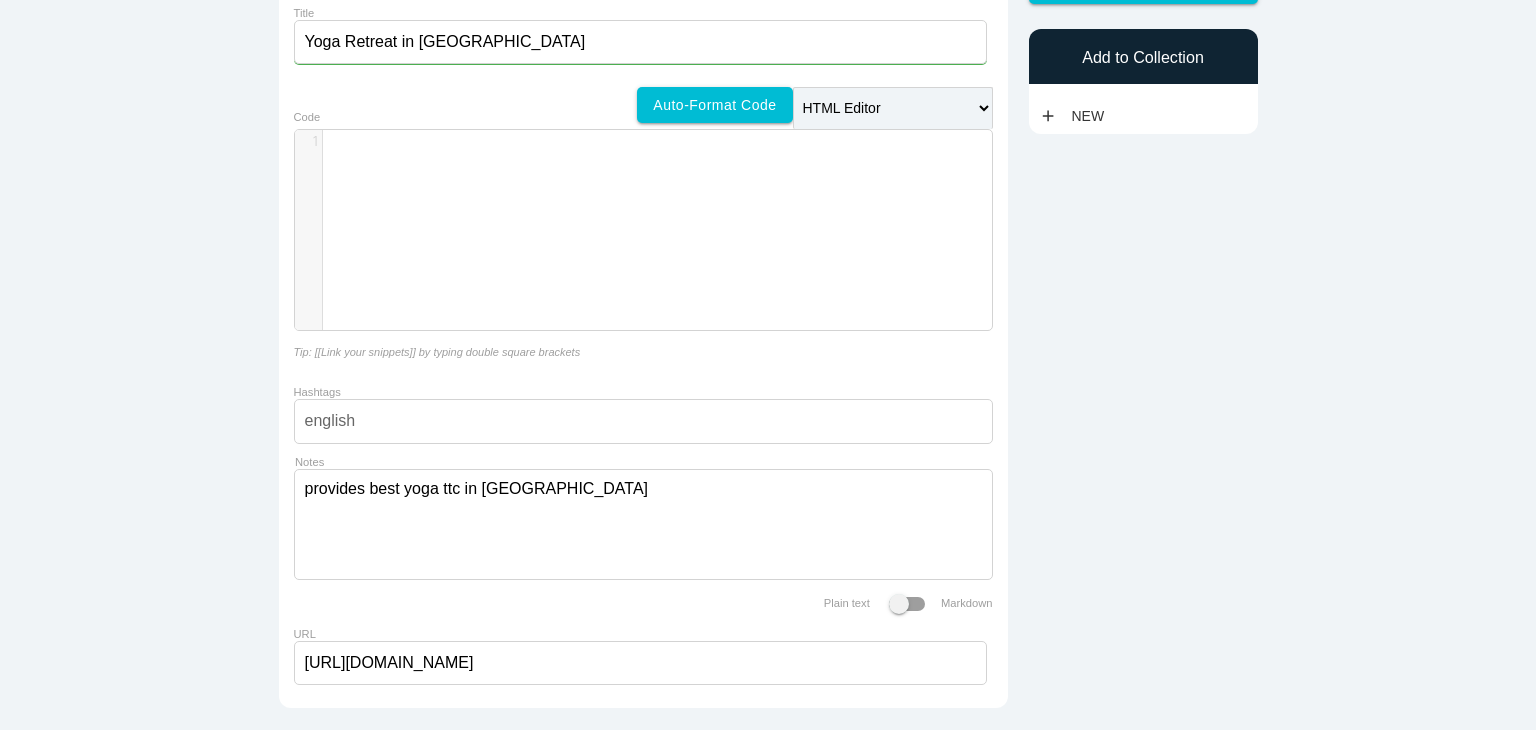 click on "​ x   1 ​" at bounding box center (658, 245) 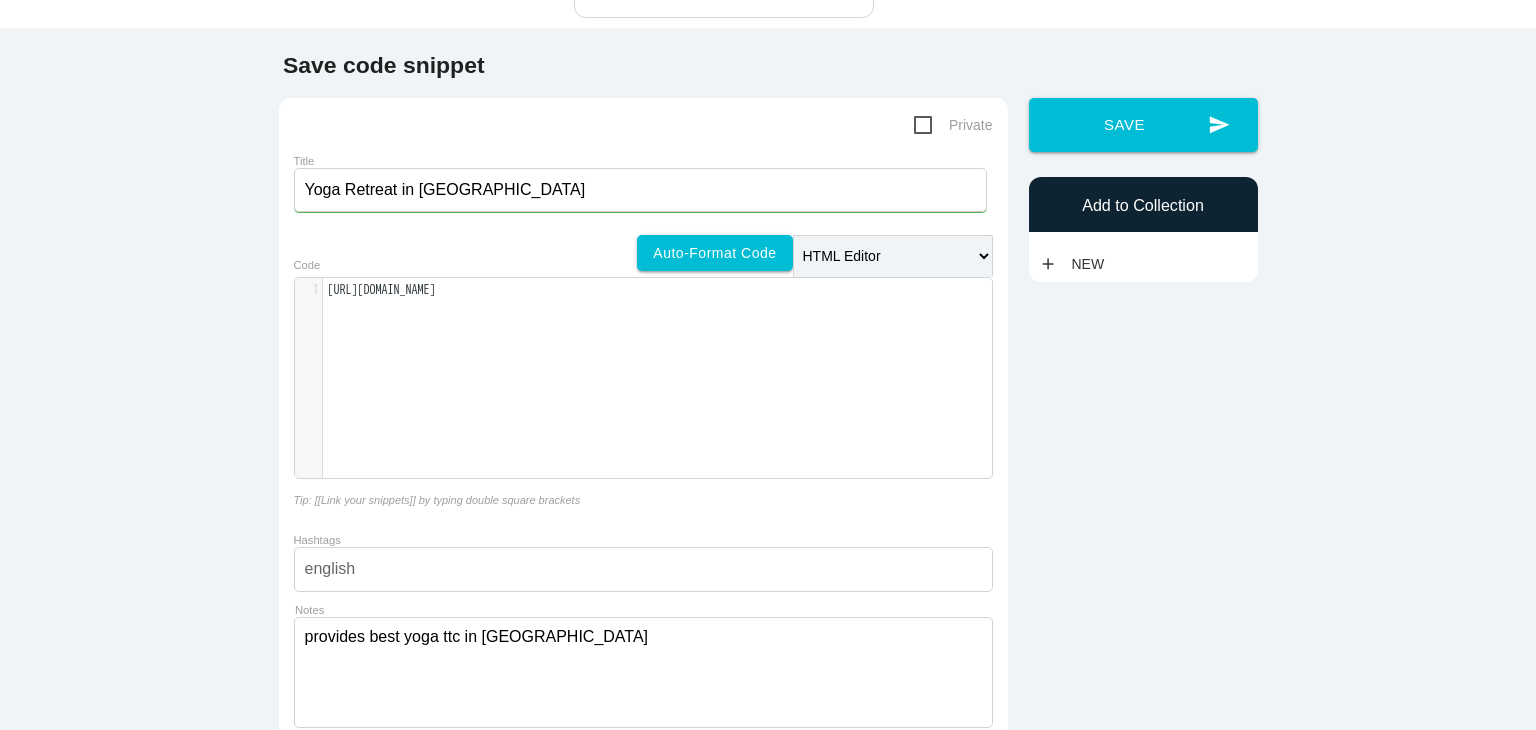 scroll, scrollTop: 56, scrollLeft: 0, axis: vertical 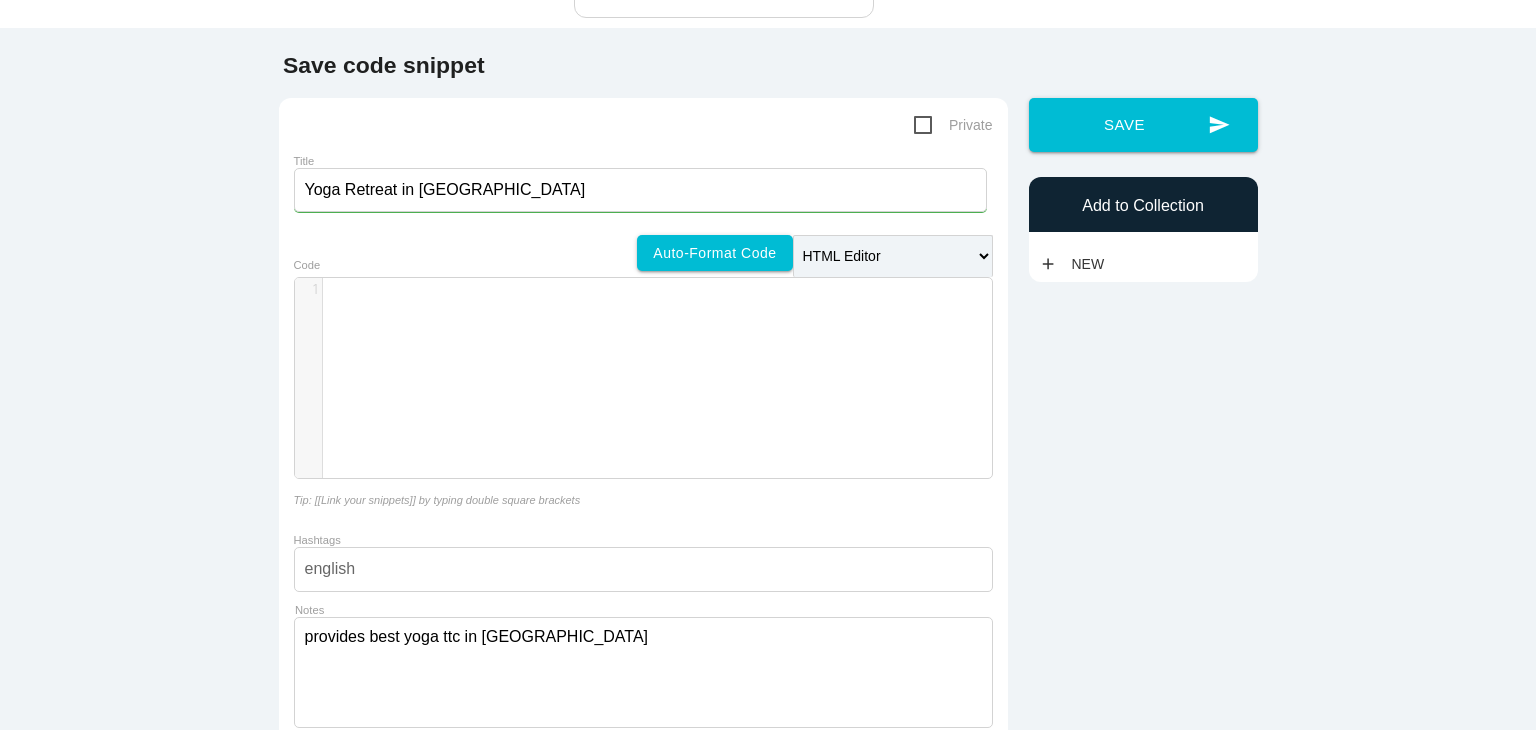 paste on "a!" 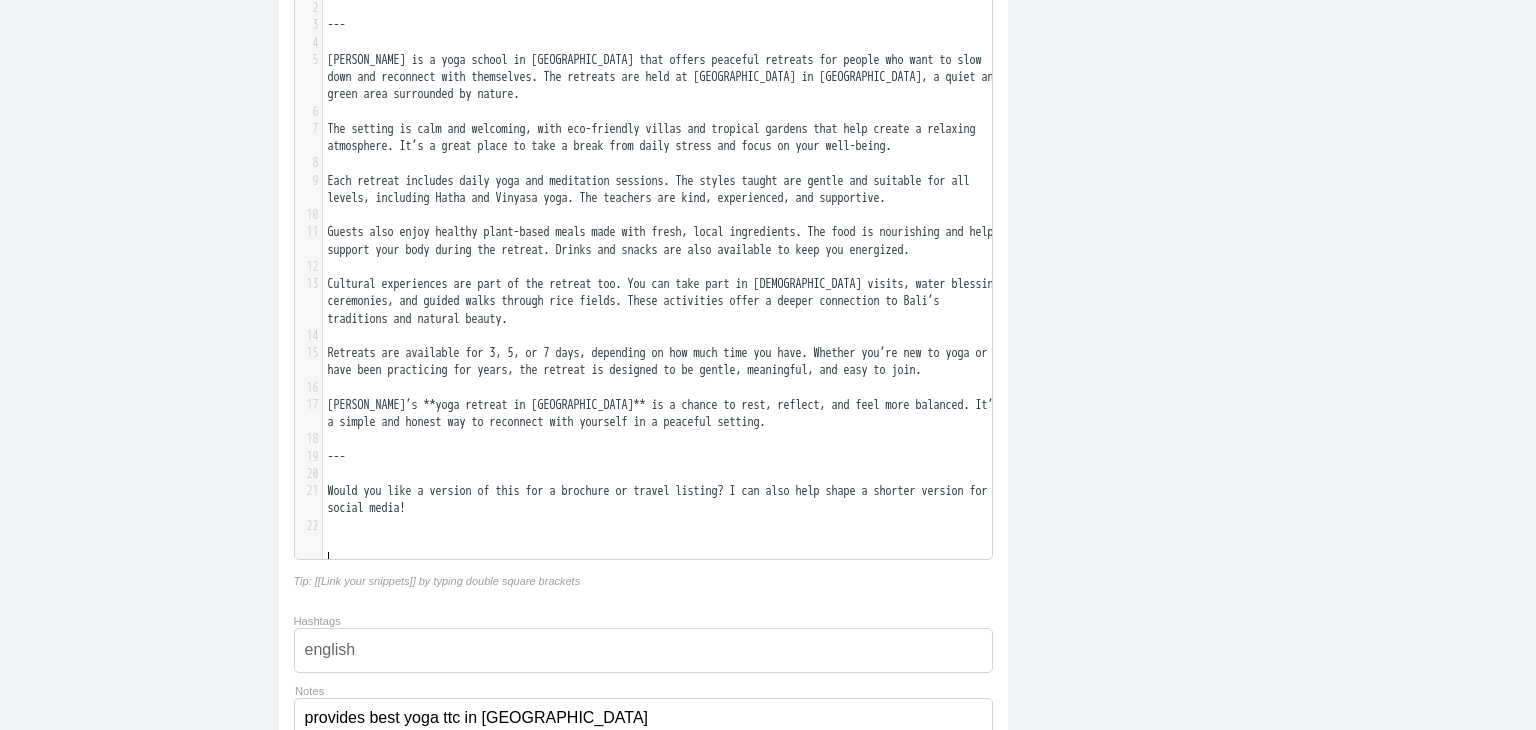 scroll, scrollTop: 374, scrollLeft: 0, axis: vertical 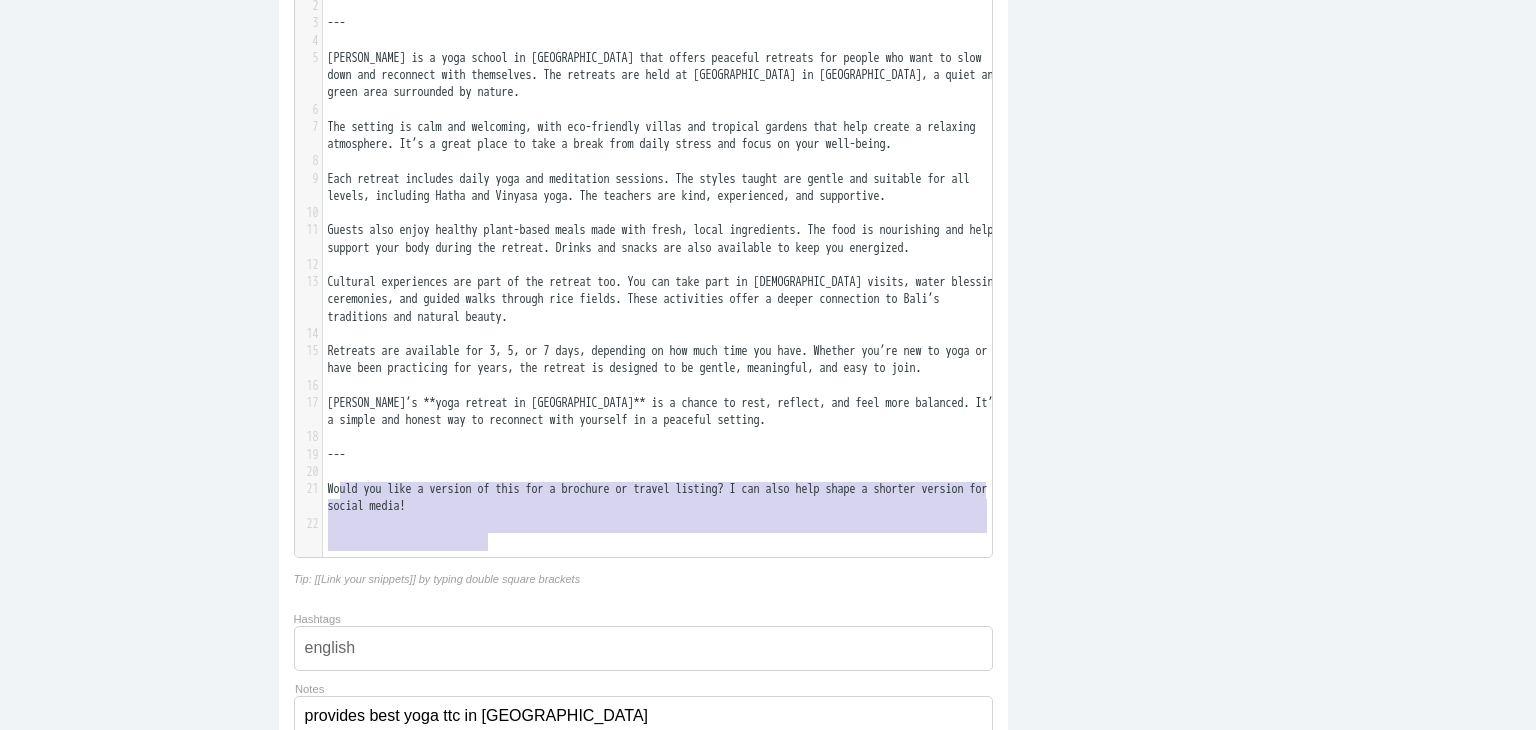type on "---
Would you like a version of this for a brochure or travel listing? I can also help shape a shorter version for social media!" 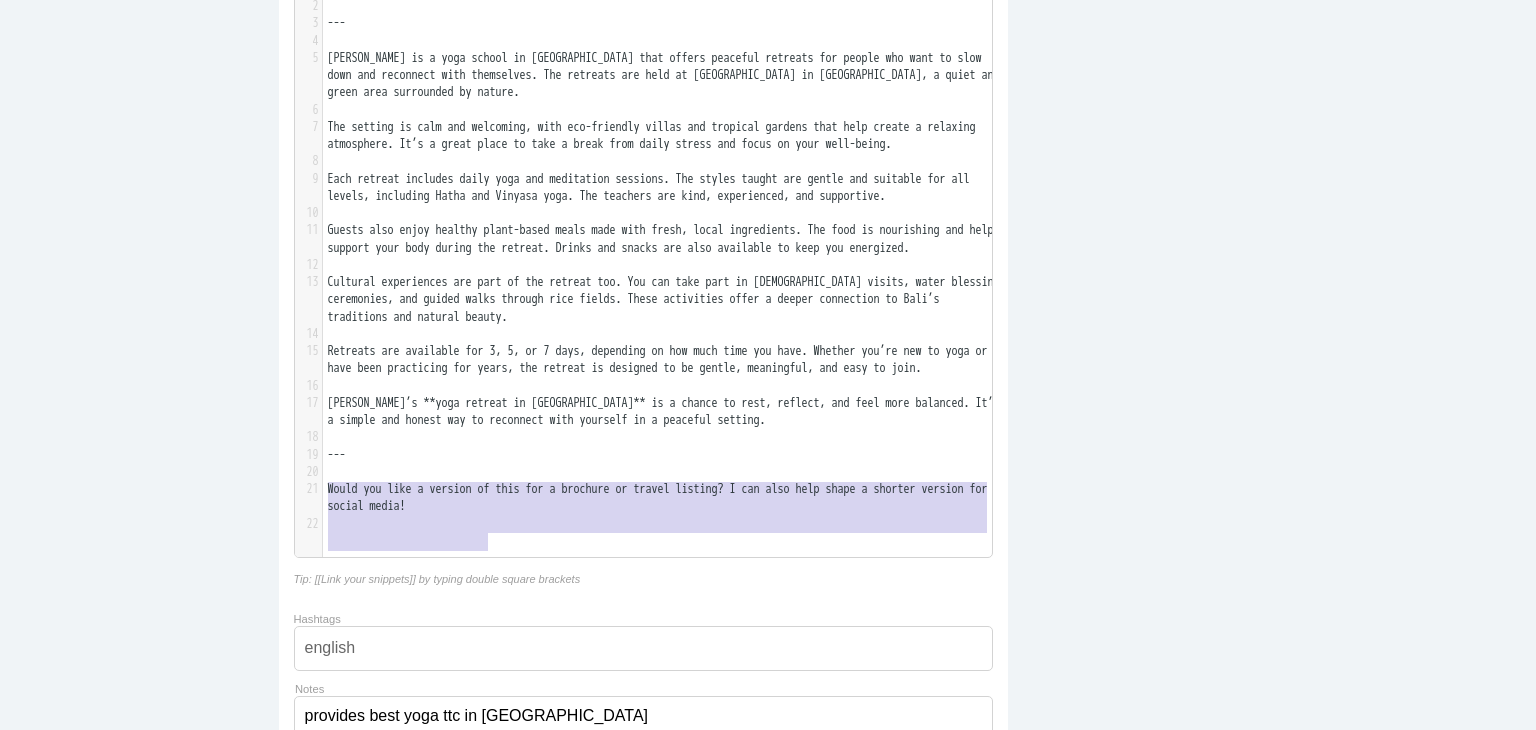 drag, startPoint x: 496, startPoint y: 546, endPoint x: 320, endPoint y: 487, distance: 185.62596 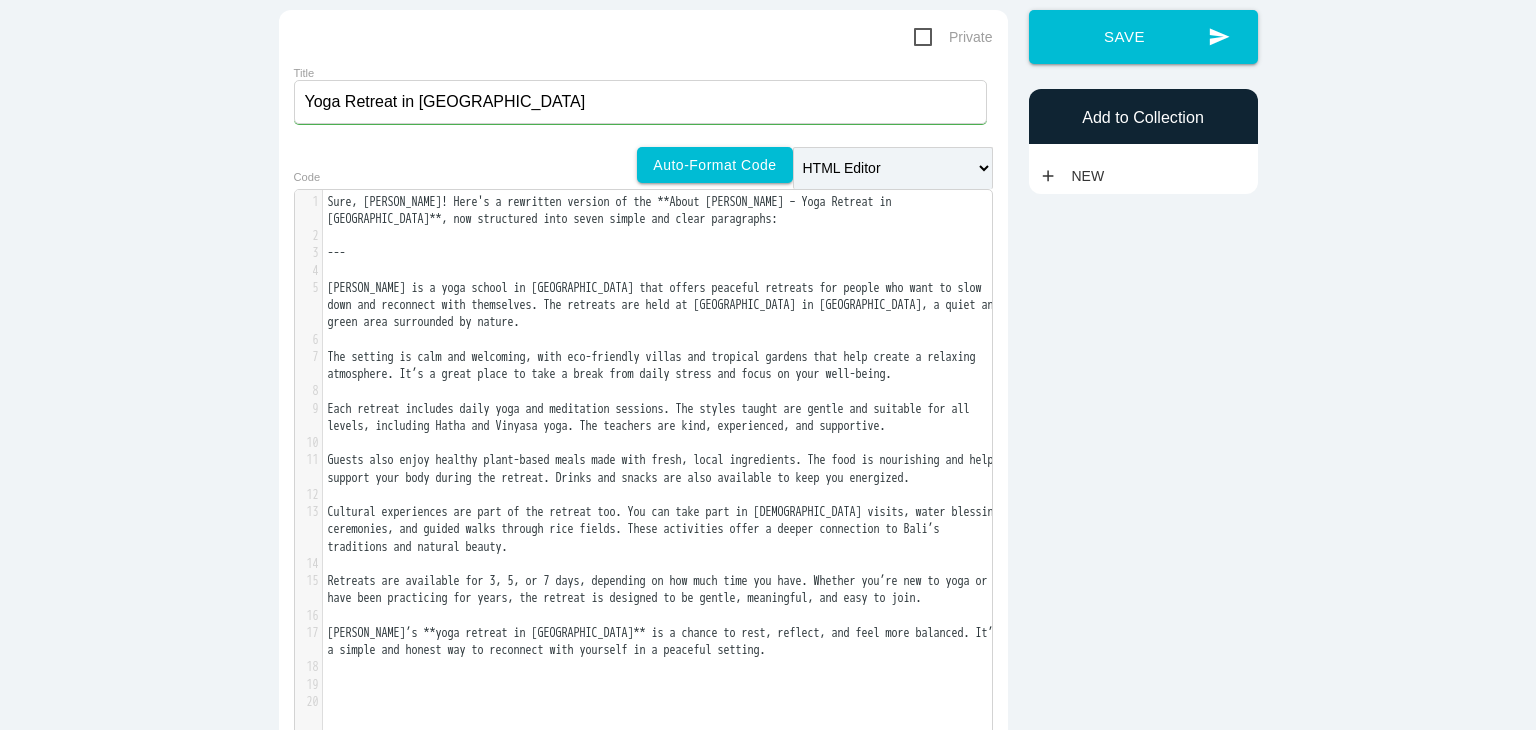 scroll, scrollTop: 128, scrollLeft: 0, axis: vertical 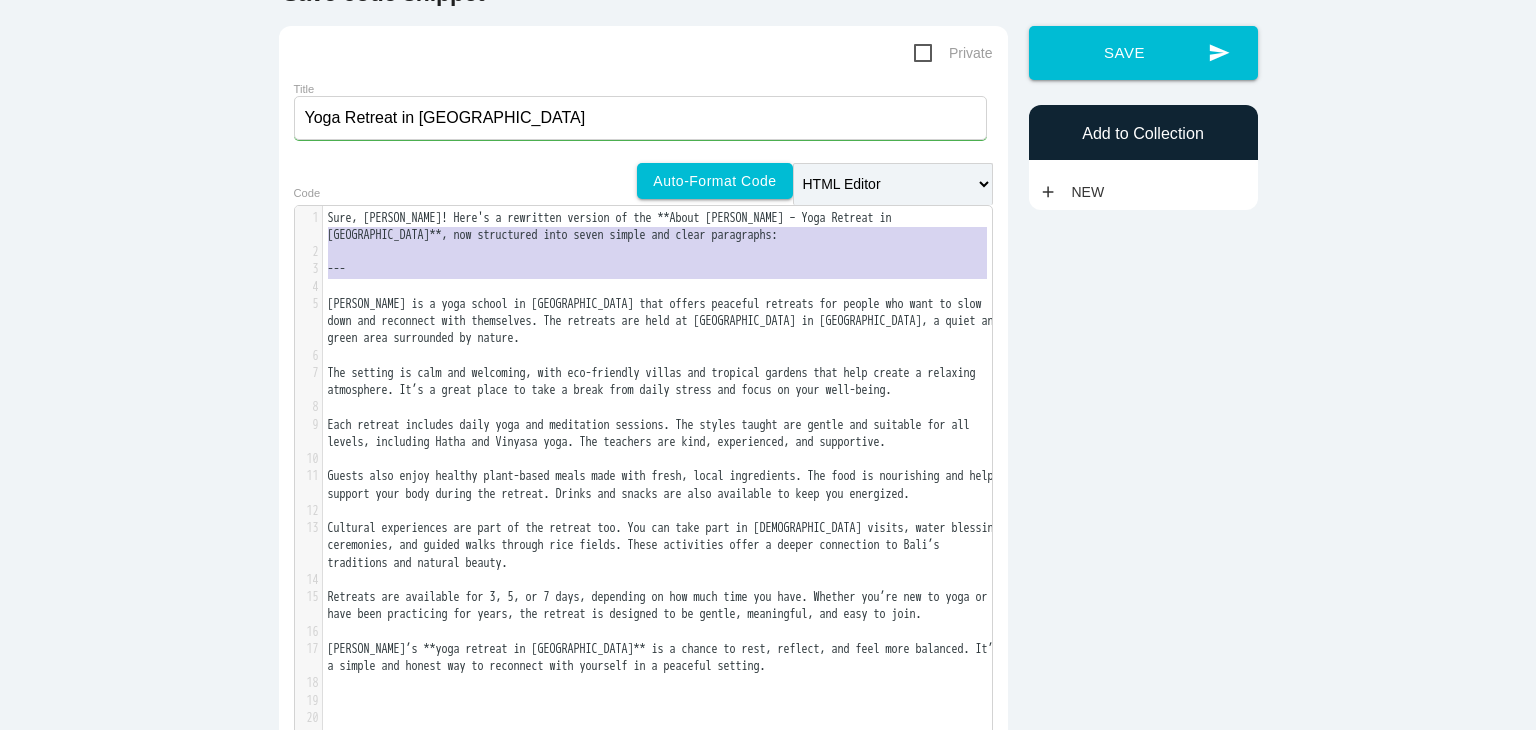 type on "Sure, Sejal! Here's a rewritten version of the **About Mira Yogashala – Yoga Retreat in Bali**, now structured into seven simple and clear paragraphs:
---" 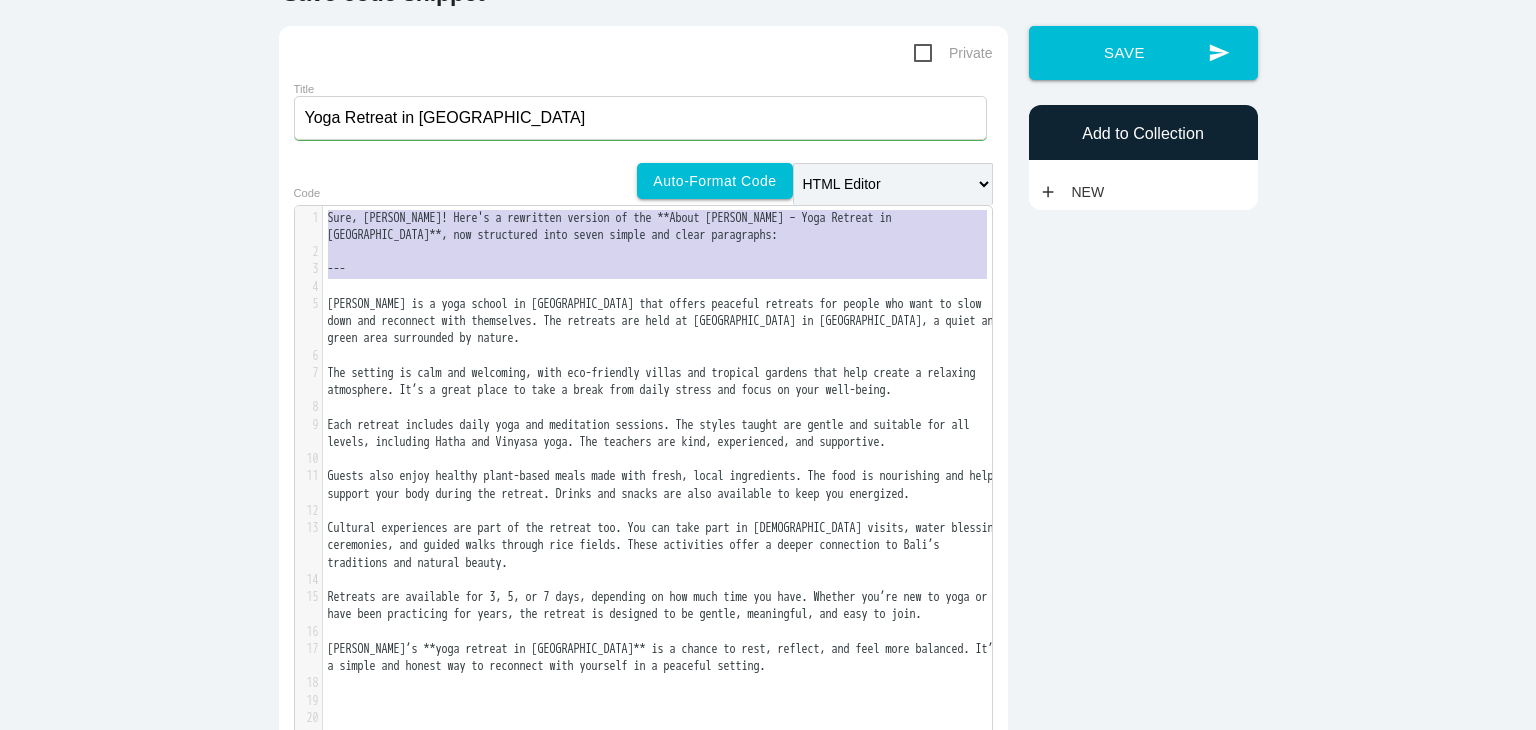 drag, startPoint x: 319, startPoint y: 299, endPoint x: 306, endPoint y: 216, distance: 84.0119 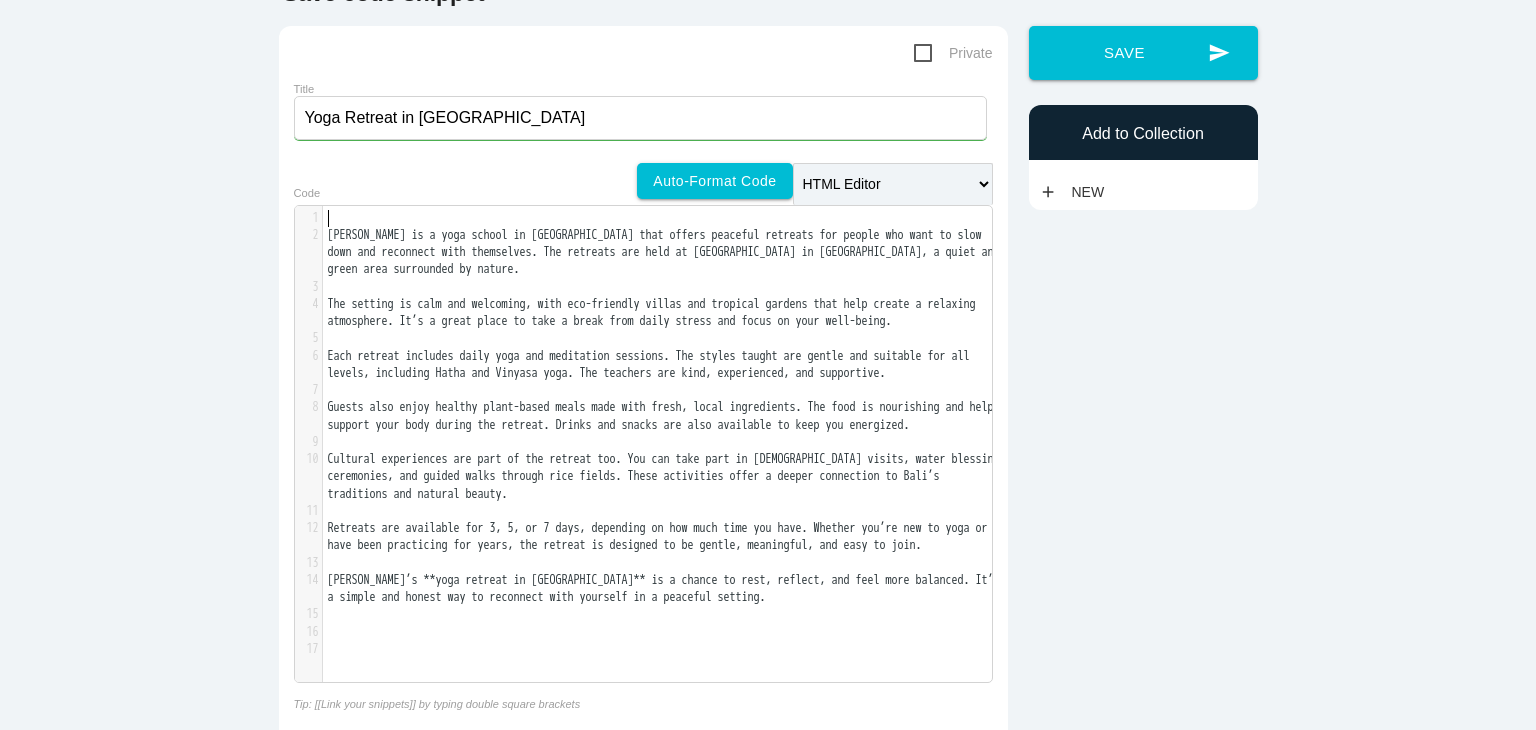 scroll, scrollTop: 276, scrollLeft: 0, axis: vertical 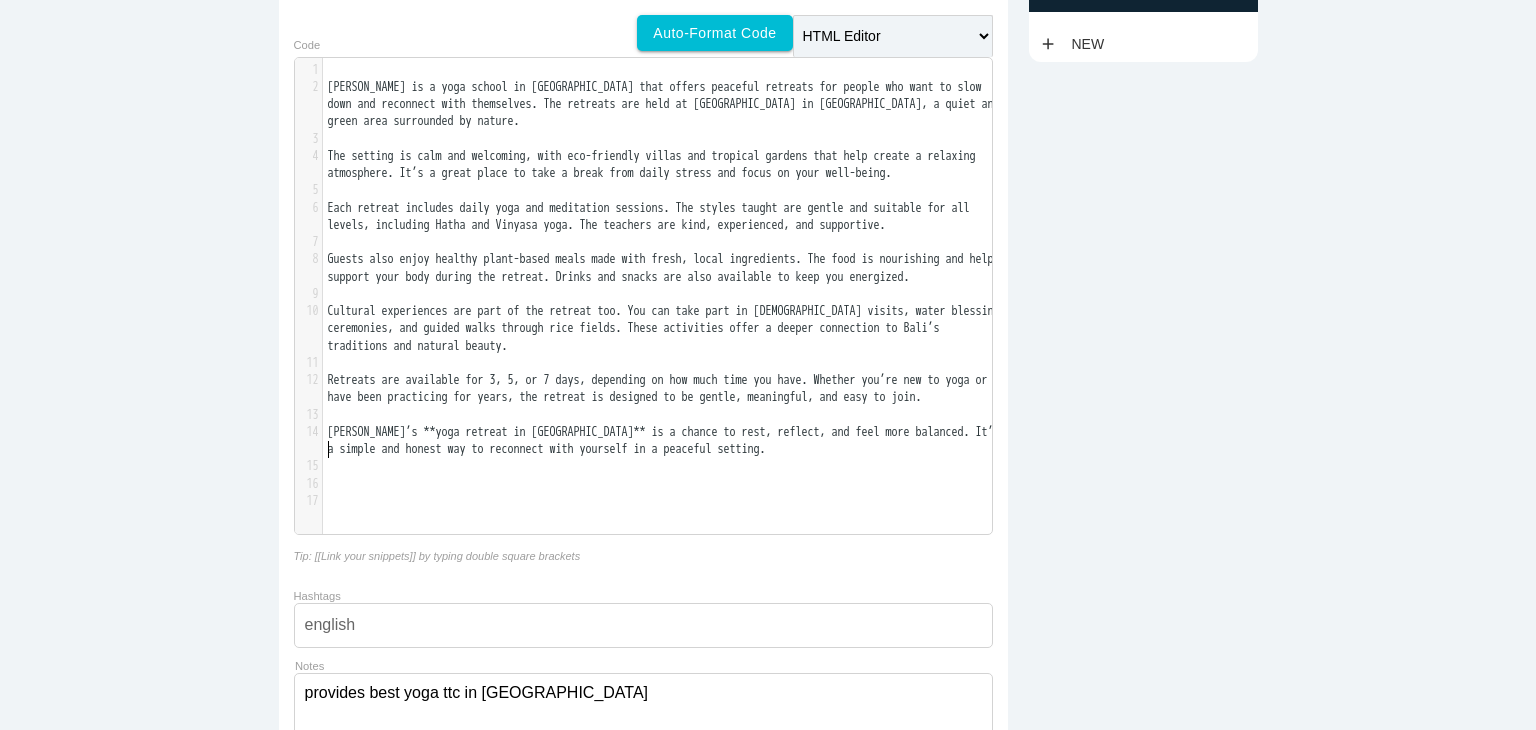 click on "​" at bounding box center [665, 415] 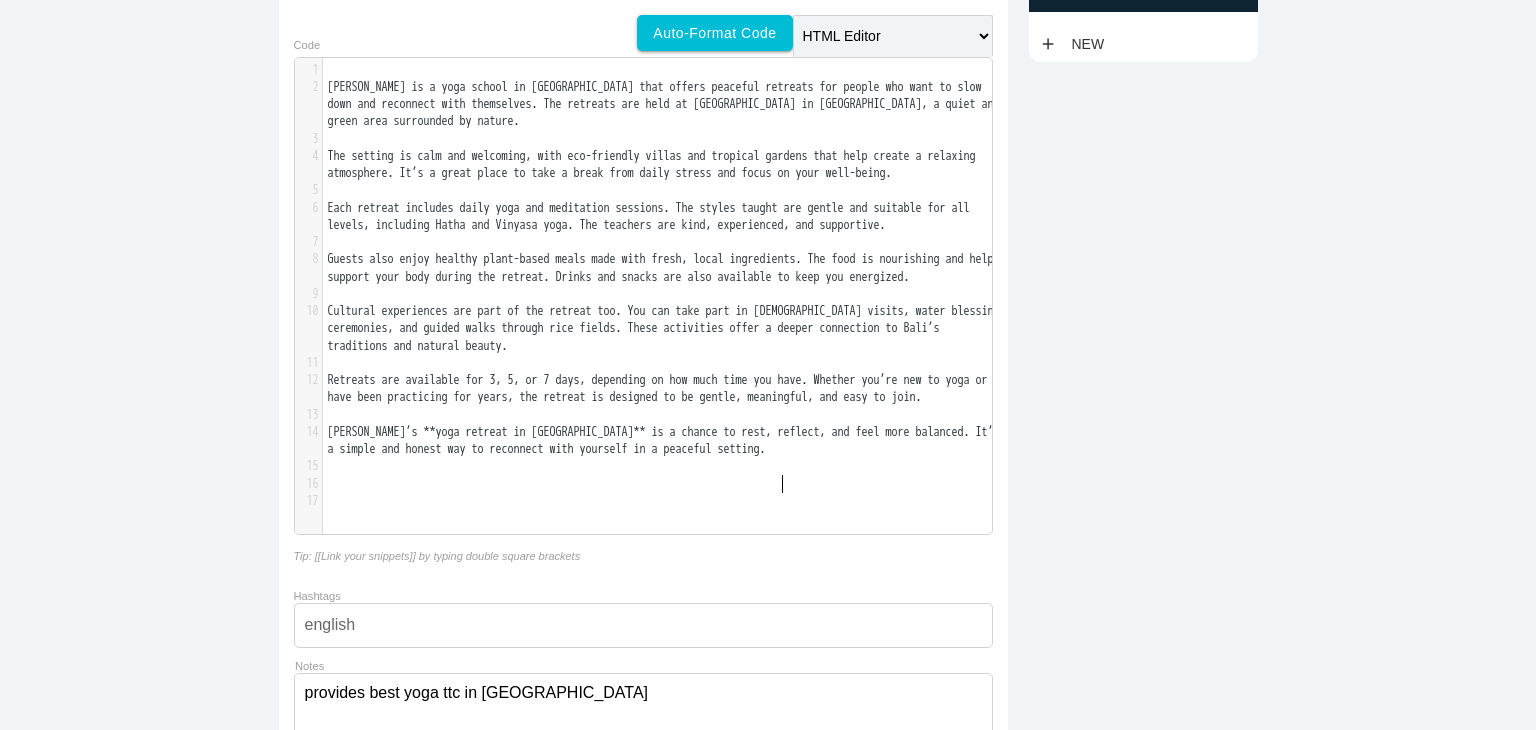 click on "Mira Yogashala’s **yoga retreat in Bali** is a chance to rest, reflect, and feel more balanced. It’s a simple and honest way to reconnect with yourself in a peaceful setting." at bounding box center (665, 441) 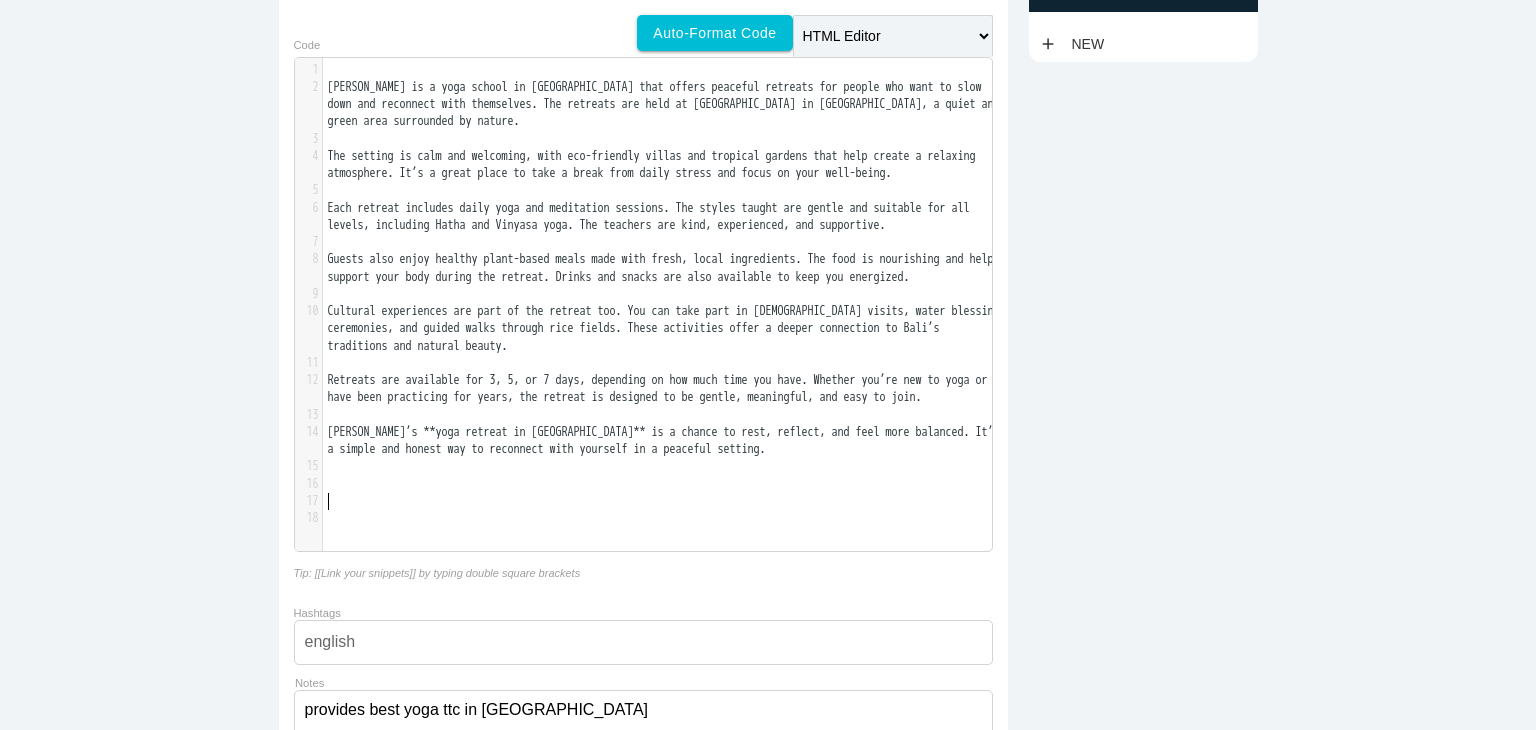 type on "<" 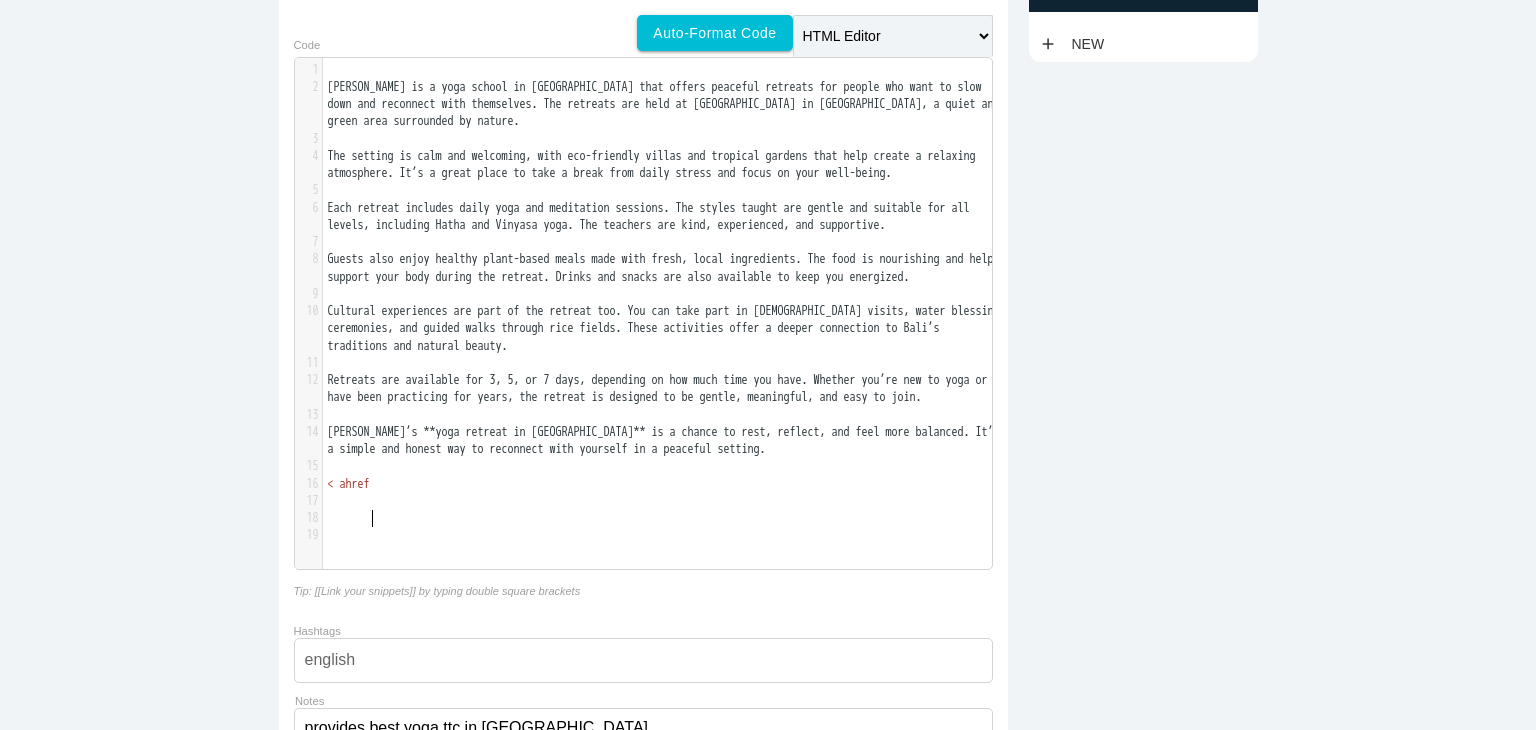 type on "< ahref=" 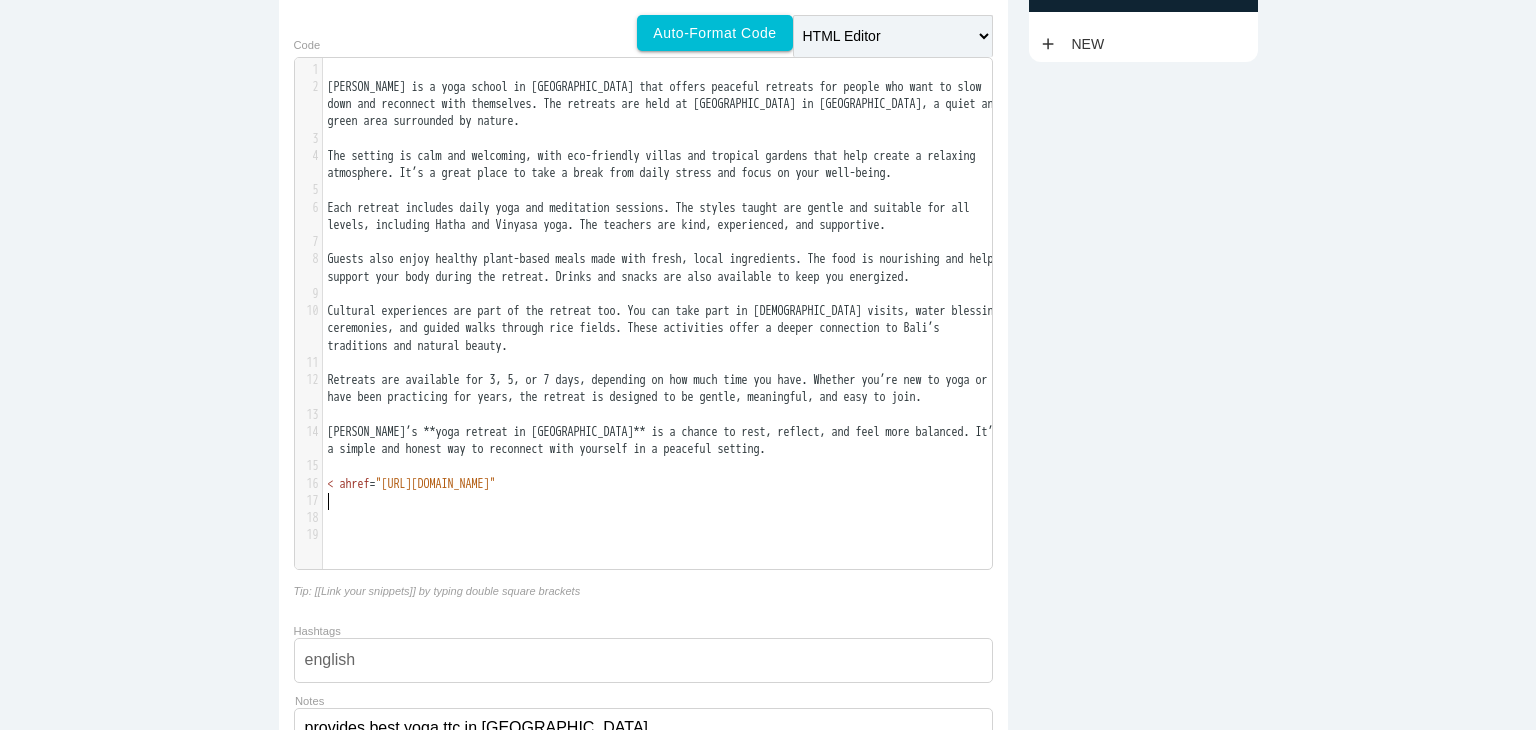 click on "​" at bounding box center (665, 466) 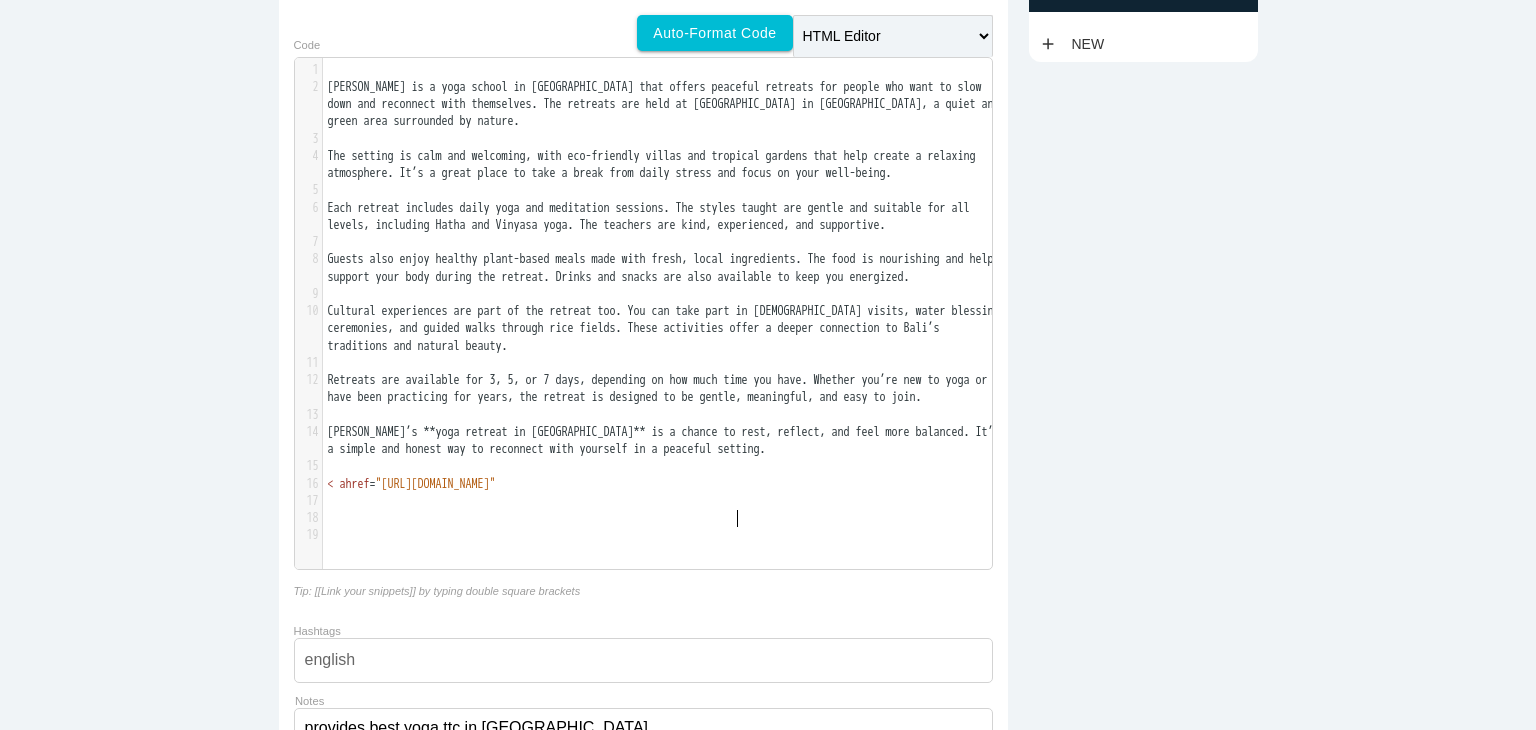 click on "<   ahref = "https://www.mirayogashala.com/yoga-retreat-in-bali.php"" at bounding box center (665, 484) 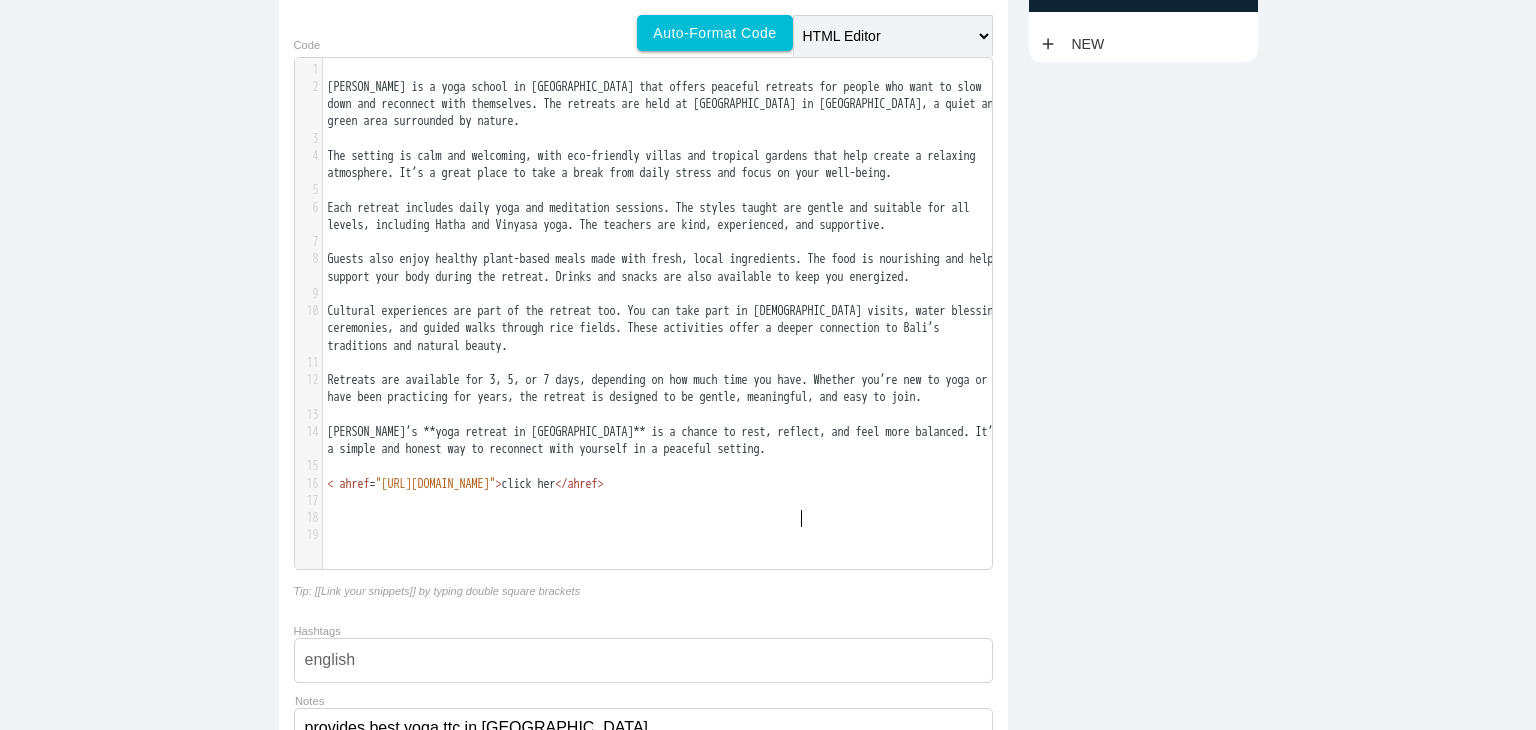 scroll, scrollTop: 5, scrollLeft: 48, axis: both 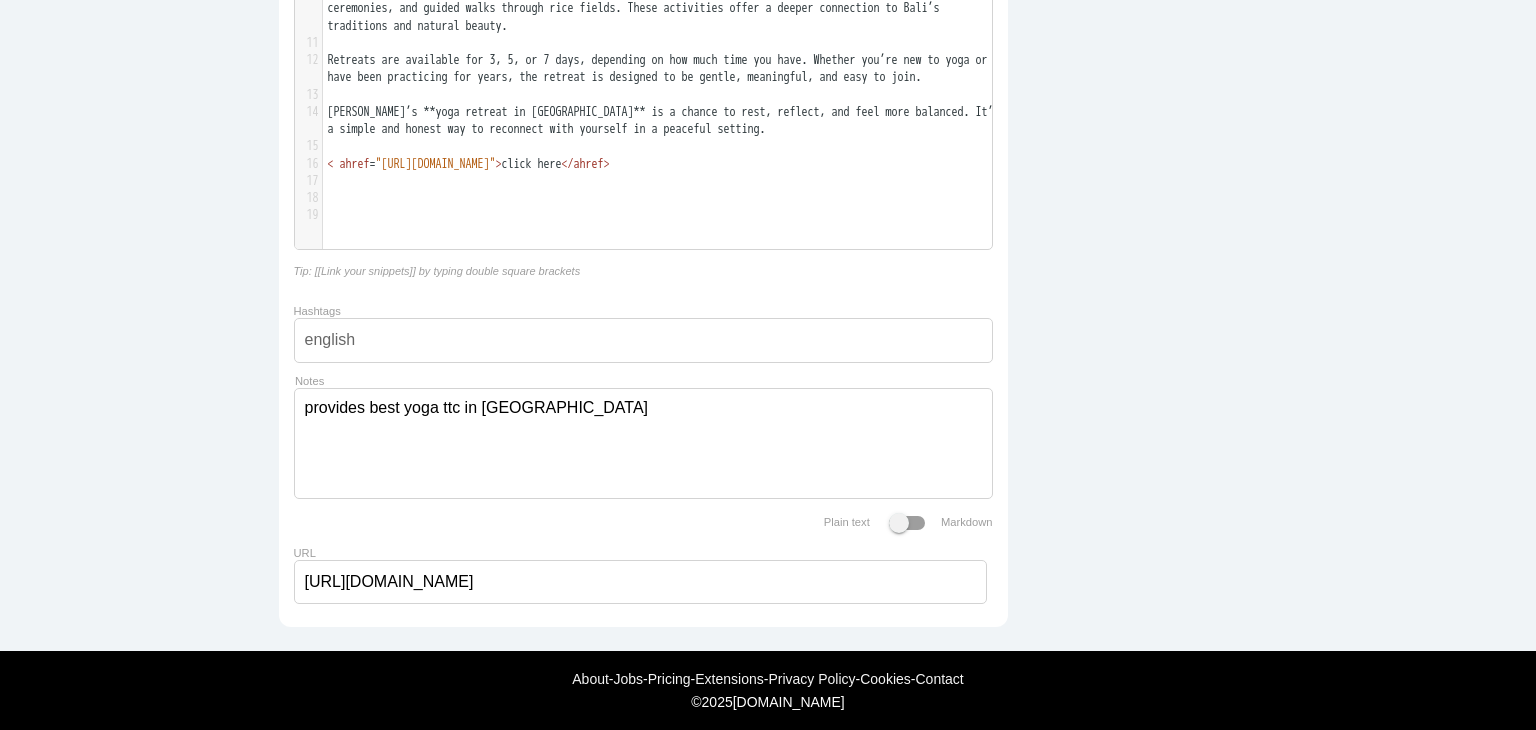 type on "click here" 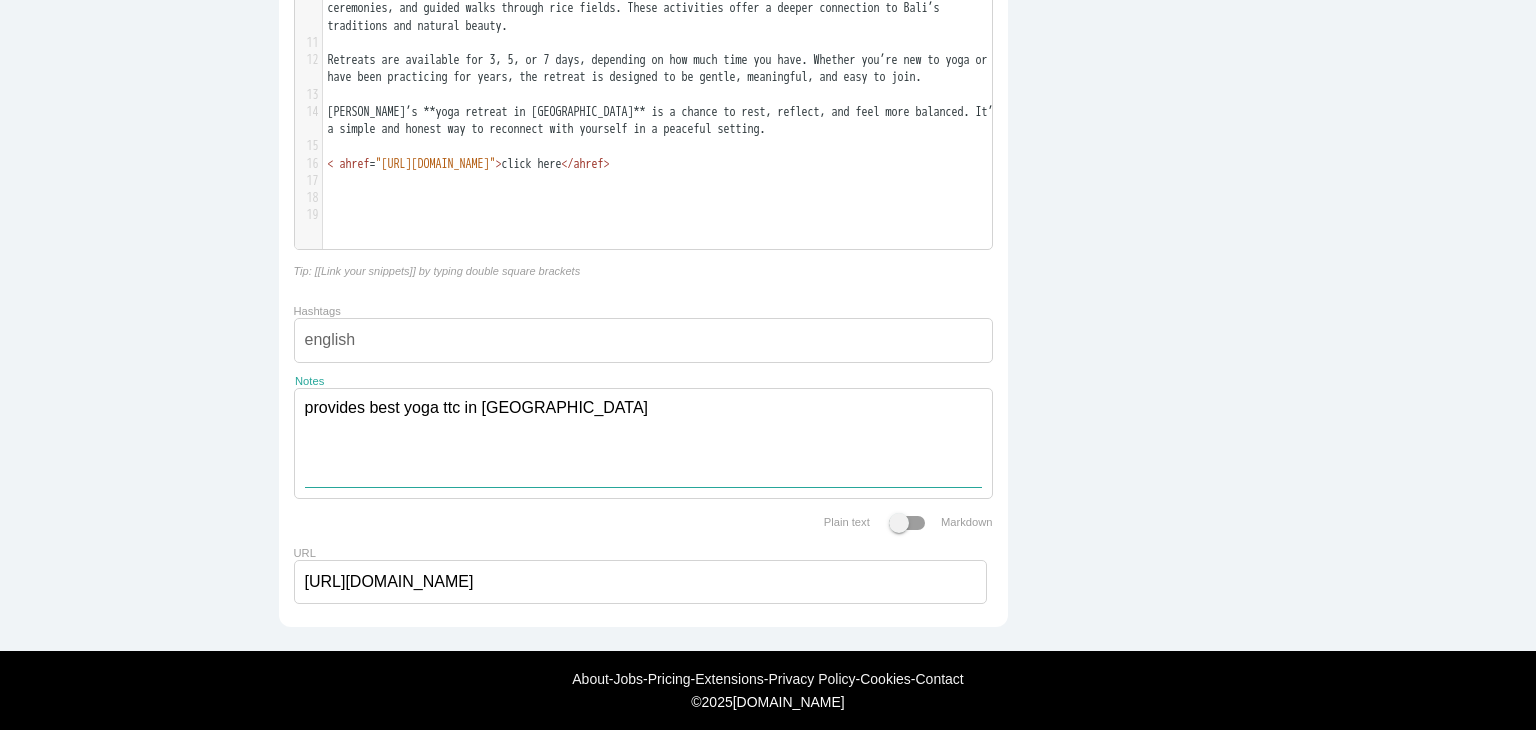 click on "provides best yoga ttc in Bali" at bounding box center [643, 438] 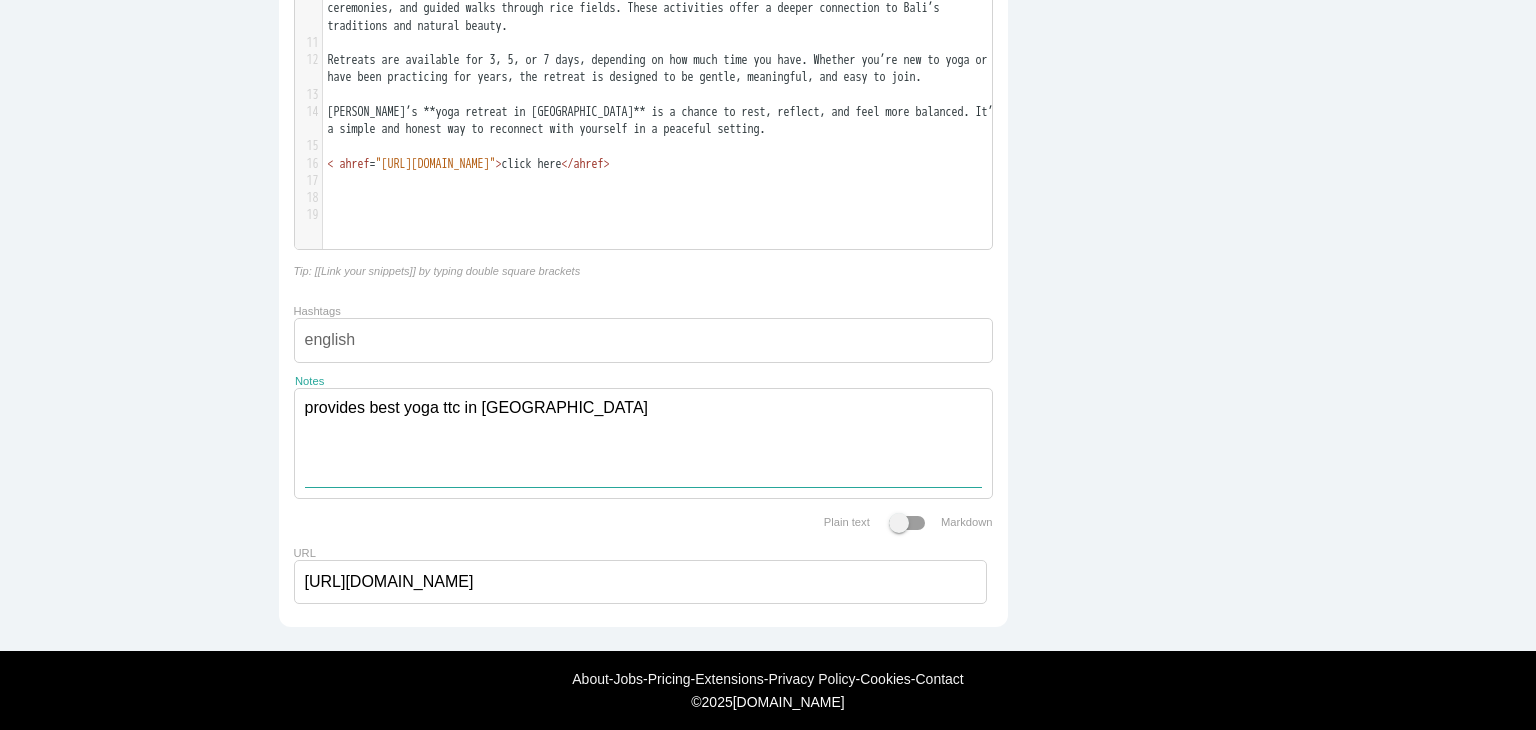 click on "provides best yoga ttc in Bali" at bounding box center (643, 438) 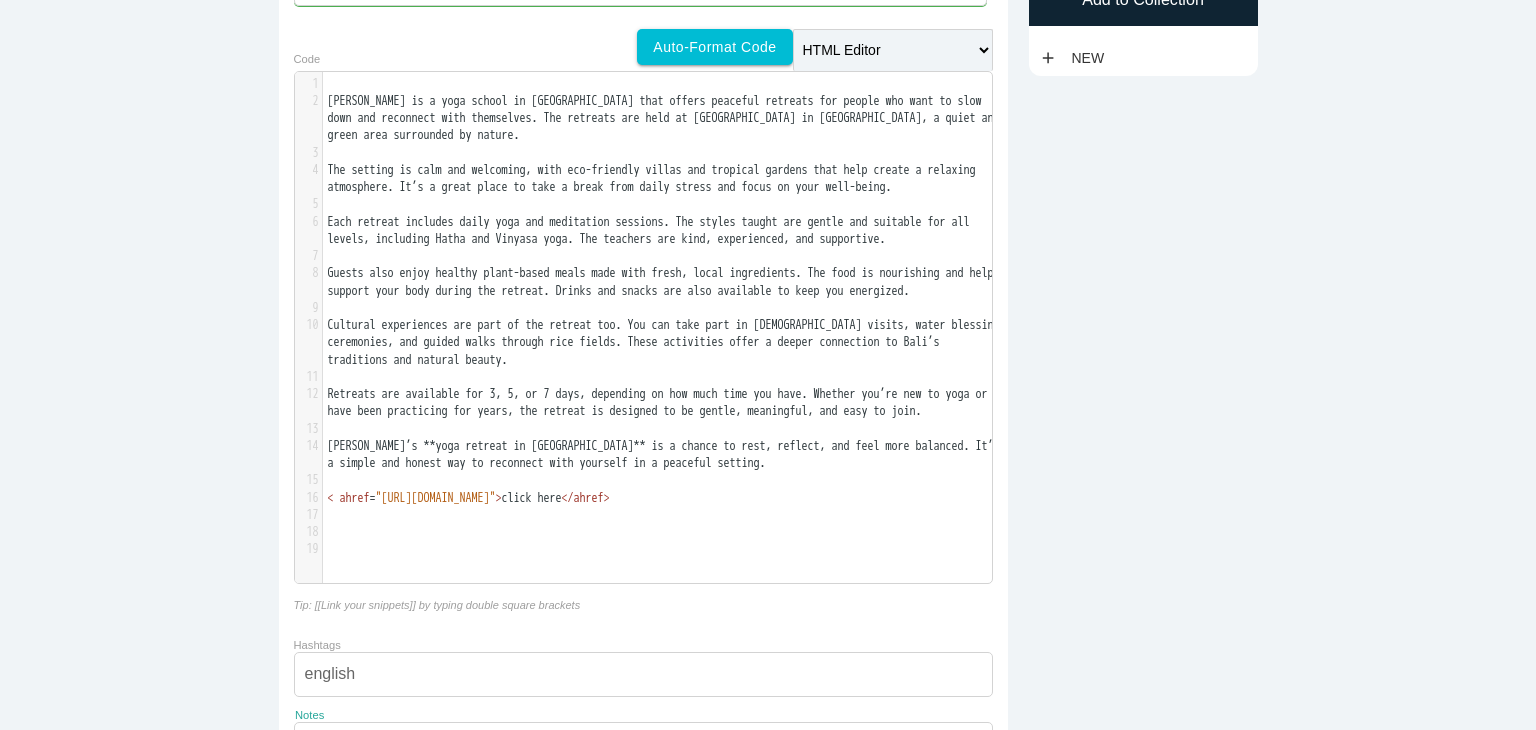 scroll, scrollTop: 261, scrollLeft: 0, axis: vertical 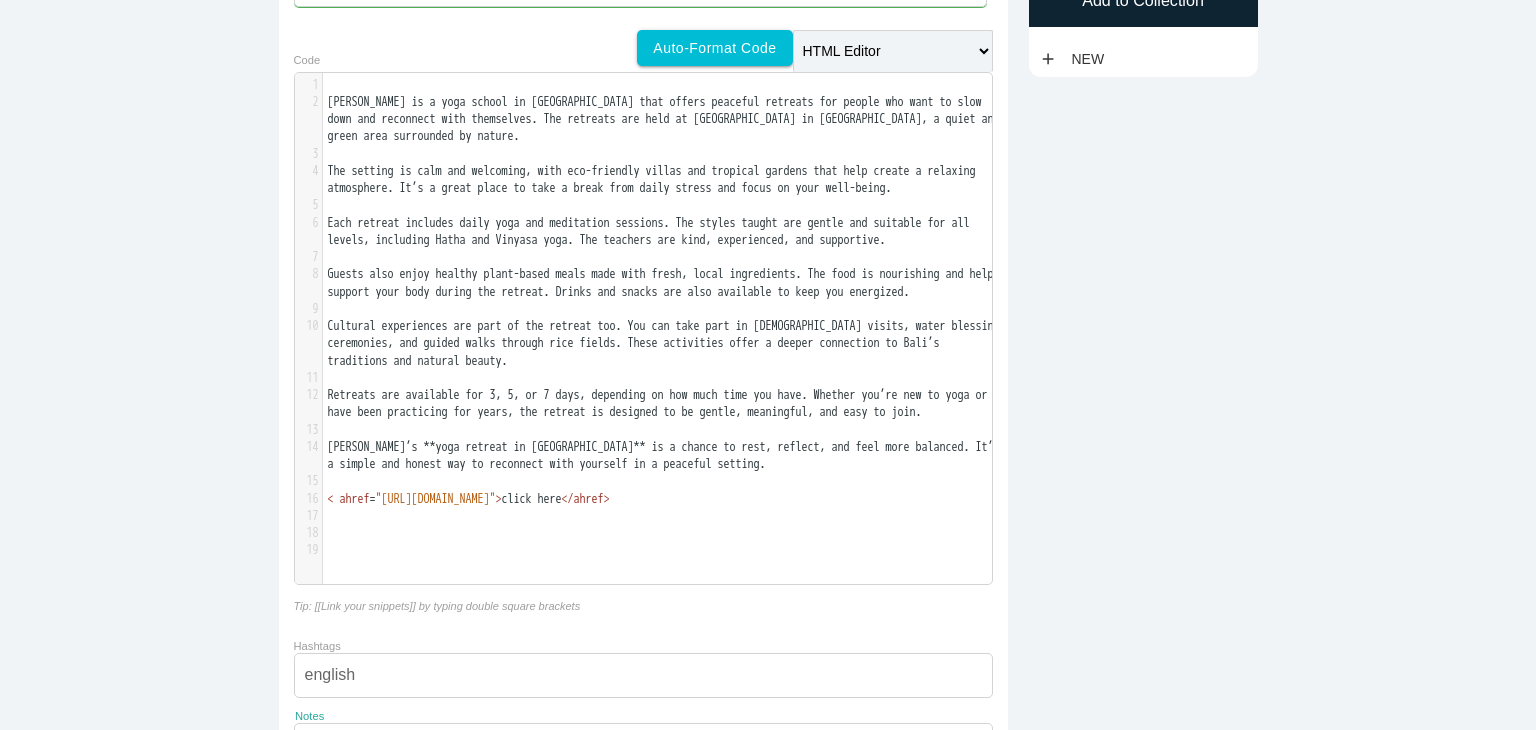 type on "Provides best yoga ttc in [GEOGRAPHIC_DATA]" 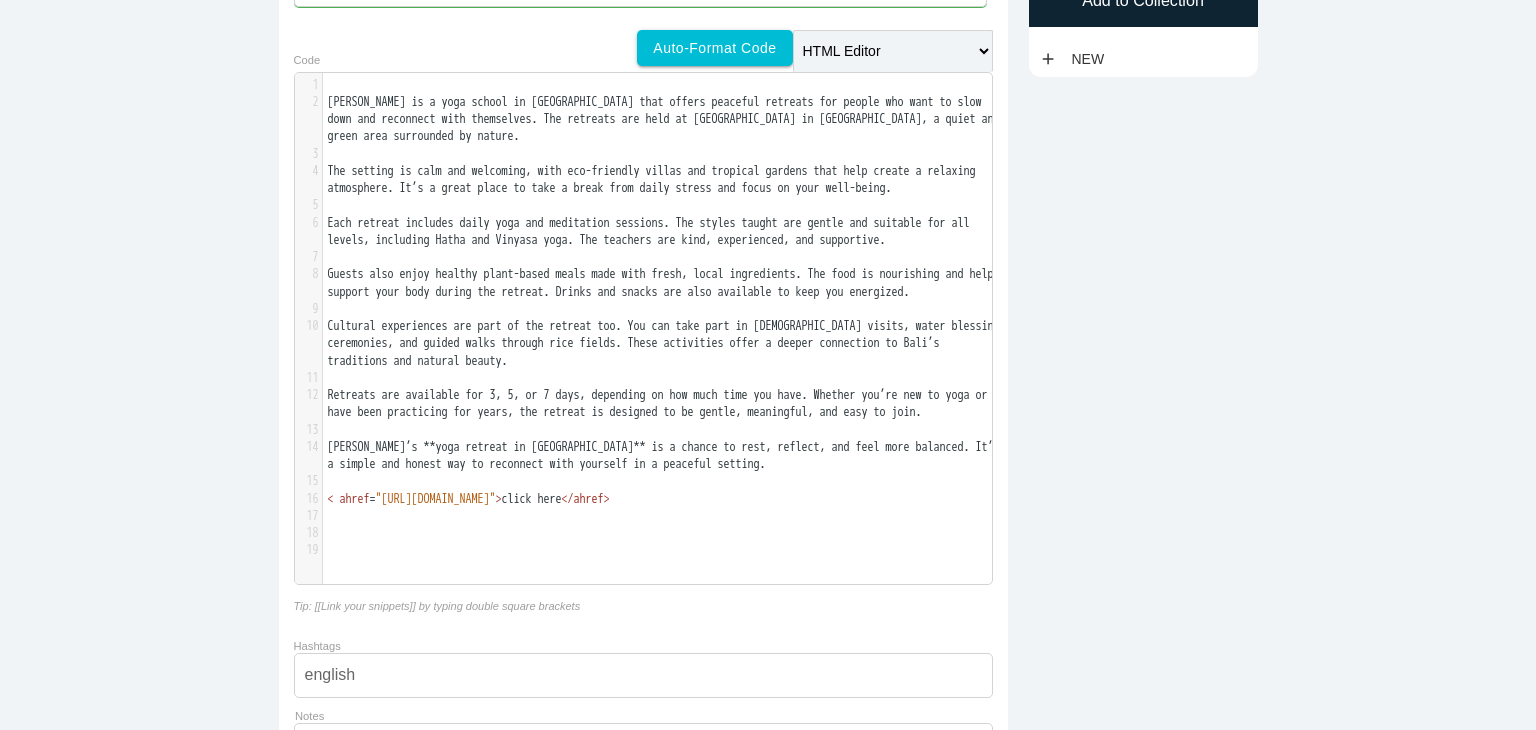 click on ">" at bounding box center (499, 499) 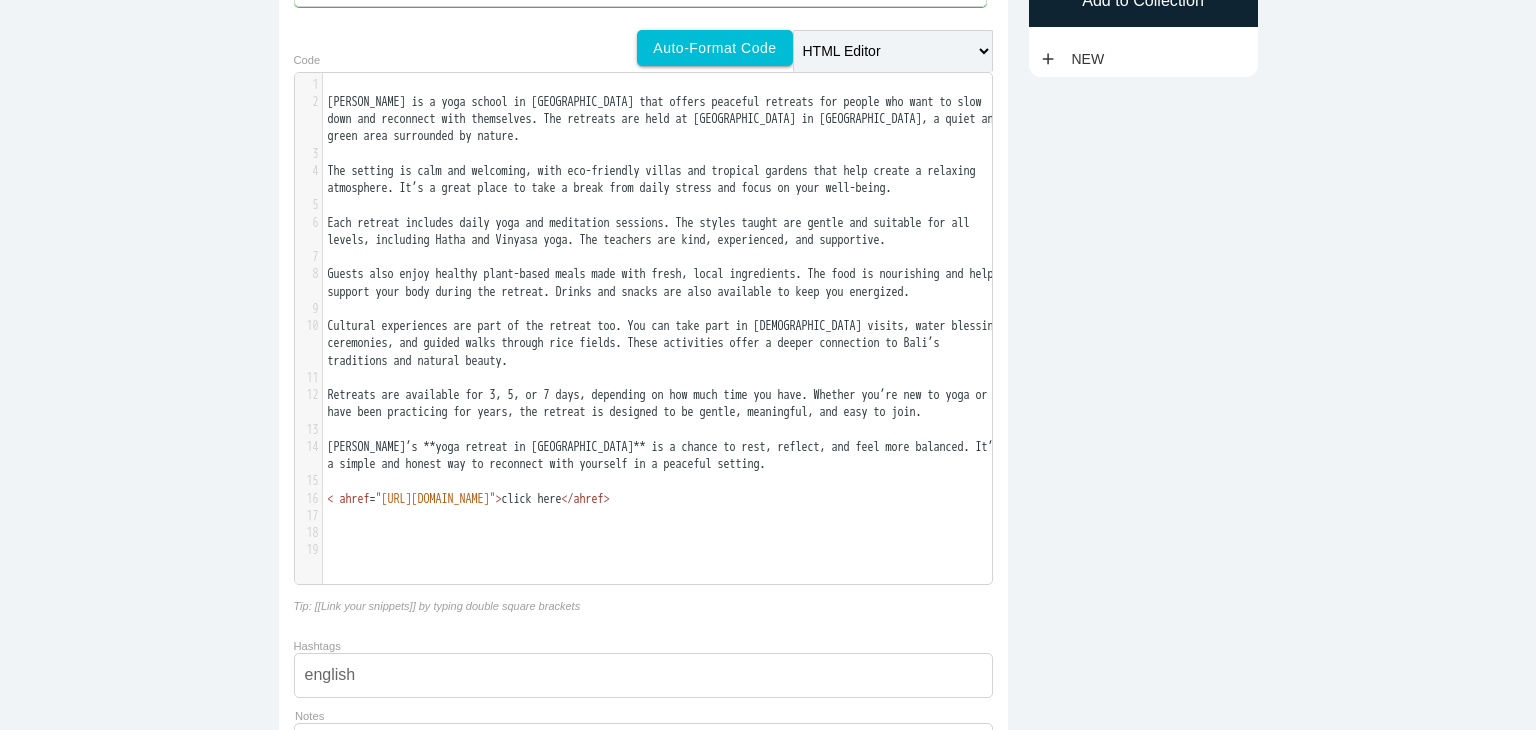 click on "Mira Yogashala’s **yoga retreat in Bali** is a chance to rest, reflect, and feel more balanced. It’s a simple and honest way to reconnect with yourself in a peaceful setting." at bounding box center (665, 456) 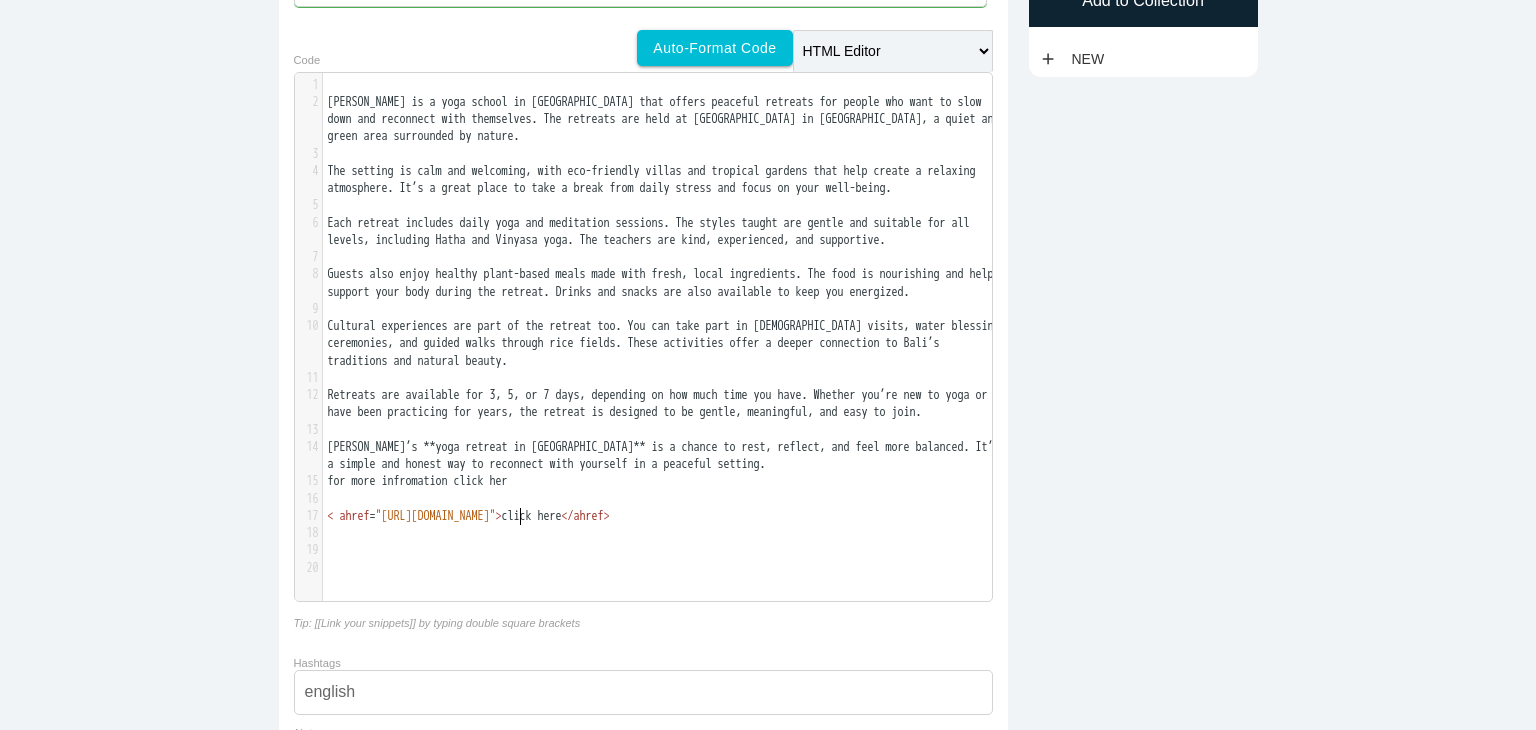 type on "for more infromation click here" 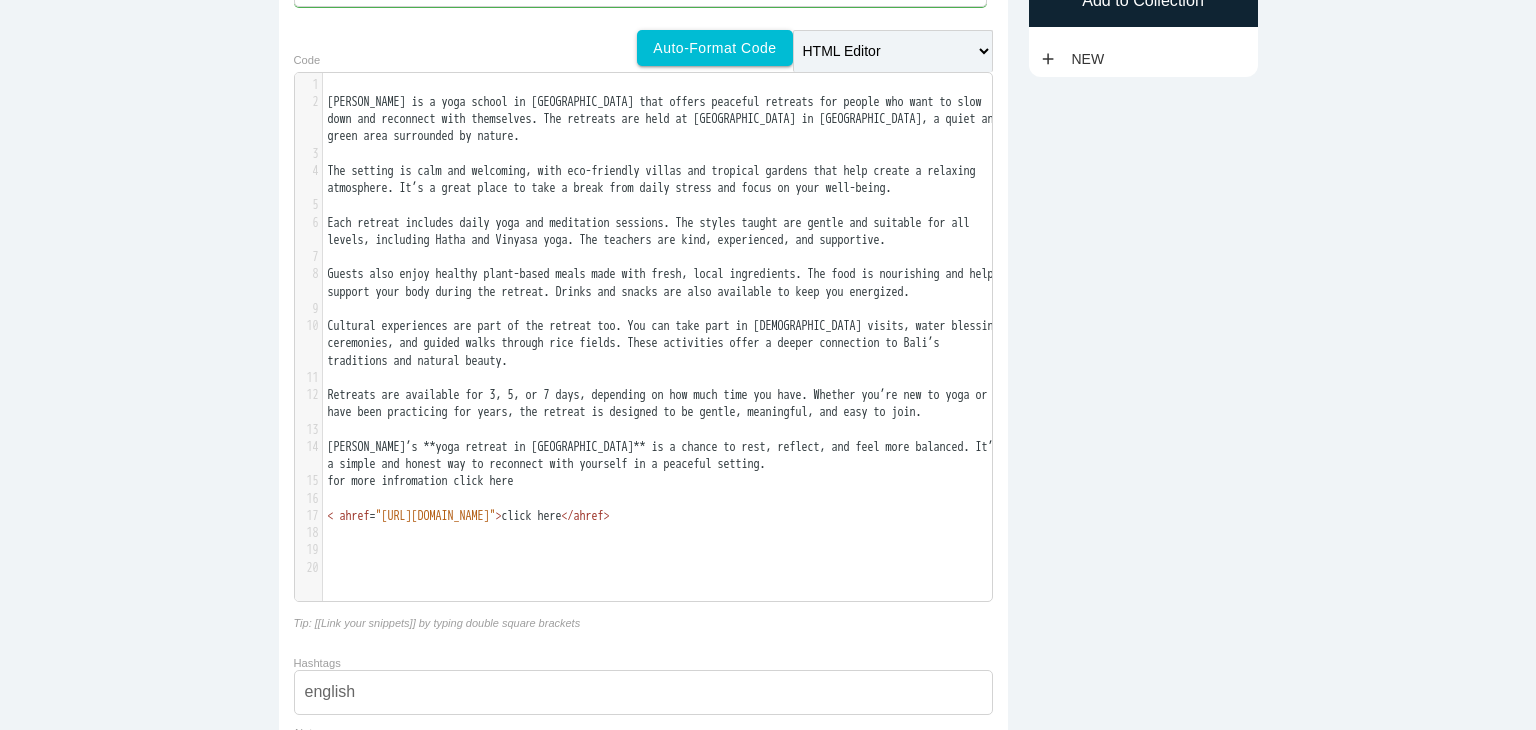 type 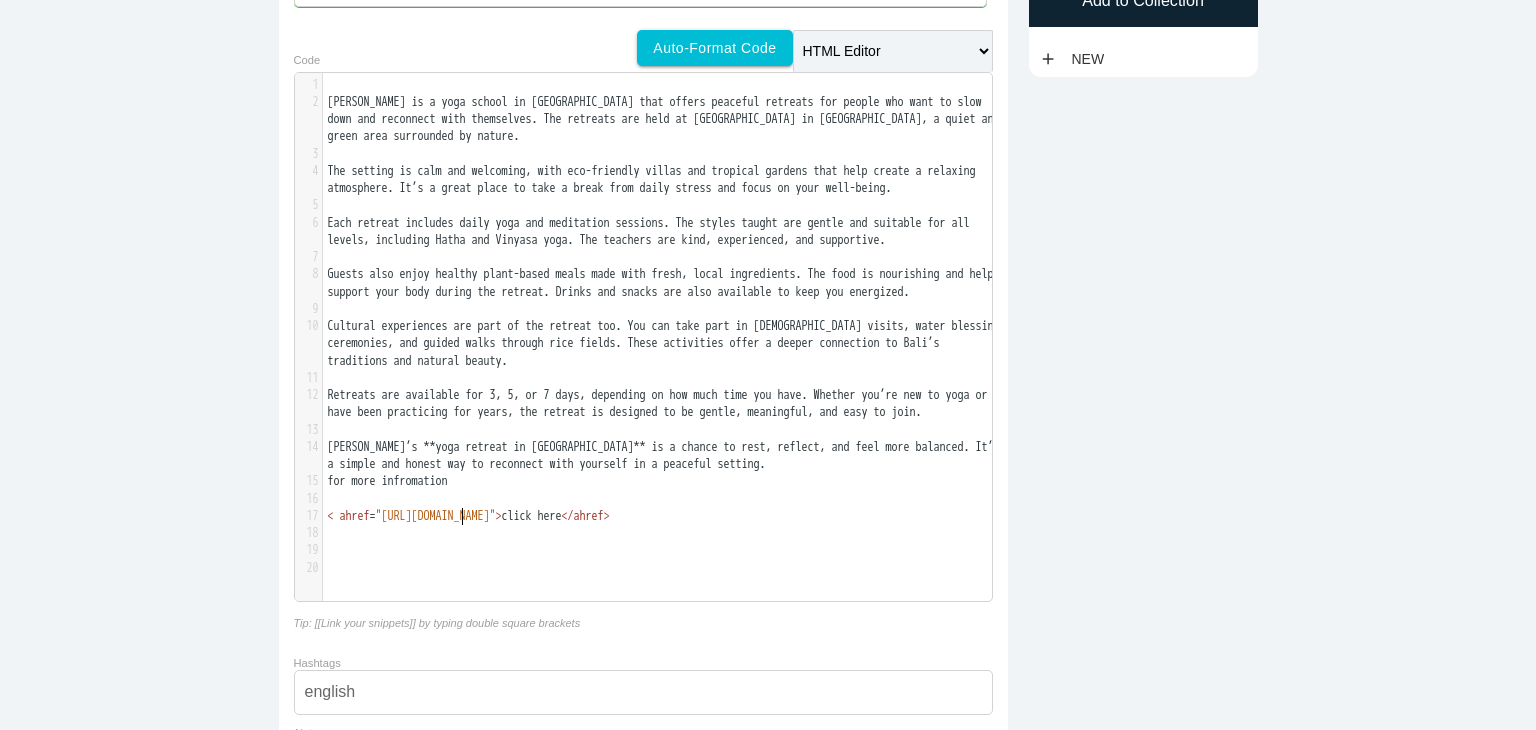 click on "<" at bounding box center (331, 516) 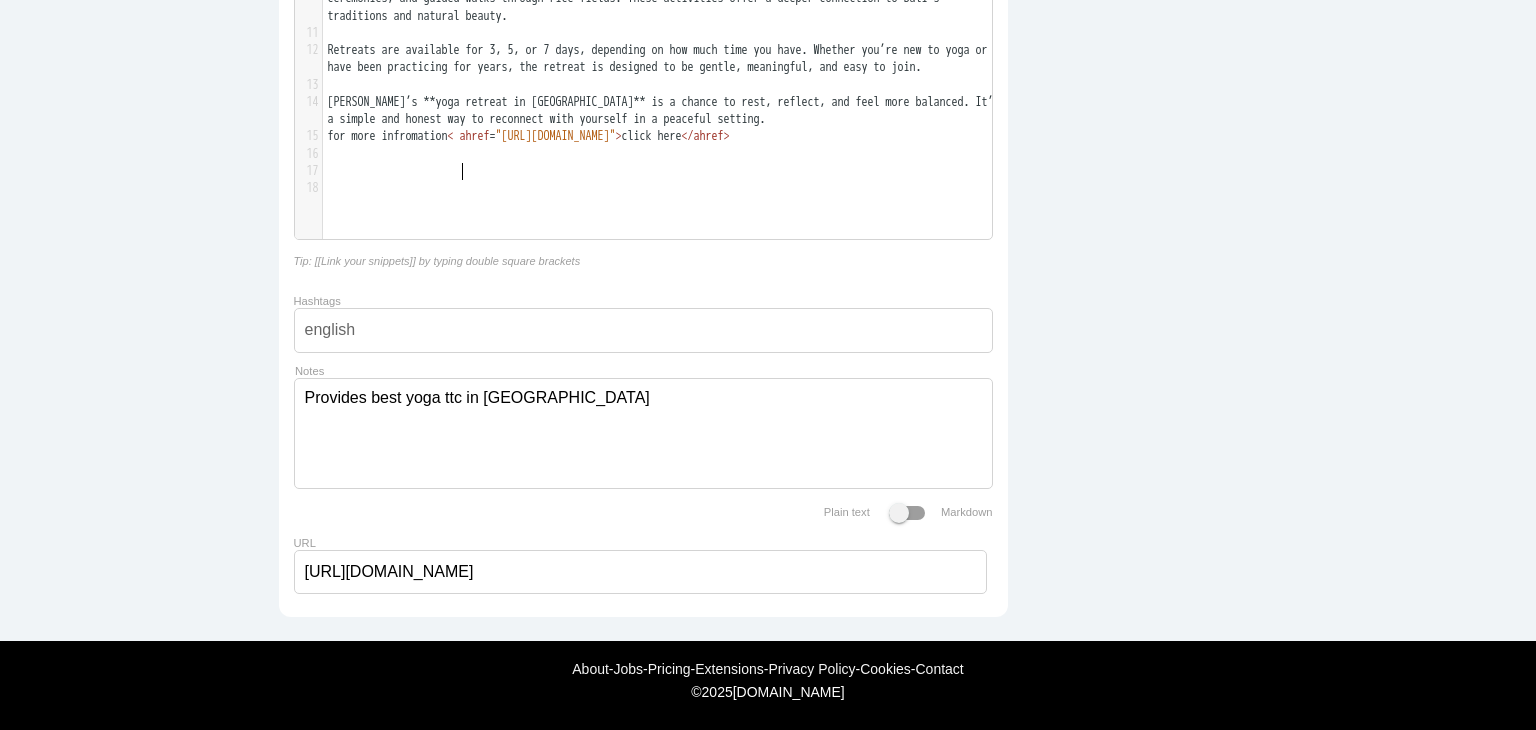 scroll, scrollTop: 0, scrollLeft: 0, axis: both 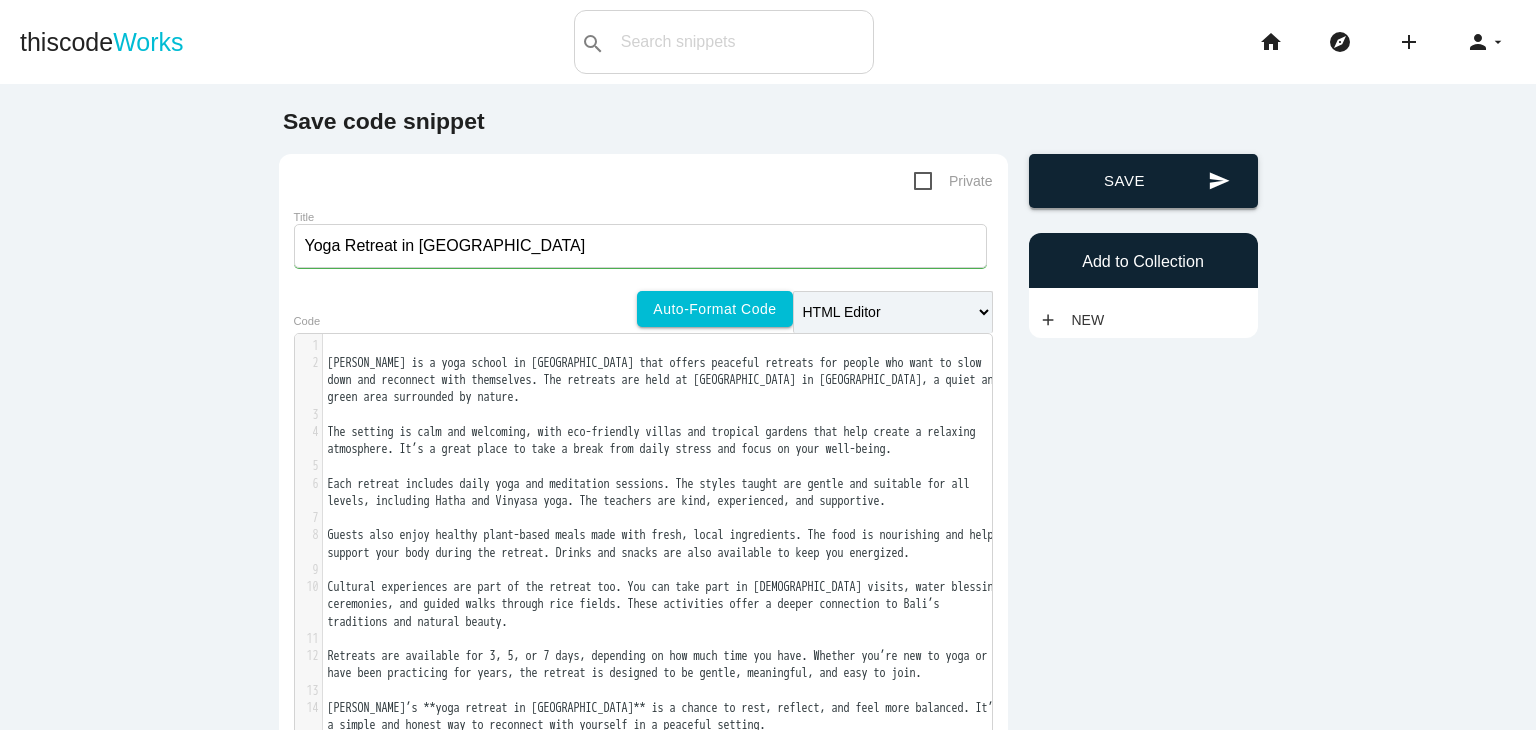 click on "send Save" at bounding box center (1143, 181) 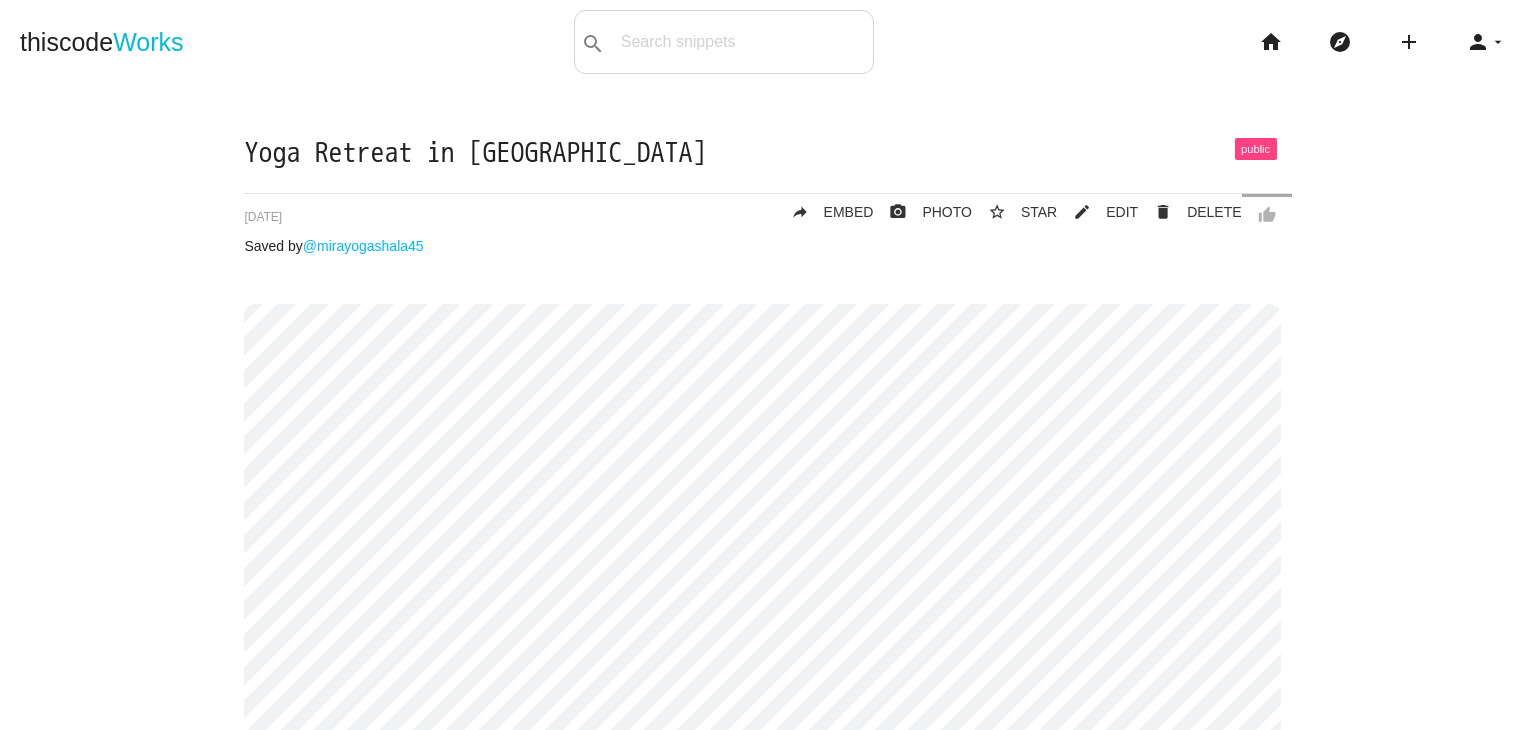 scroll, scrollTop: 0, scrollLeft: 0, axis: both 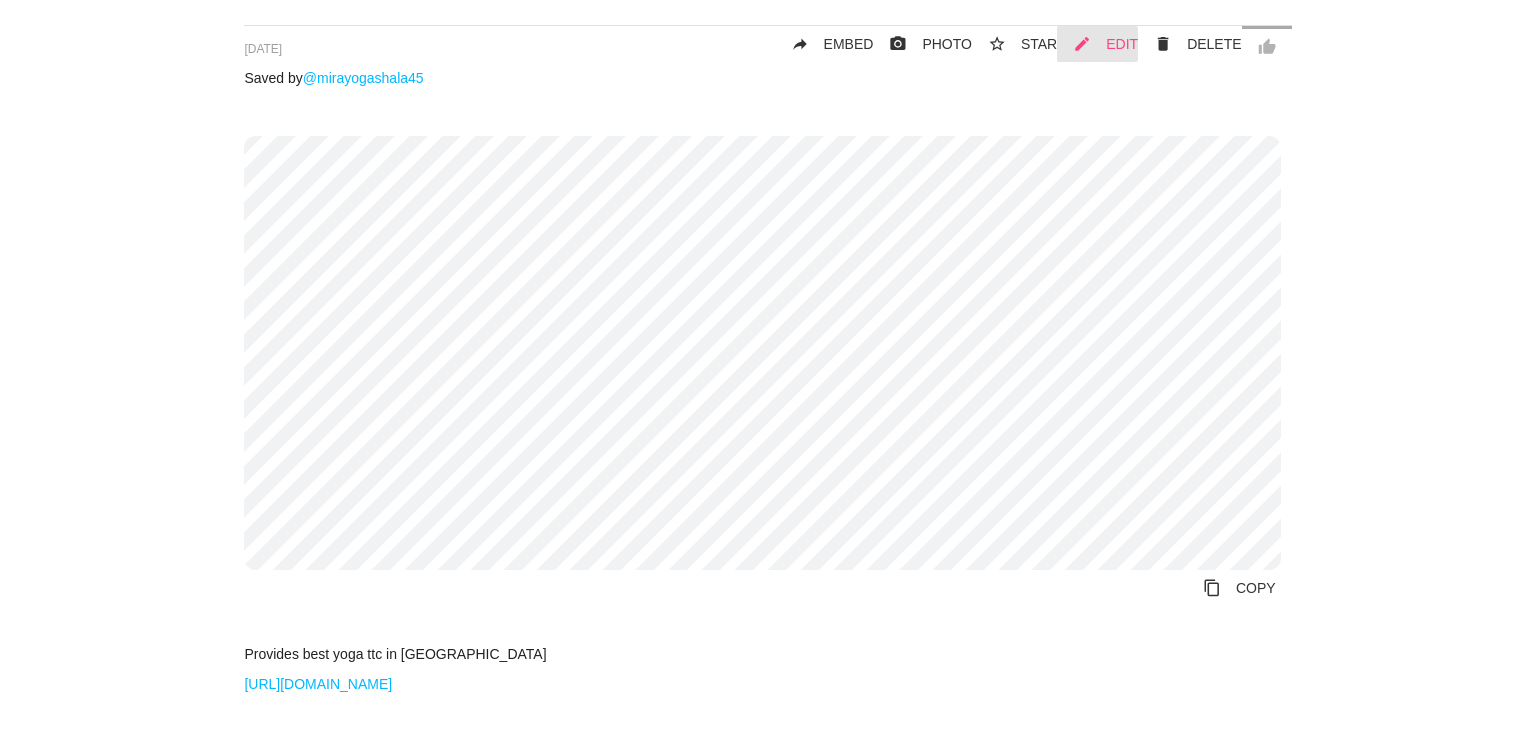 click on "EDIT" at bounding box center (1122, 44) 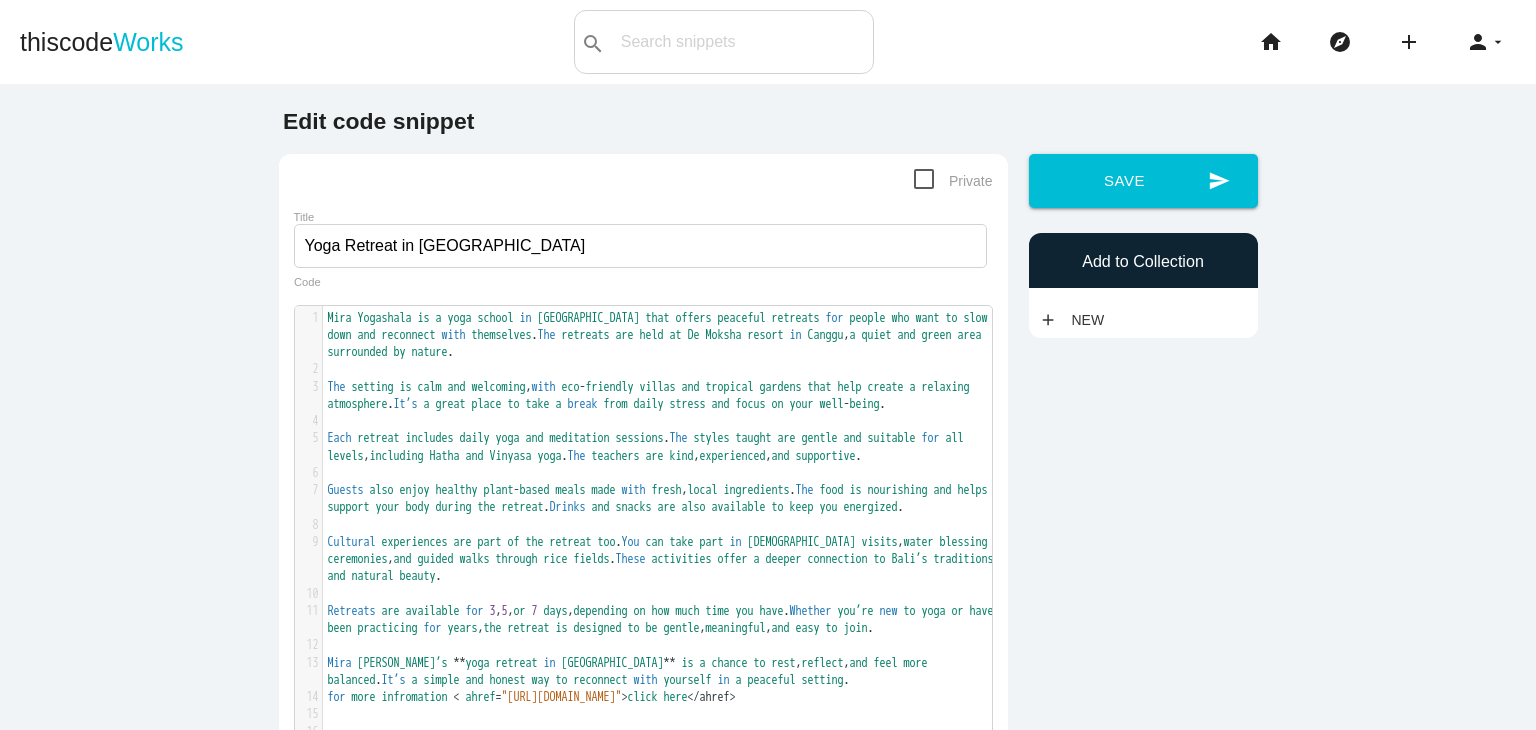 scroll, scrollTop: 0, scrollLeft: 0, axis: both 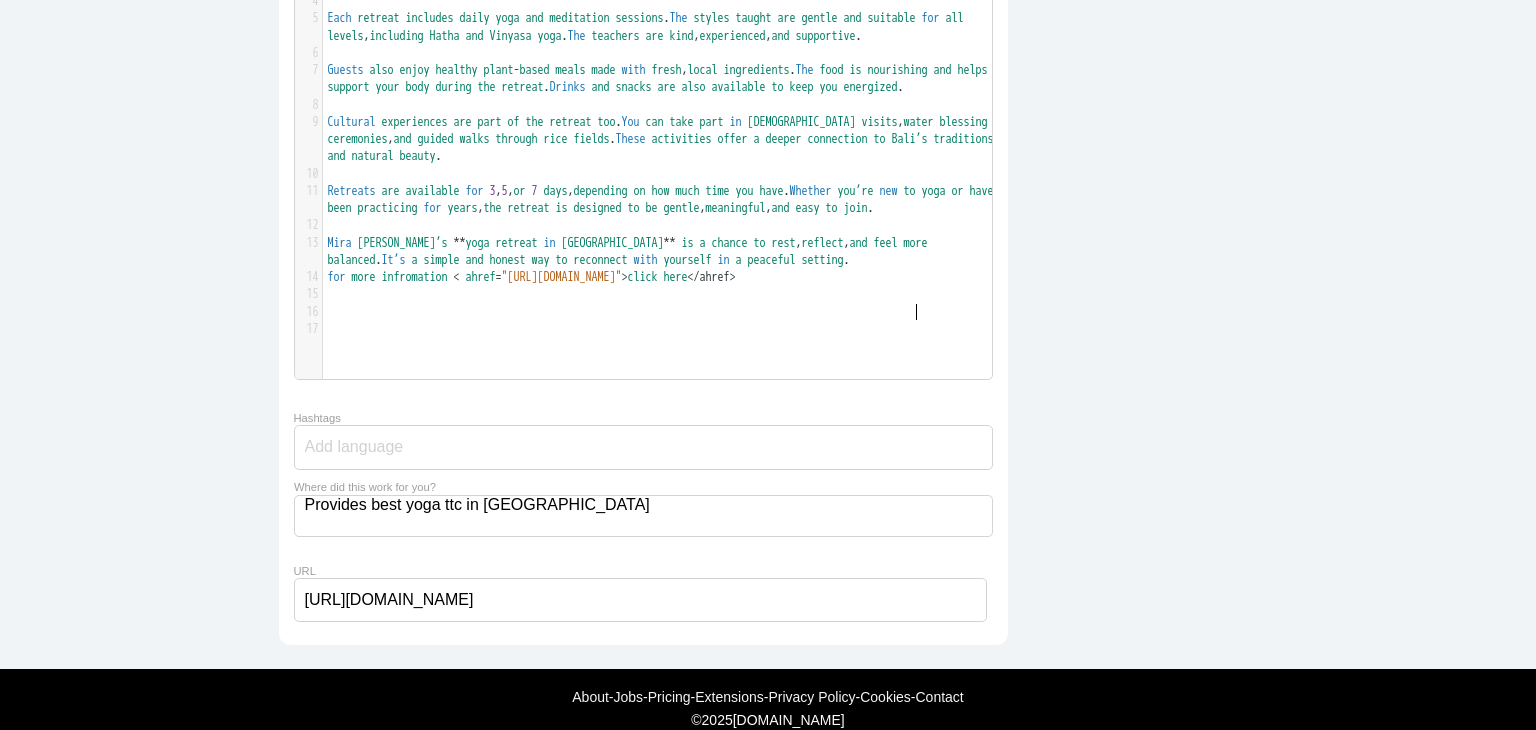 click on "for   more   infromation   <   ahref = "[URL][DOMAIN_NAME]" > click   here < /ahref>" at bounding box center [532, 277] 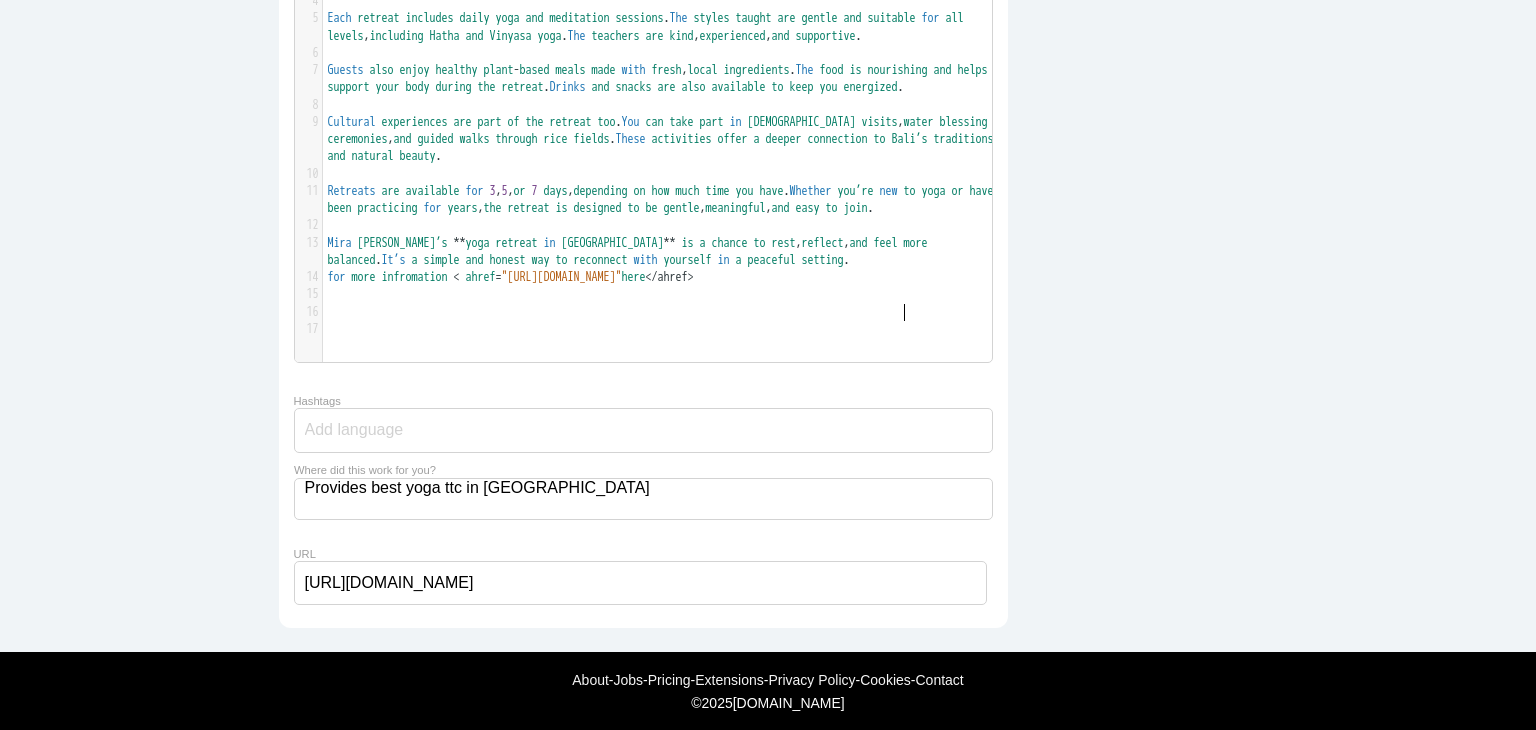 click on "<" at bounding box center [649, 277] 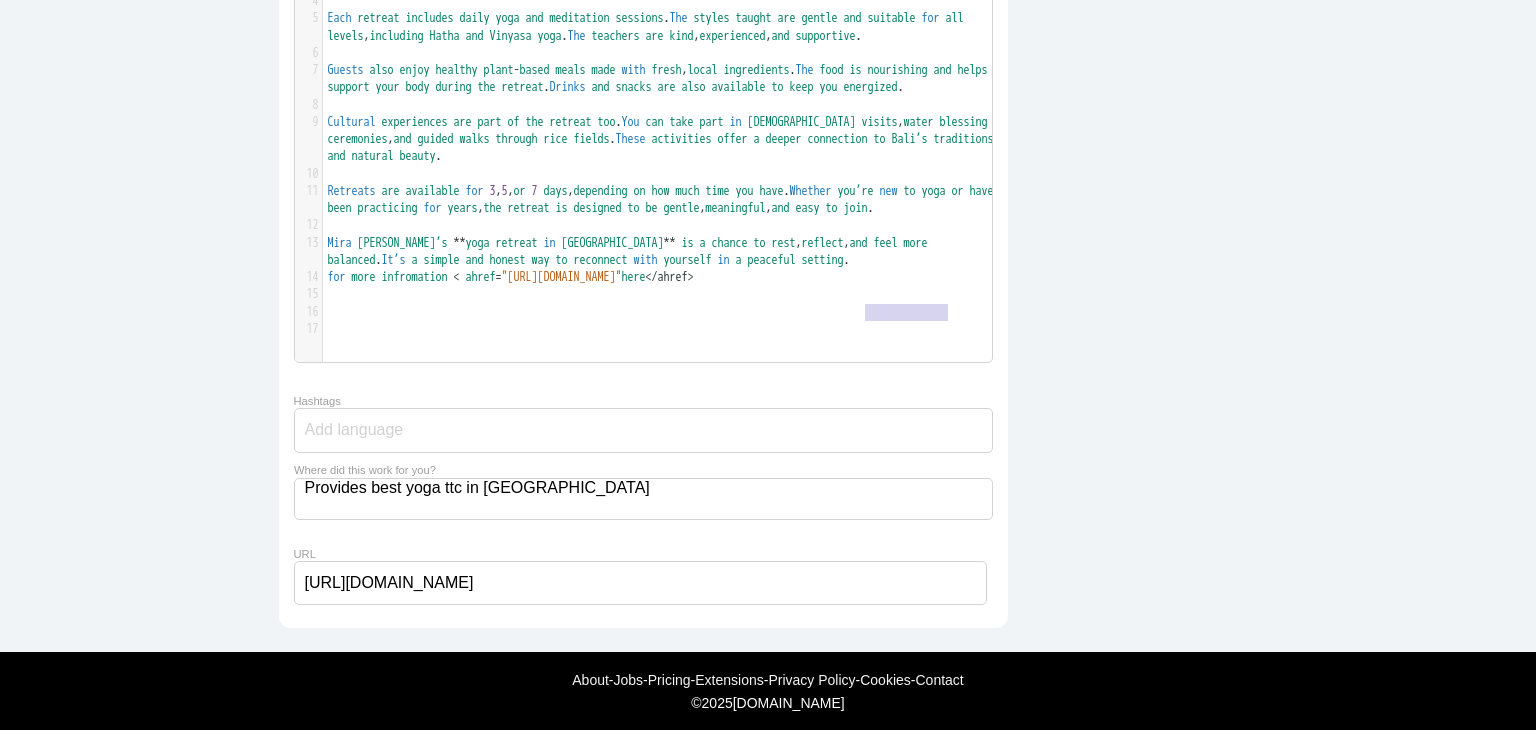 type on "here</ahref>" 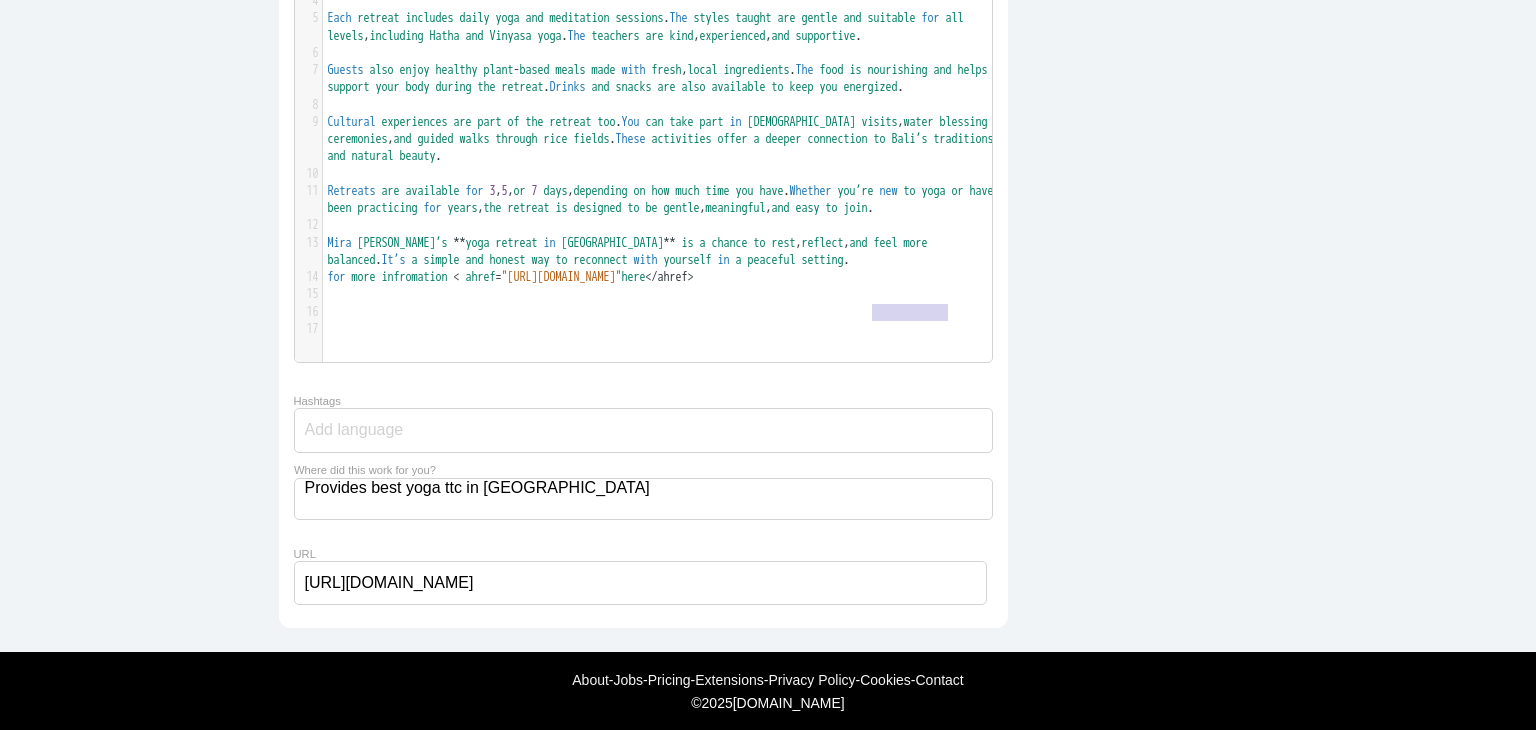 drag, startPoint x: 952, startPoint y: 318, endPoint x: 864, endPoint y: 312, distance: 88.20431 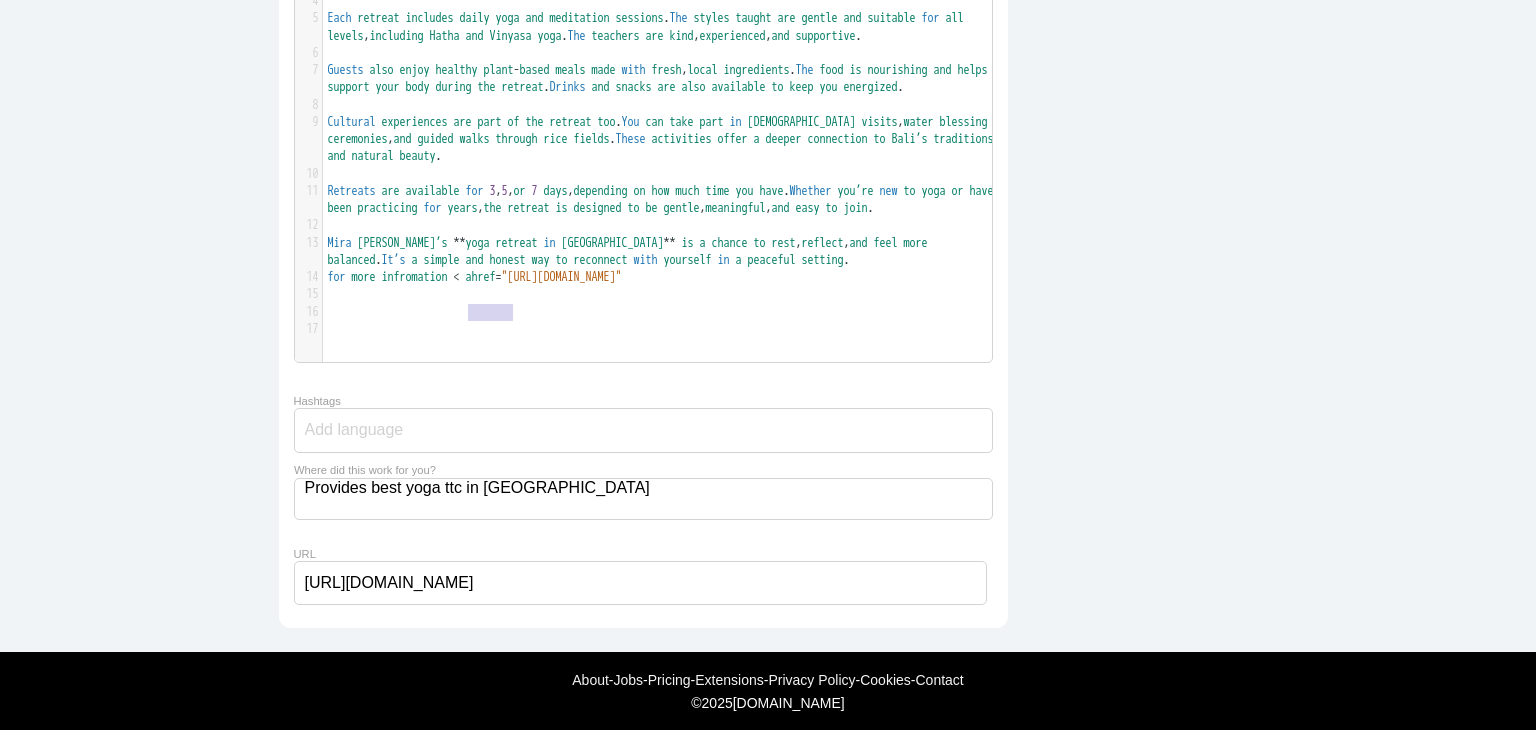 type on "< ahref=" 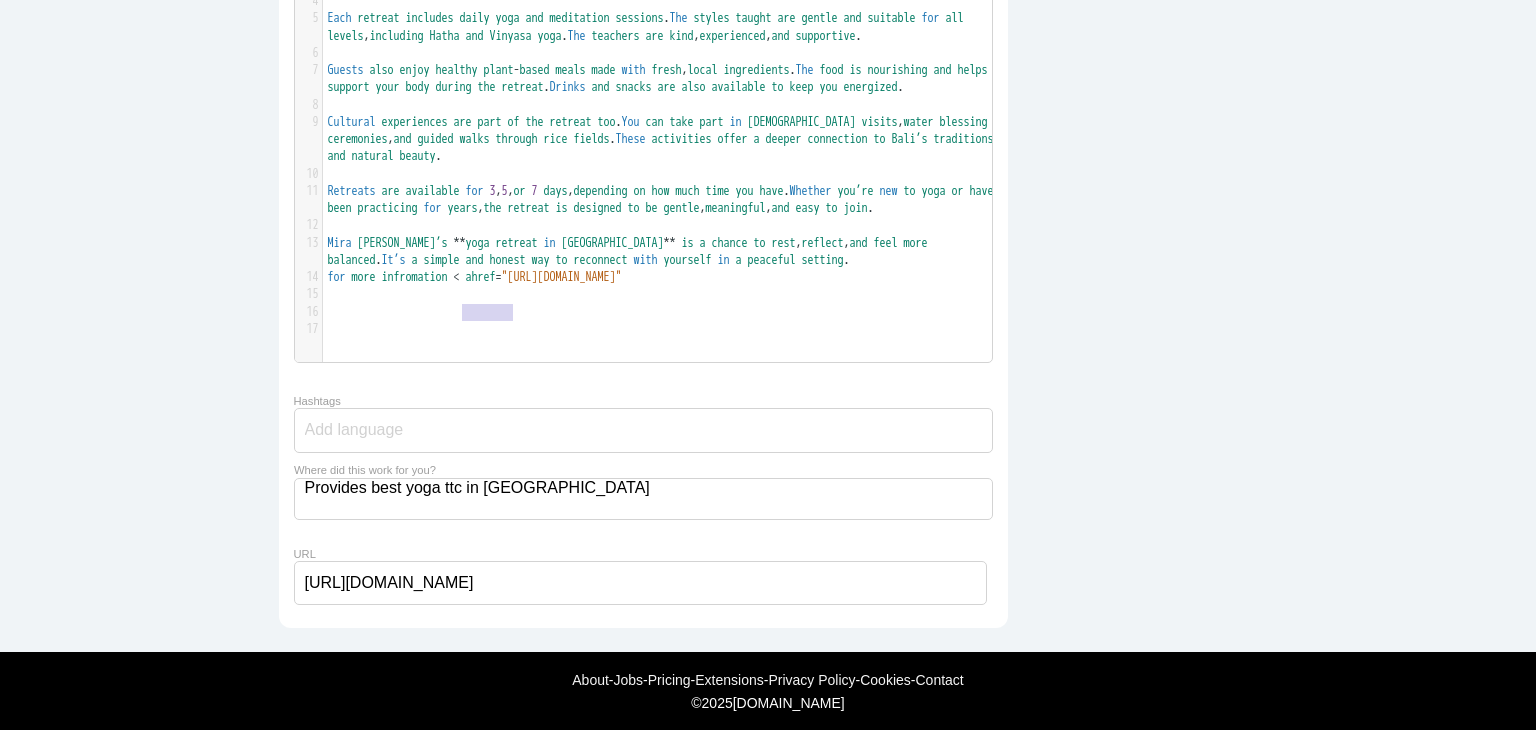drag, startPoint x: 508, startPoint y: 314, endPoint x: 452, endPoint y: 314, distance: 56 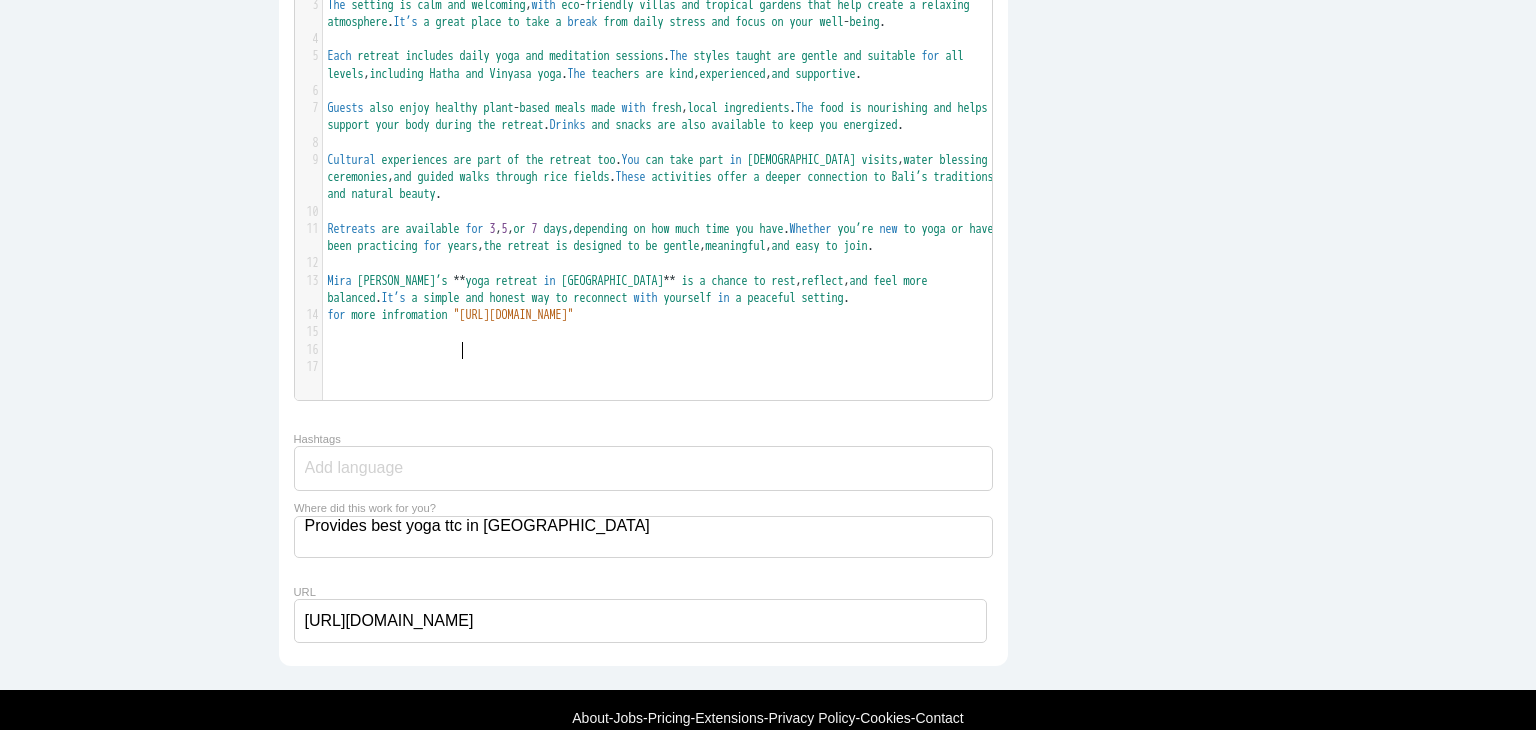 scroll, scrollTop: 0, scrollLeft: 0, axis: both 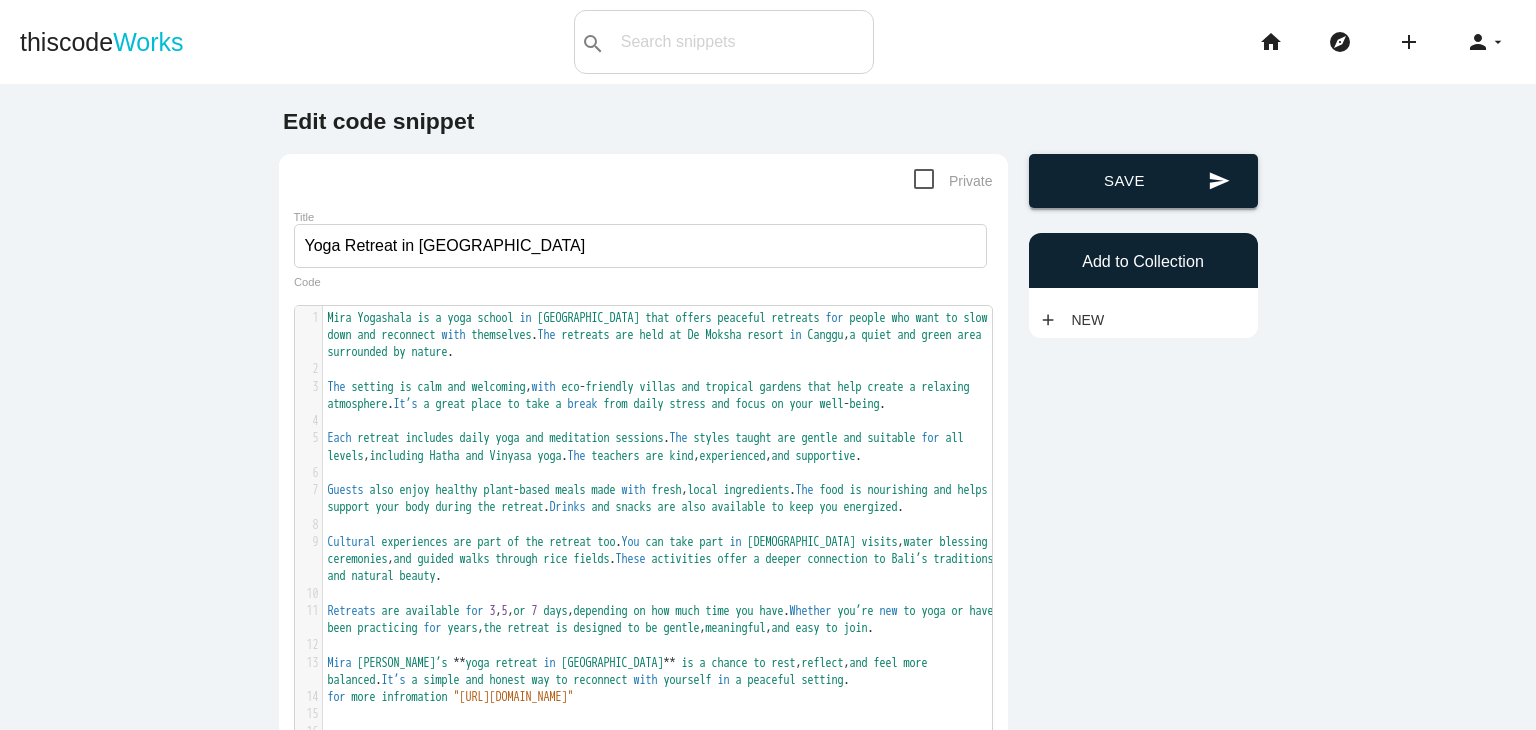 click on "send Save" at bounding box center [1143, 181] 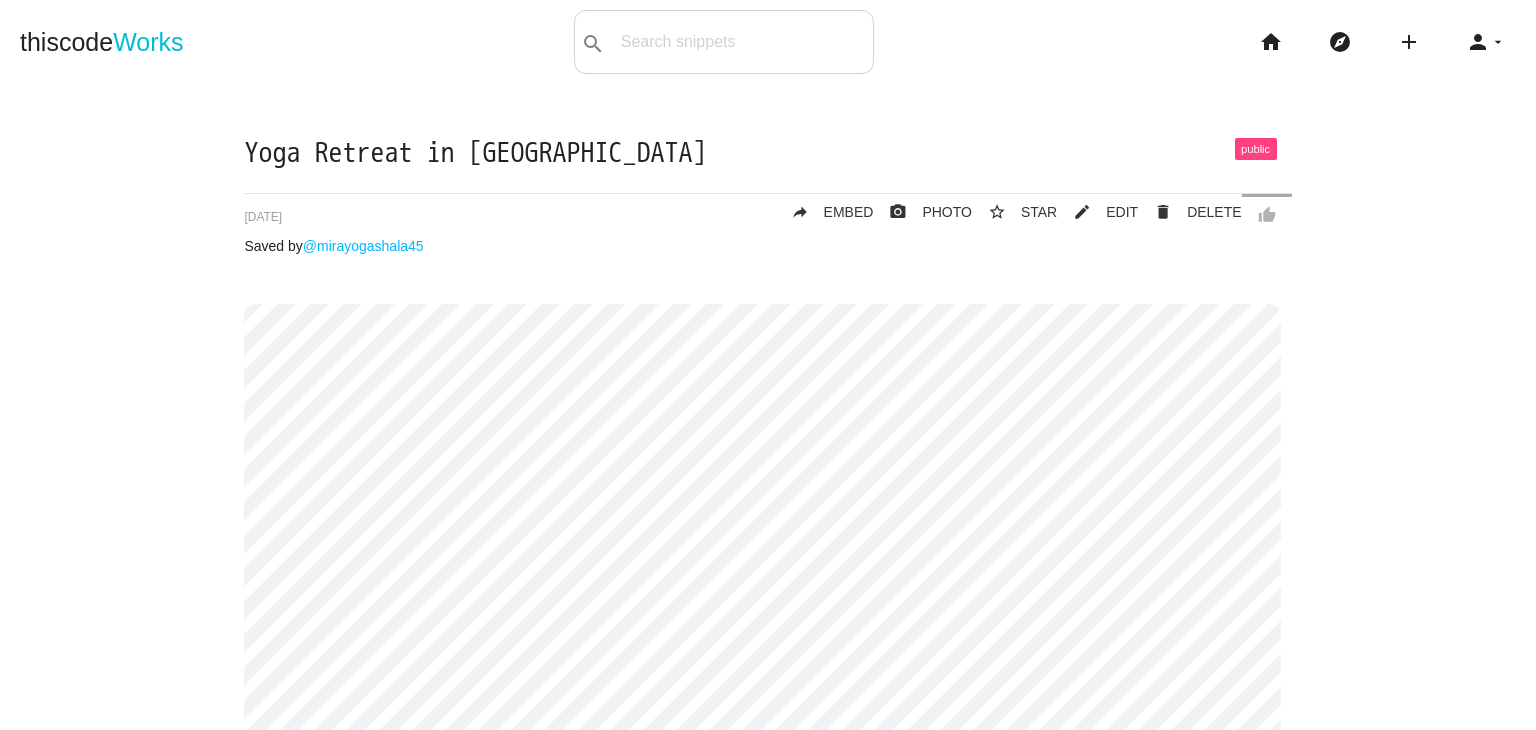 scroll, scrollTop: 0, scrollLeft: 0, axis: both 